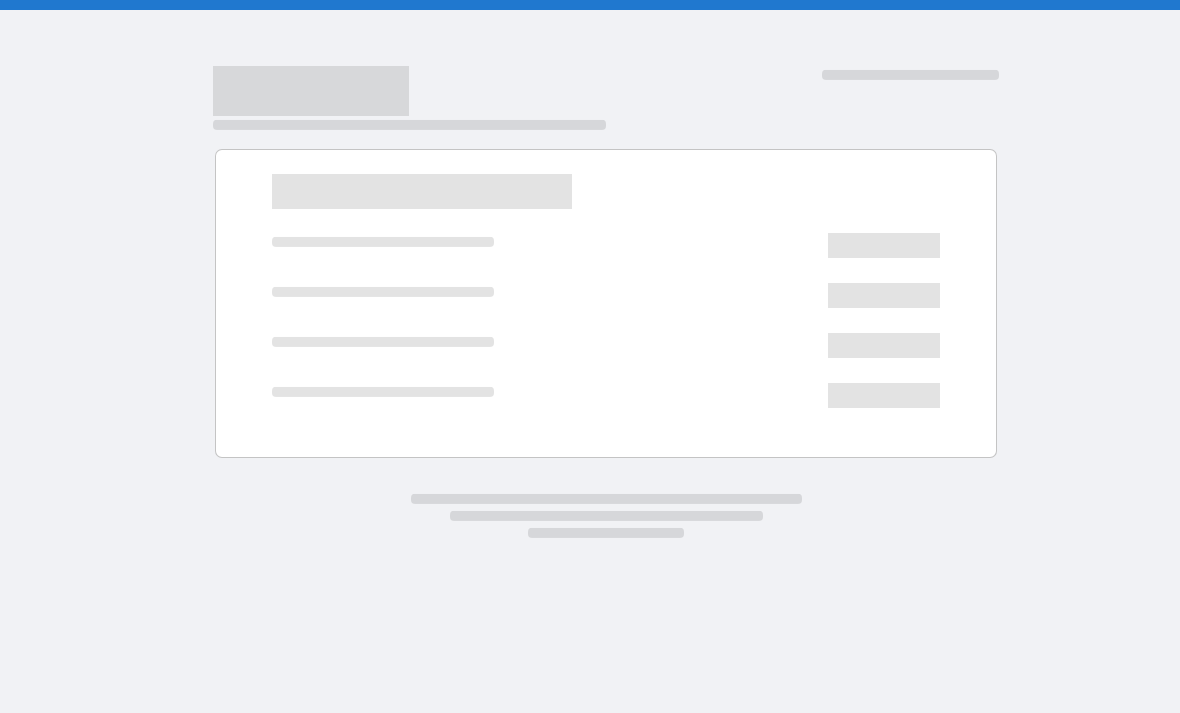 scroll, scrollTop: 0, scrollLeft: 0, axis: both 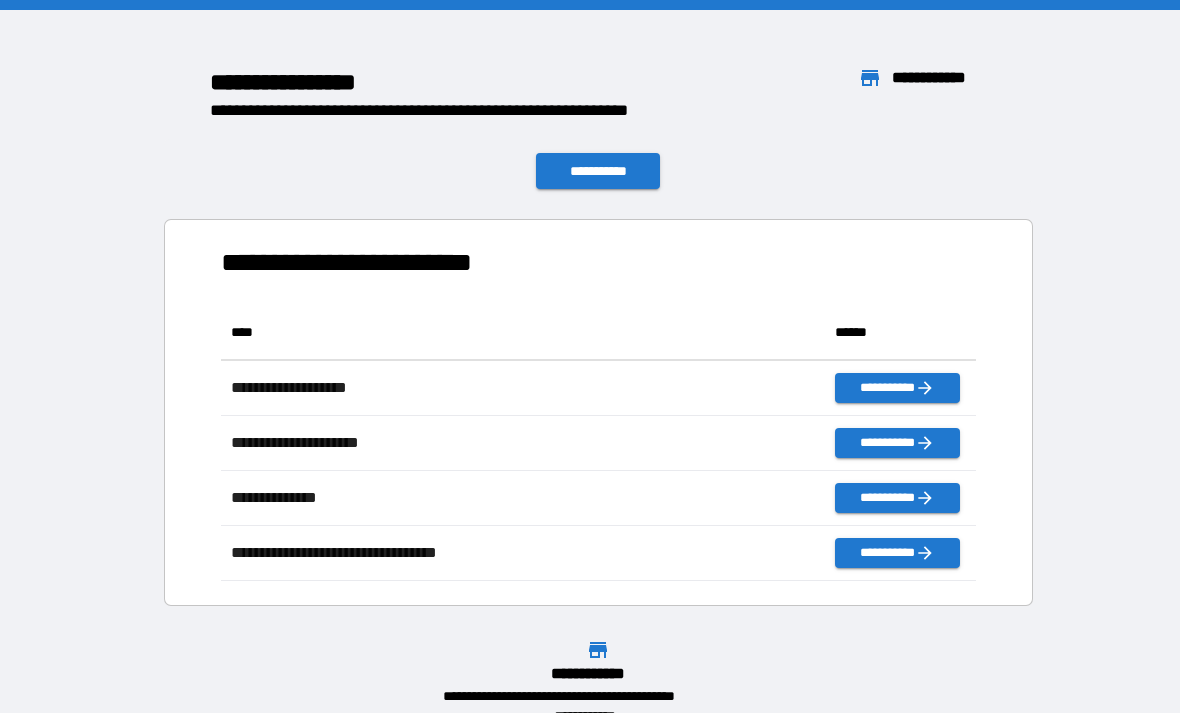 click on "**********" at bounding box center [598, 412] 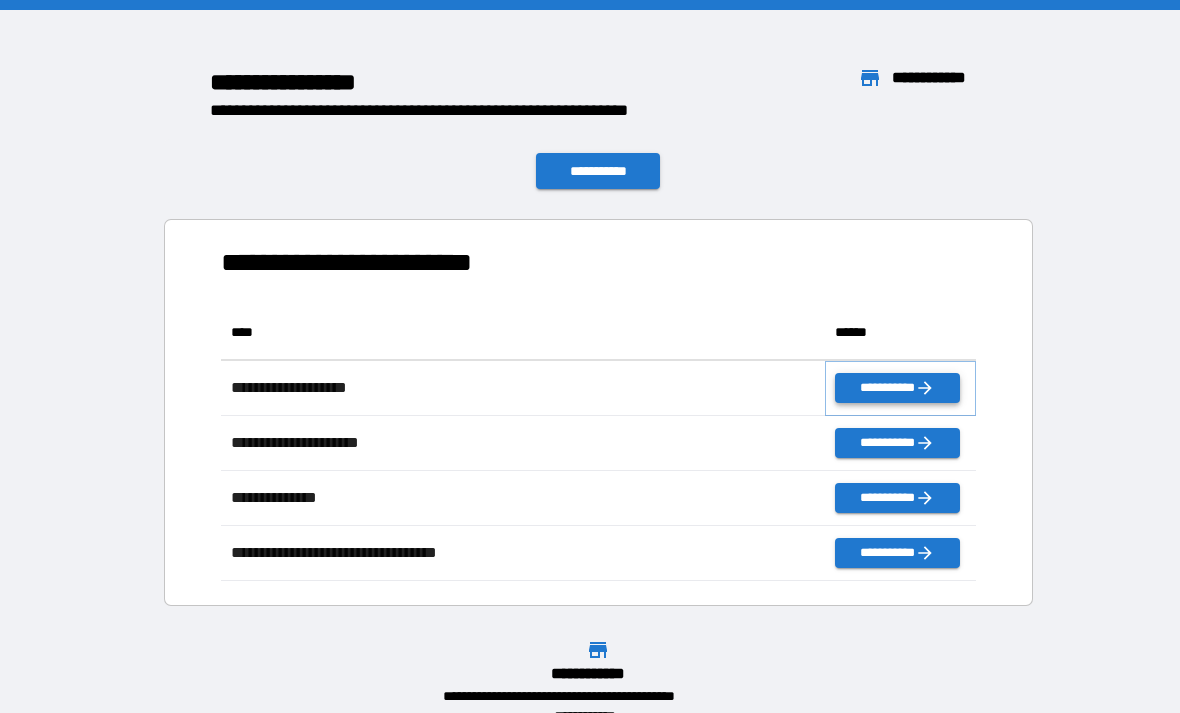 click on "**********" at bounding box center (897, 388) 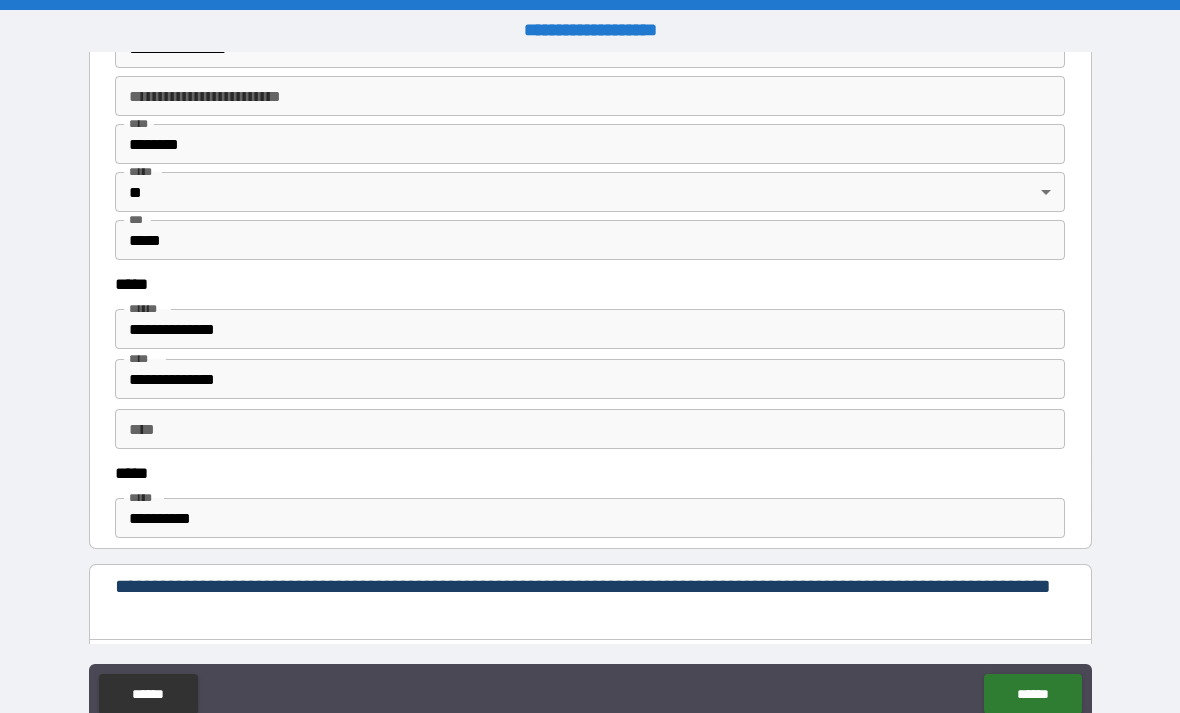 scroll, scrollTop: 844, scrollLeft: 0, axis: vertical 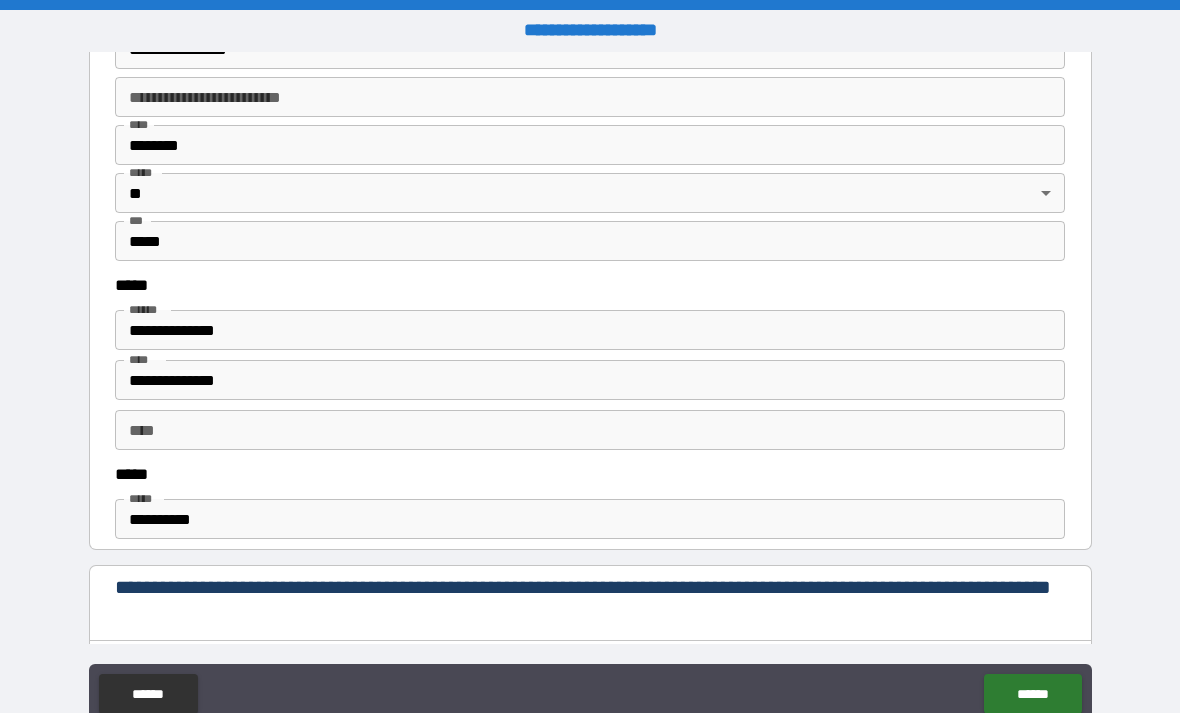 click on "**********" at bounding box center [590, 519] 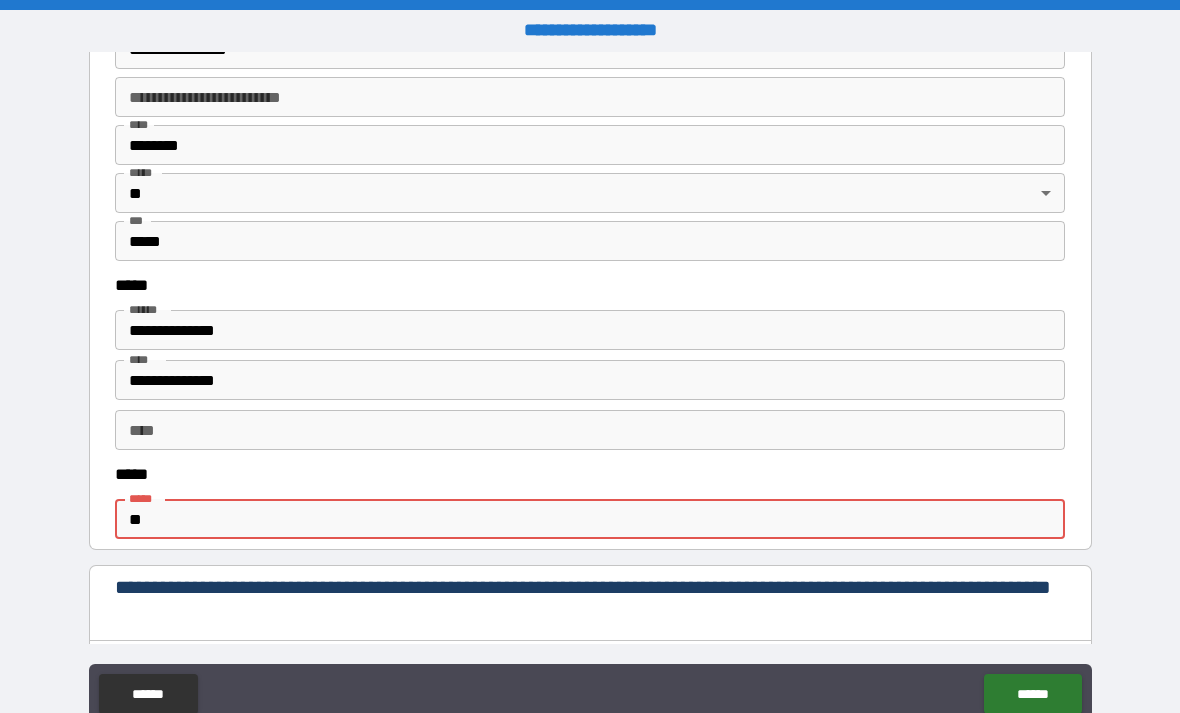 type on "*" 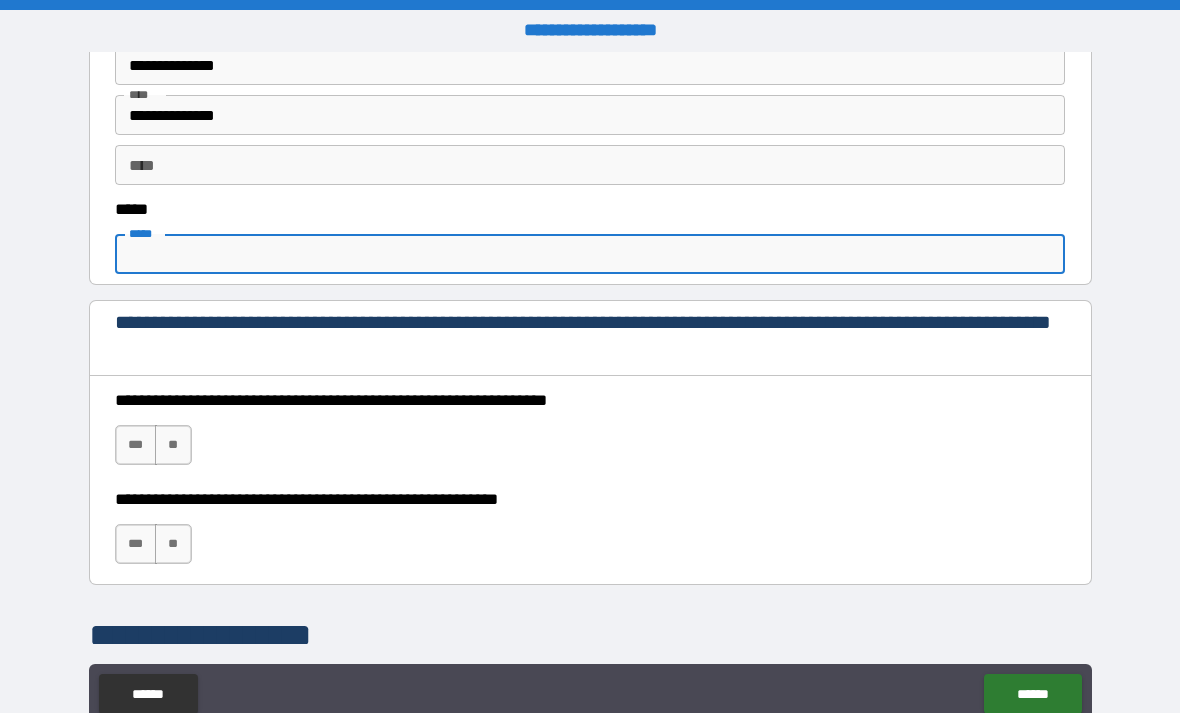 scroll, scrollTop: 1147, scrollLeft: 0, axis: vertical 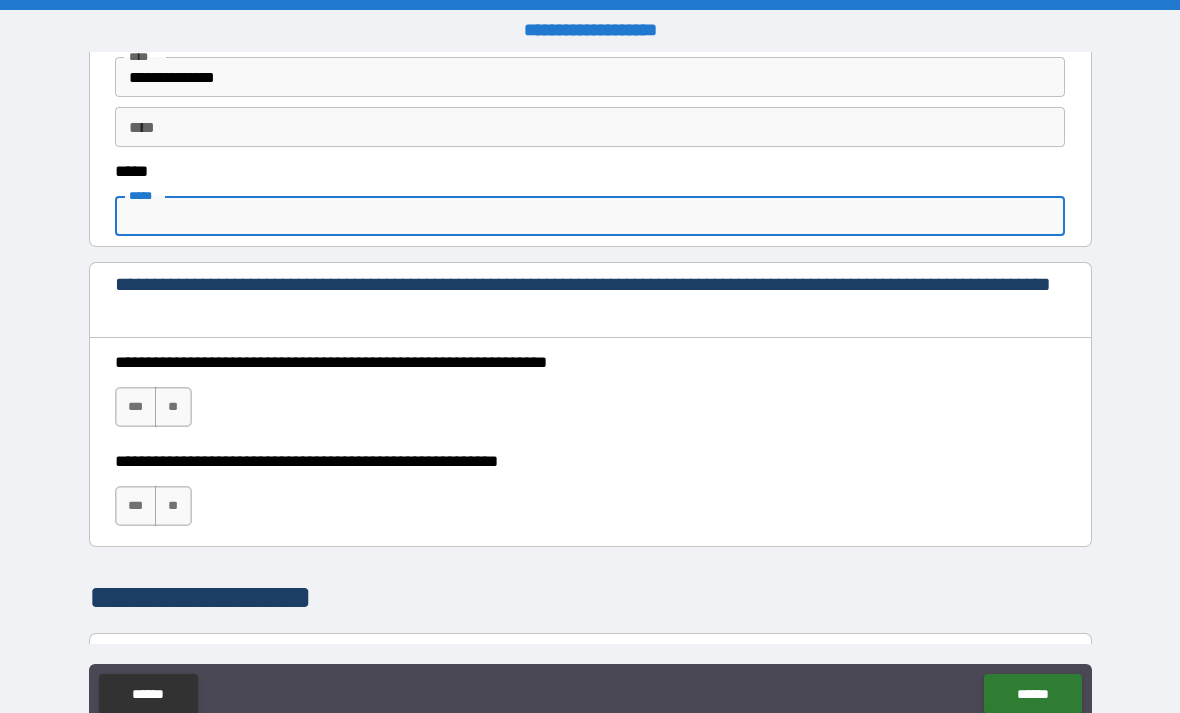 type 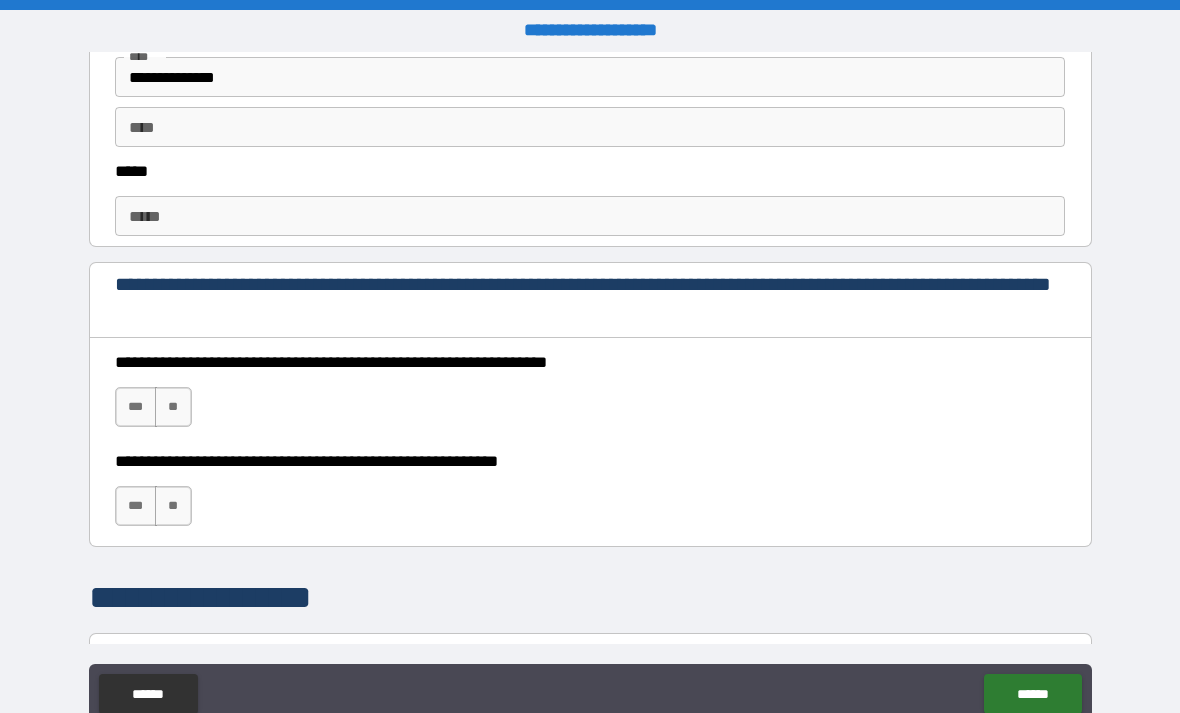 click on "**********" at bounding box center [590, 391] 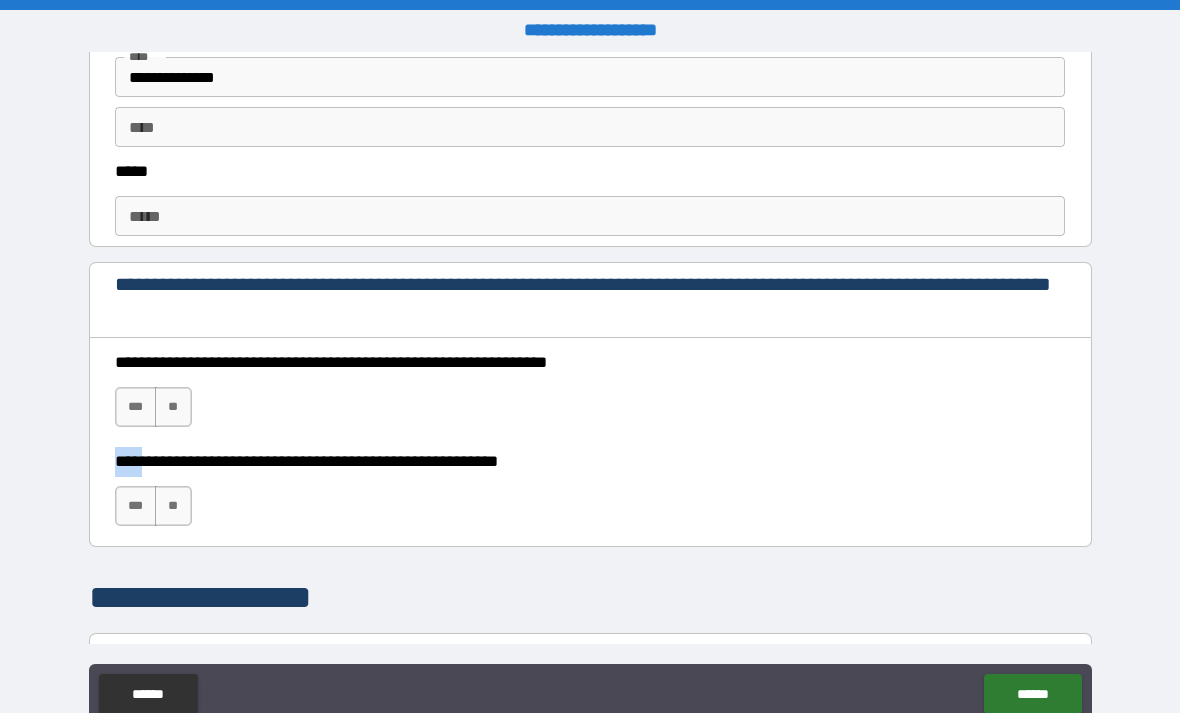 click on "**********" at bounding box center (590, 392) 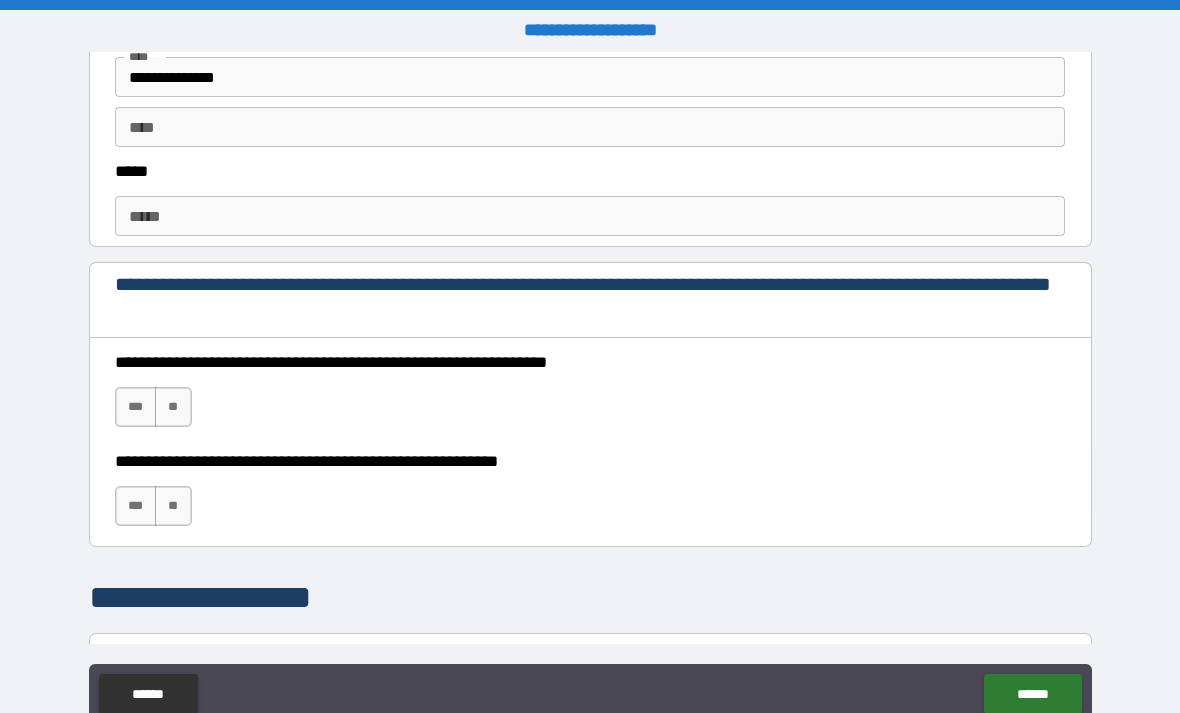 click on "**********" at bounding box center [590, 391] 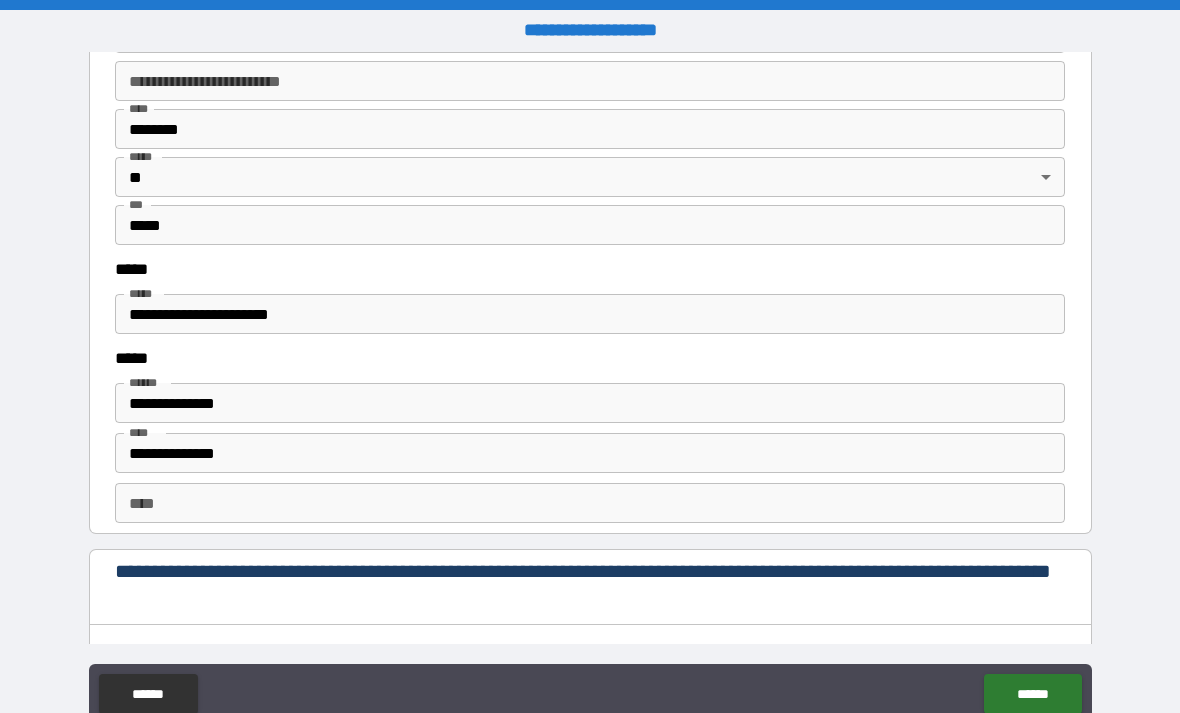 scroll, scrollTop: 2467, scrollLeft: 0, axis: vertical 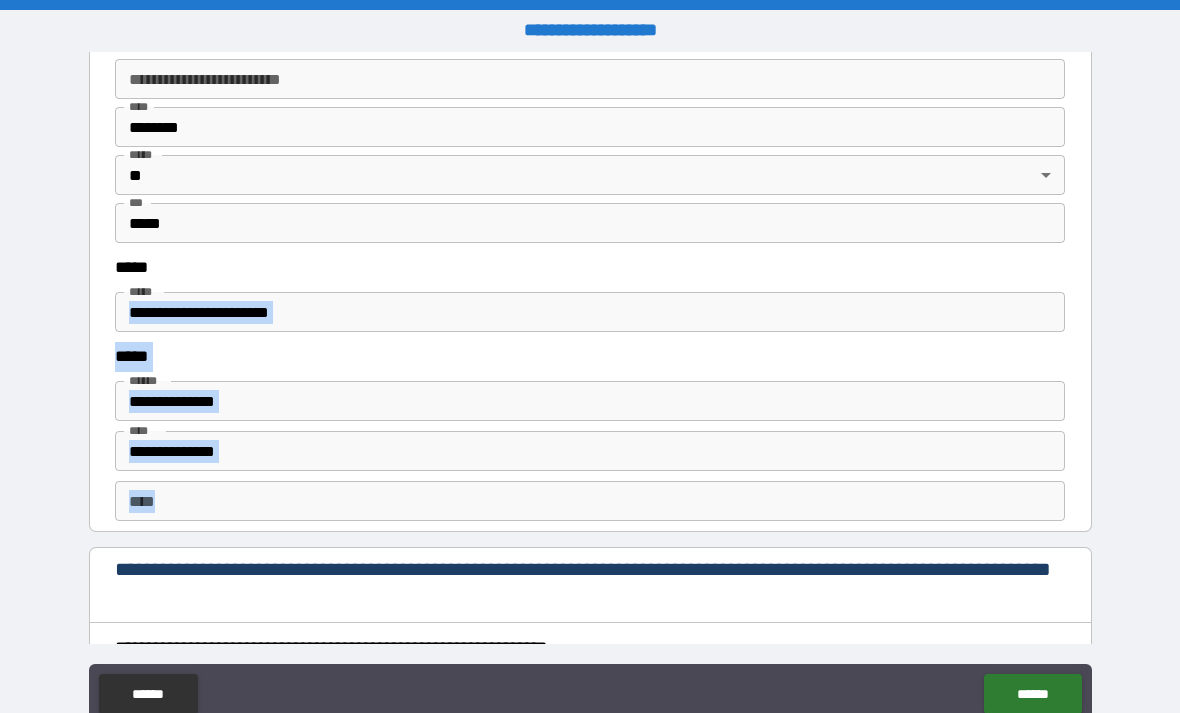 click on "**********" at bounding box center (590, 391) 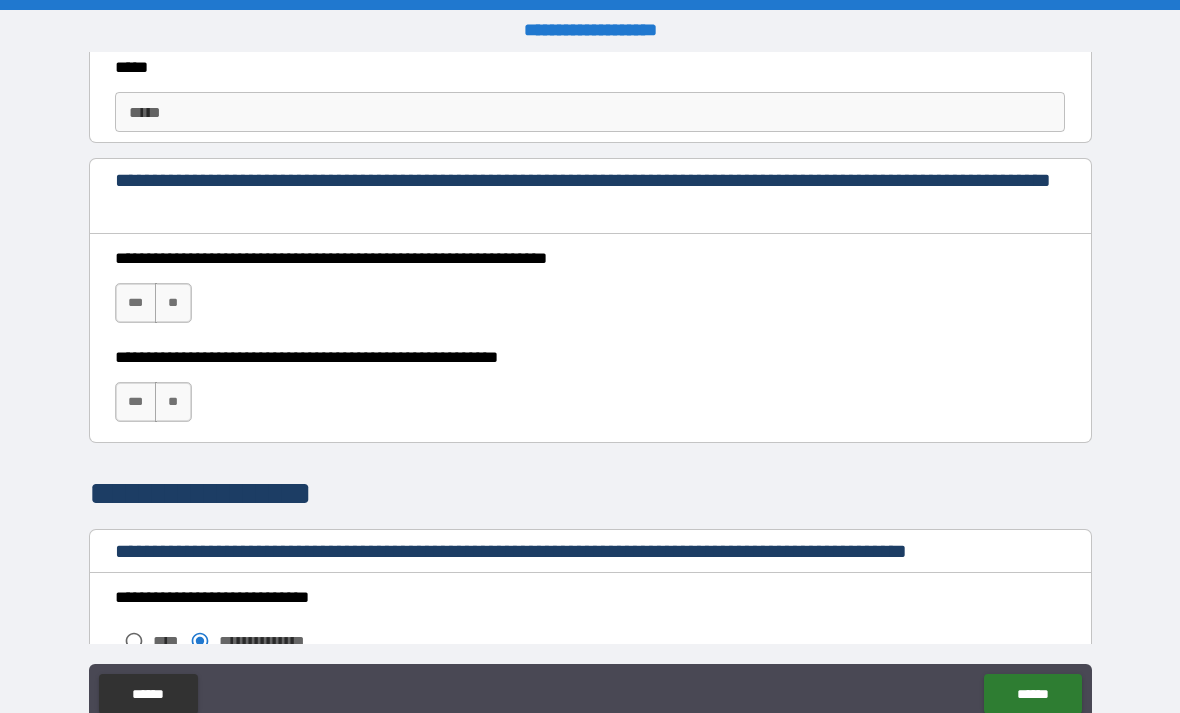 scroll, scrollTop: 1253, scrollLeft: 0, axis: vertical 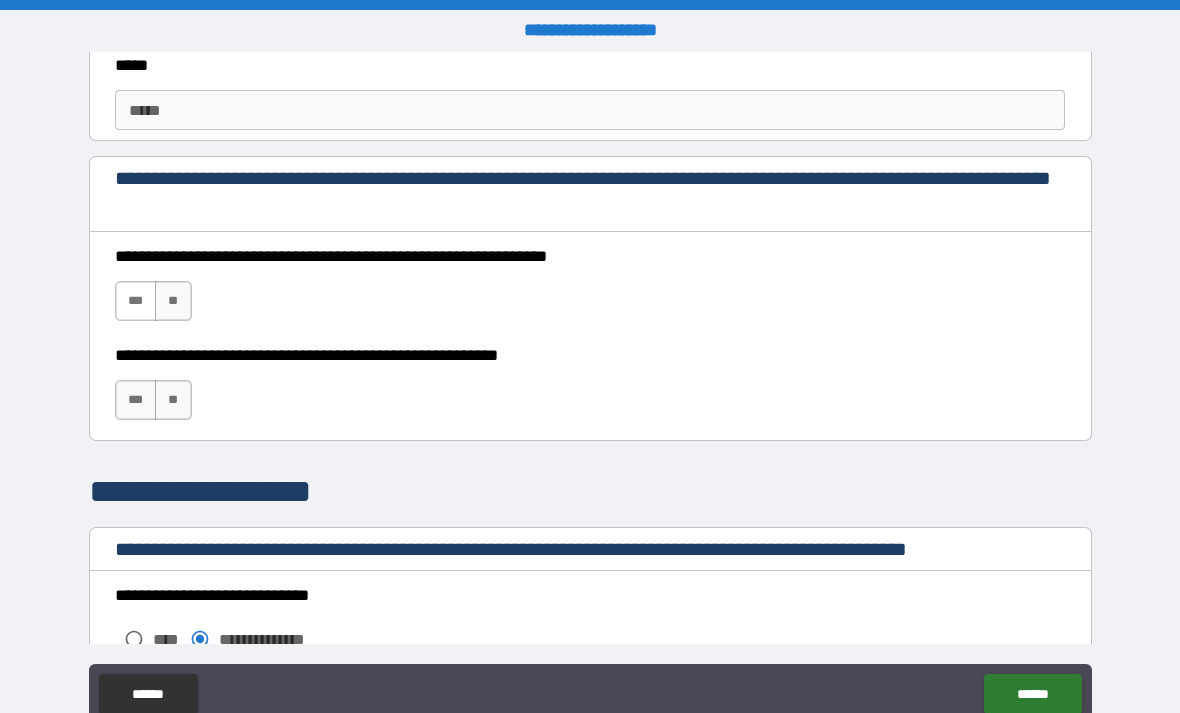 click on "***" at bounding box center [136, 301] 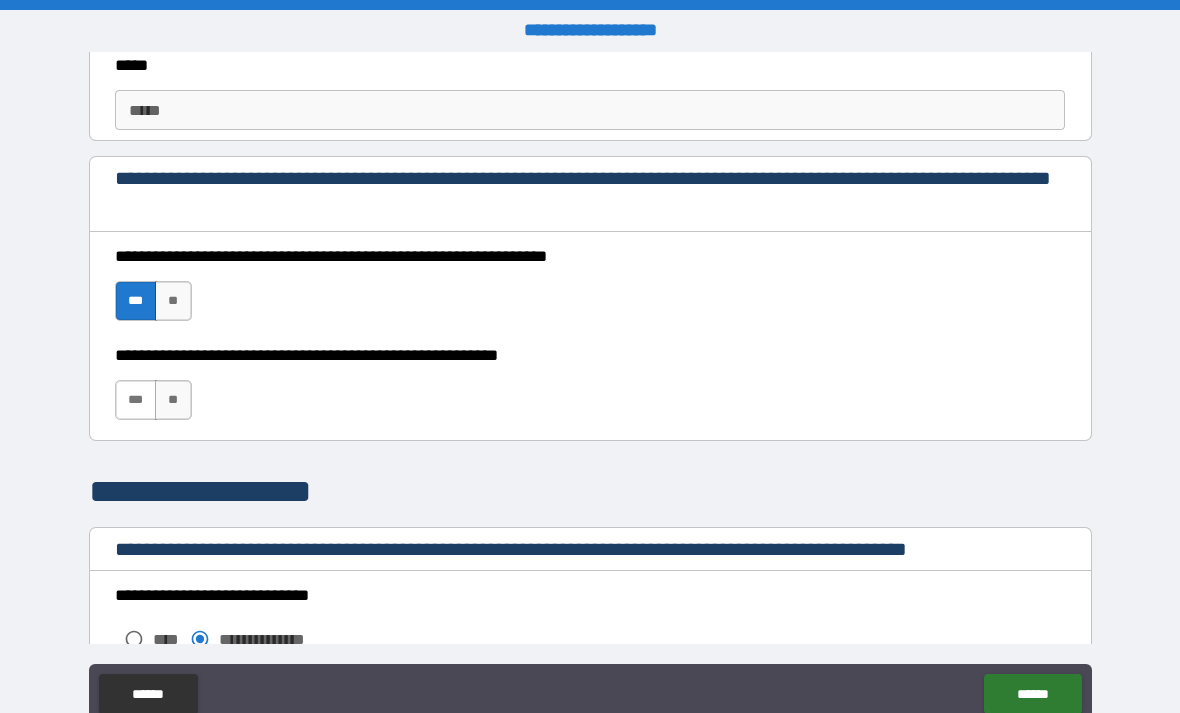 click on "***" at bounding box center [136, 400] 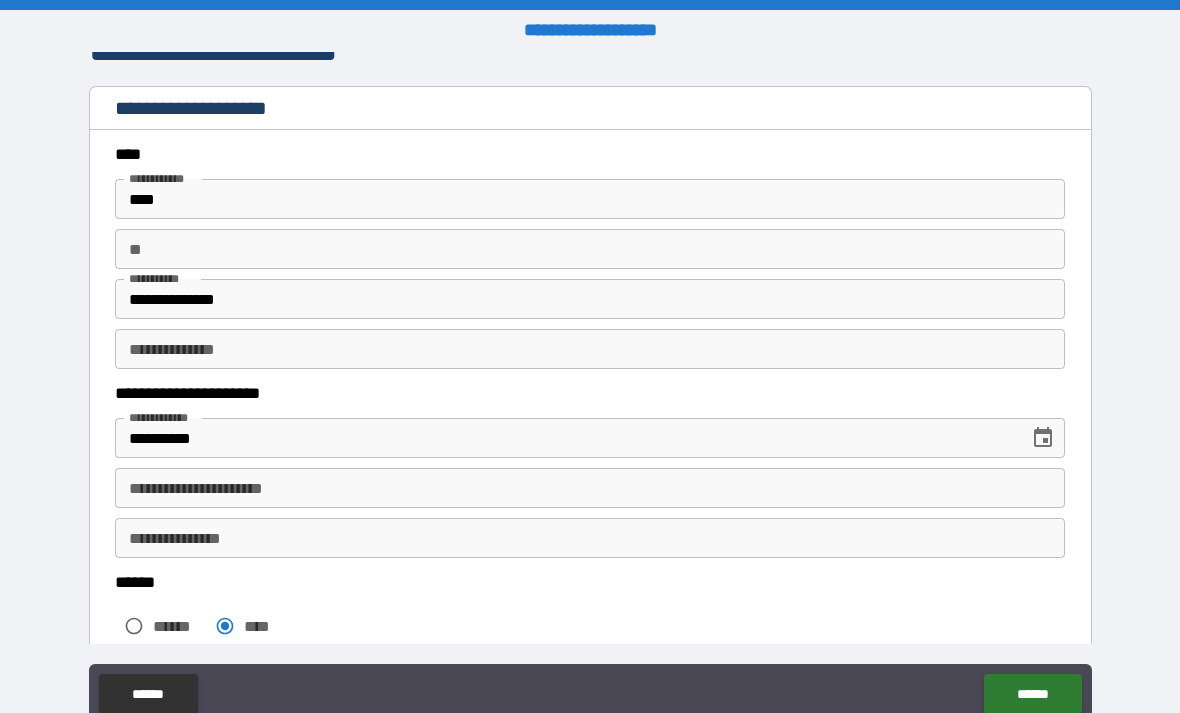 scroll, scrollTop: 26, scrollLeft: 0, axis: vertical 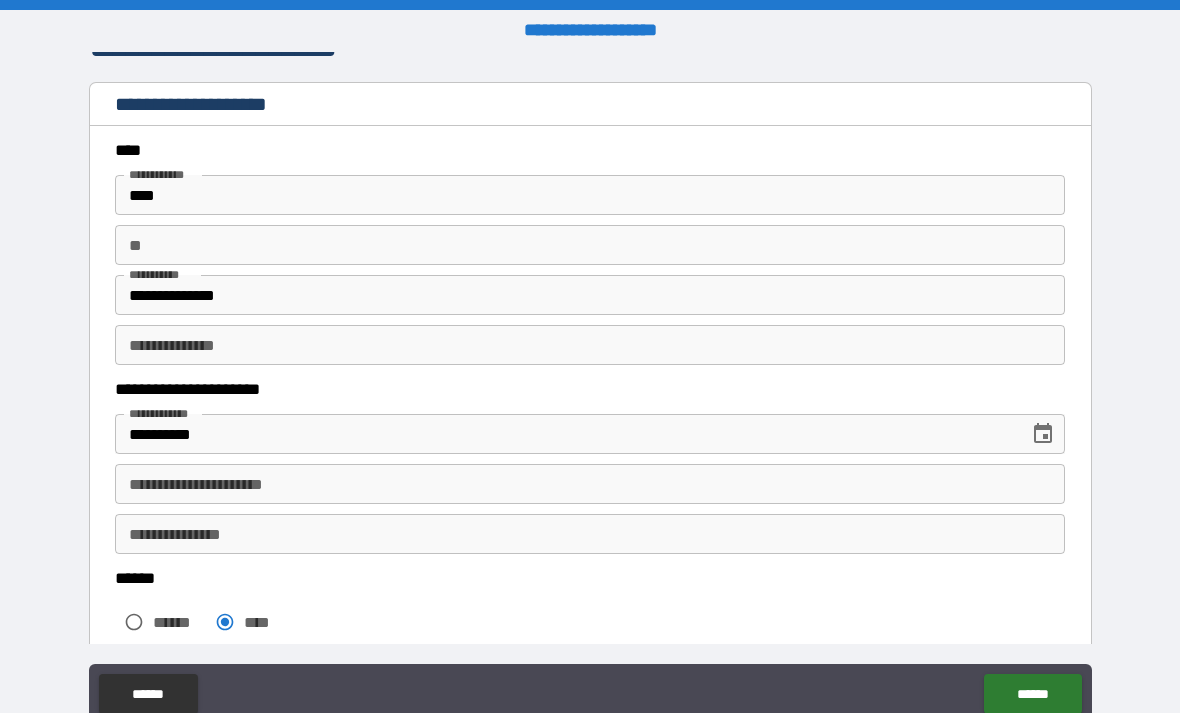 click on "**********" at bounding box center (590, 484) 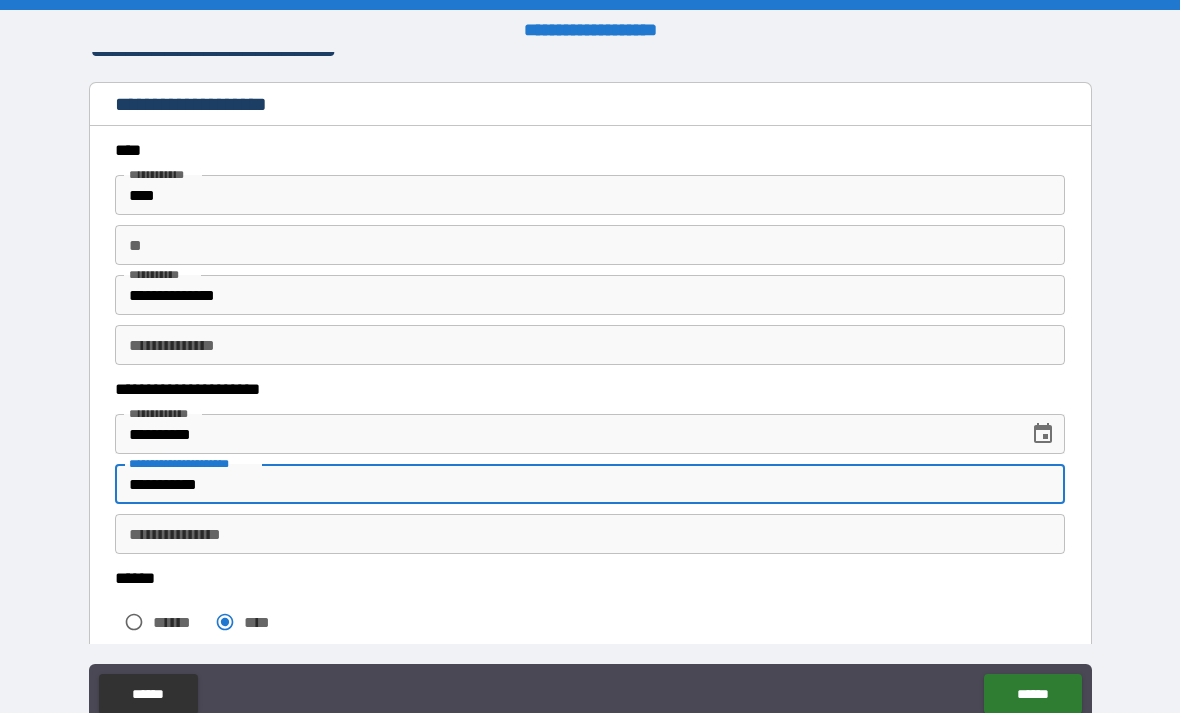 type on "**********" 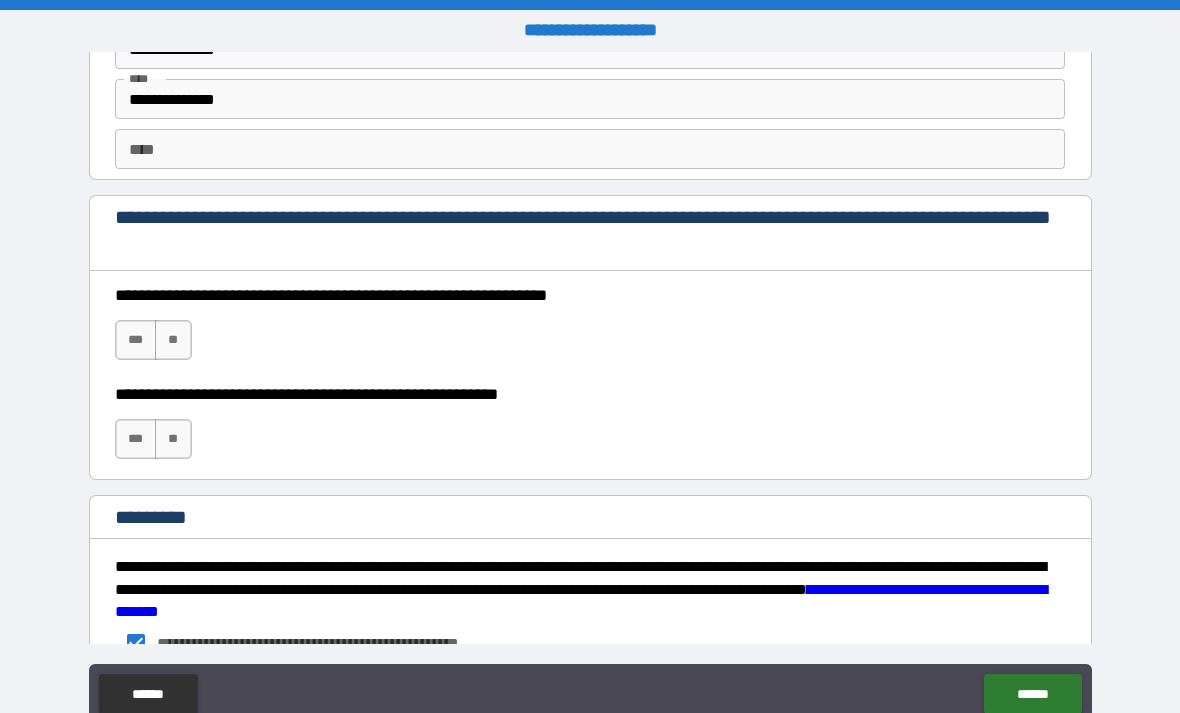 scroll, scrollTop: 2817, scrollLeft: 0, axis: vertical 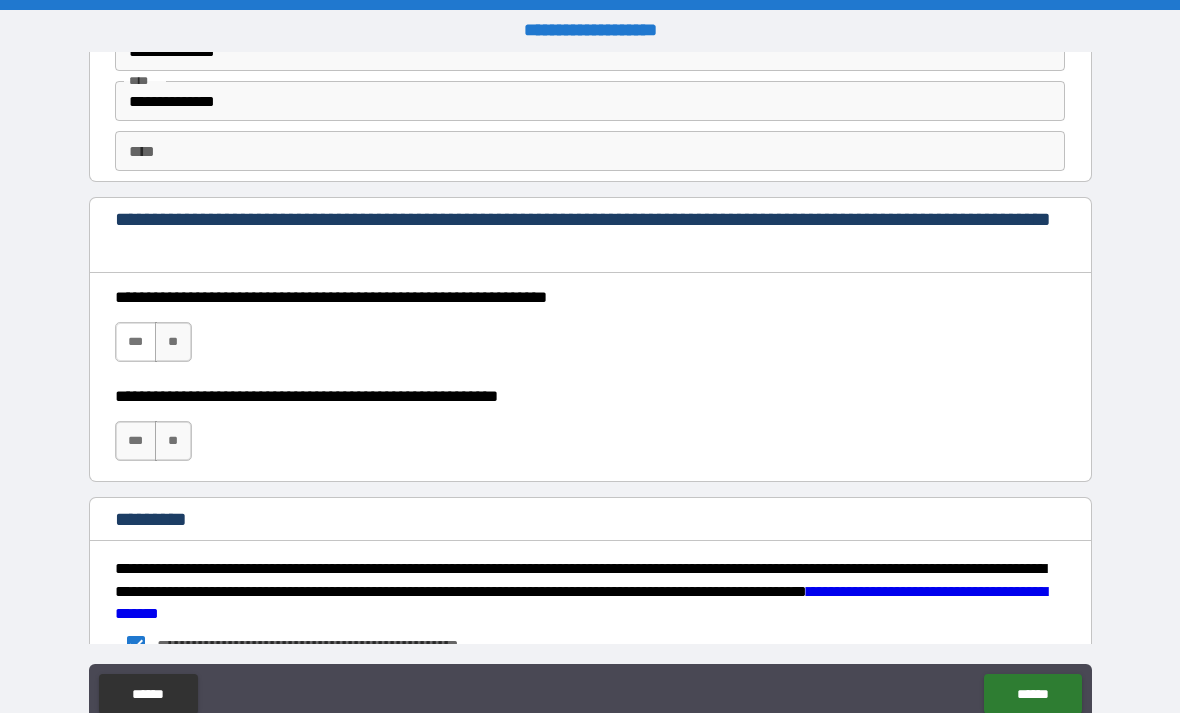 type on "********" 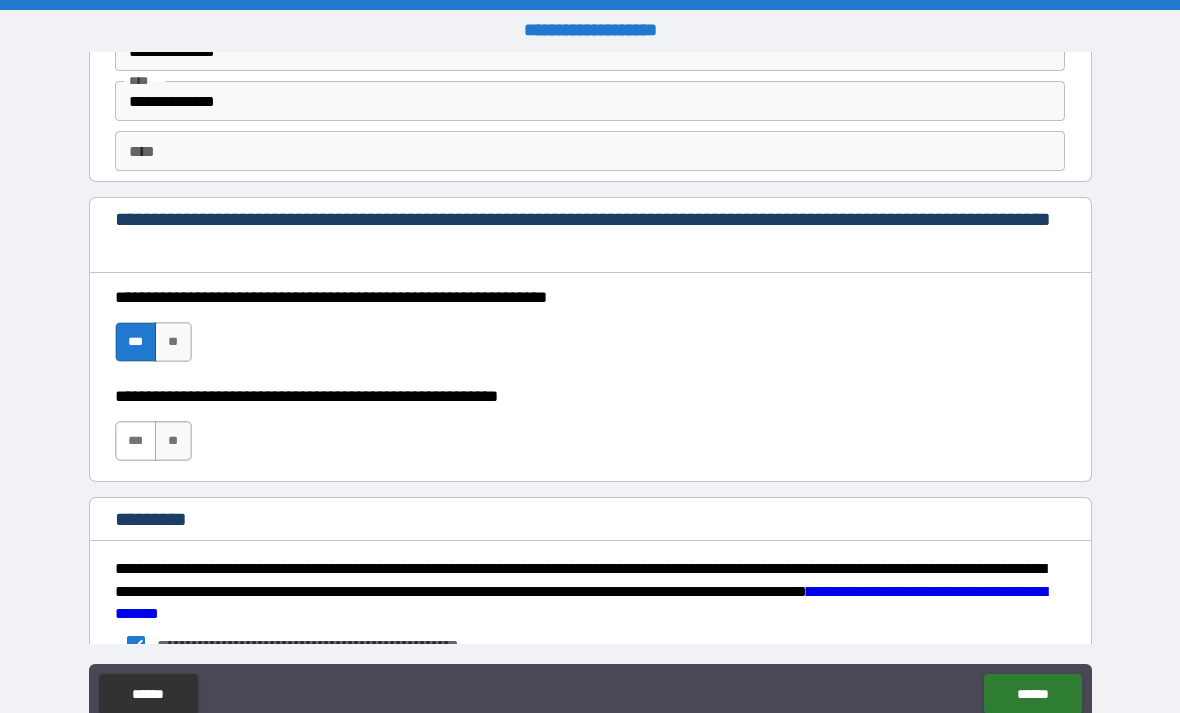 click on "***" at bounding box center (136, 441) 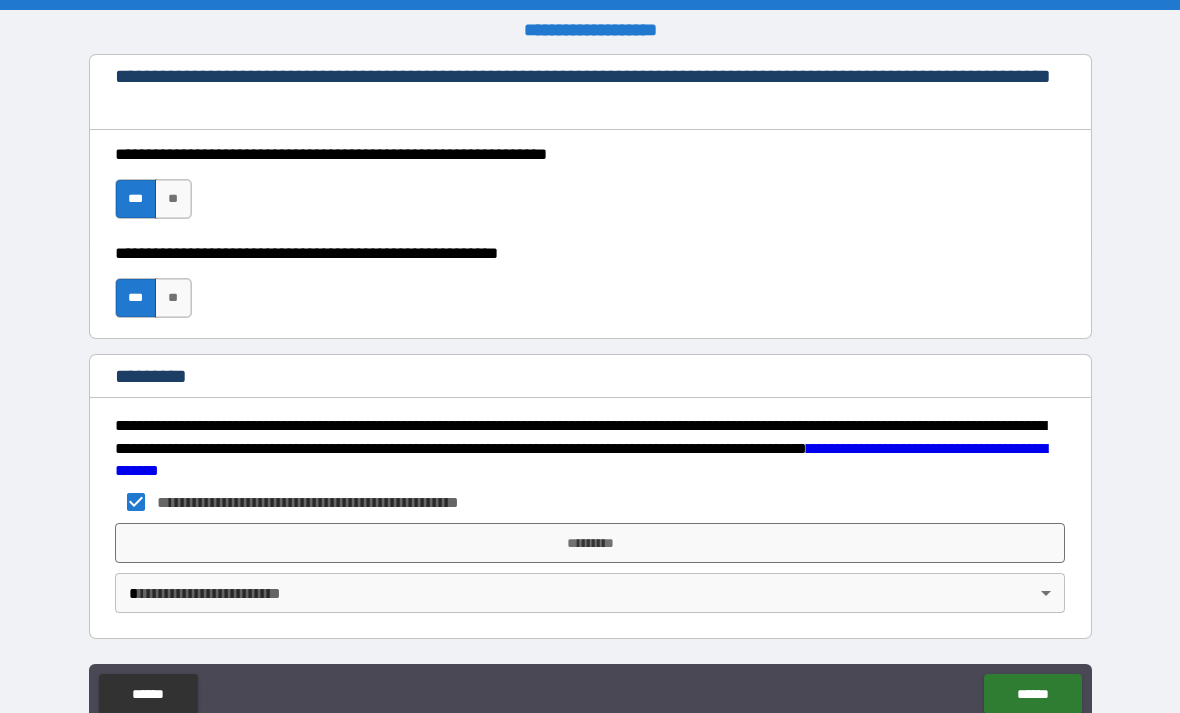 scroll, scrollTop: 2960, scrollLeft: 0, axis: vertical 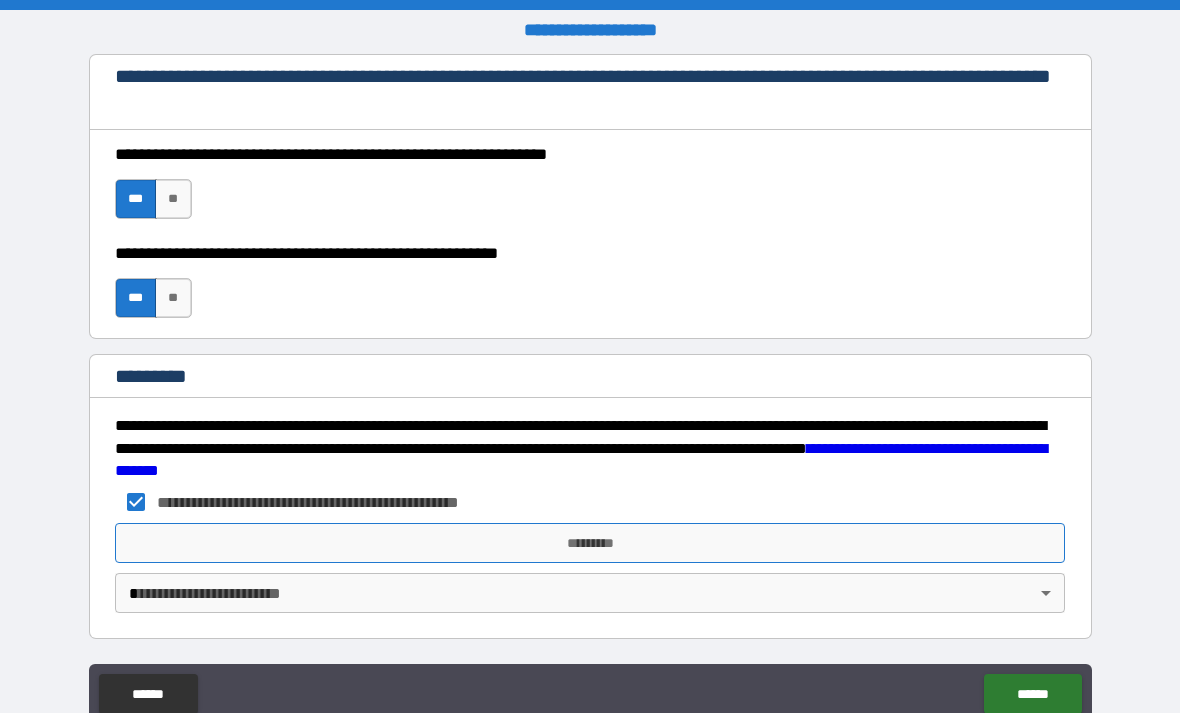 click on "*********" at bounding box center (590, 543) 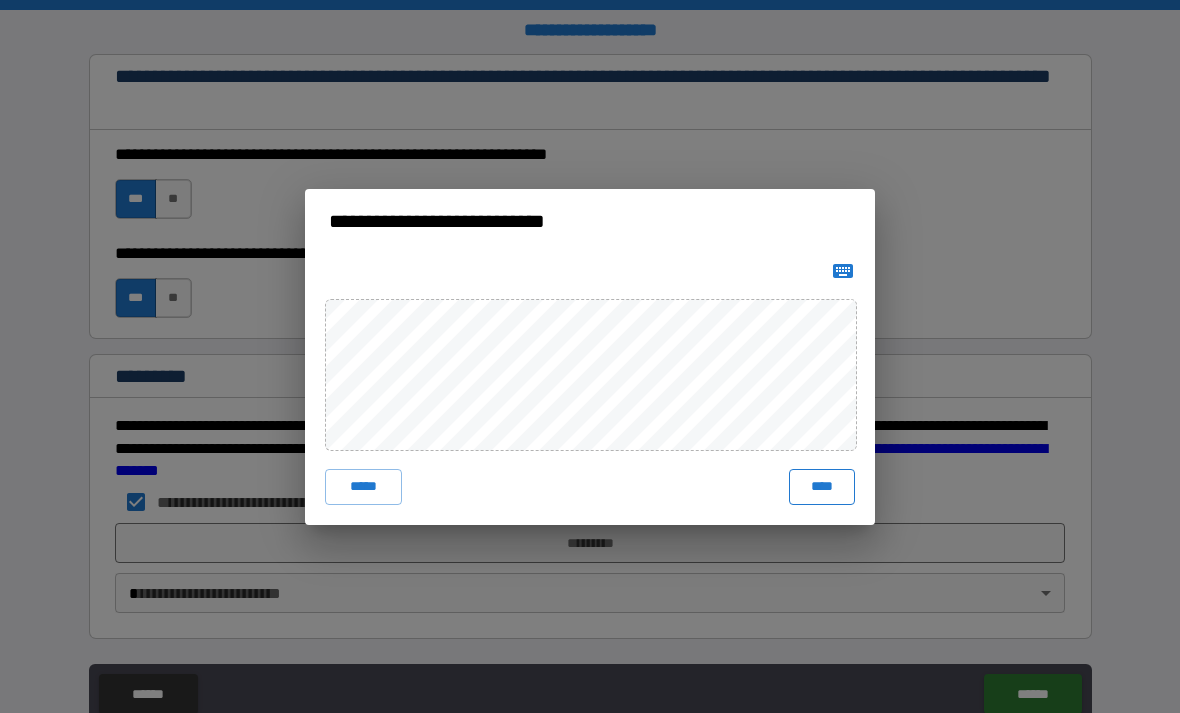 click on "****" at bounding box center (822, 487) 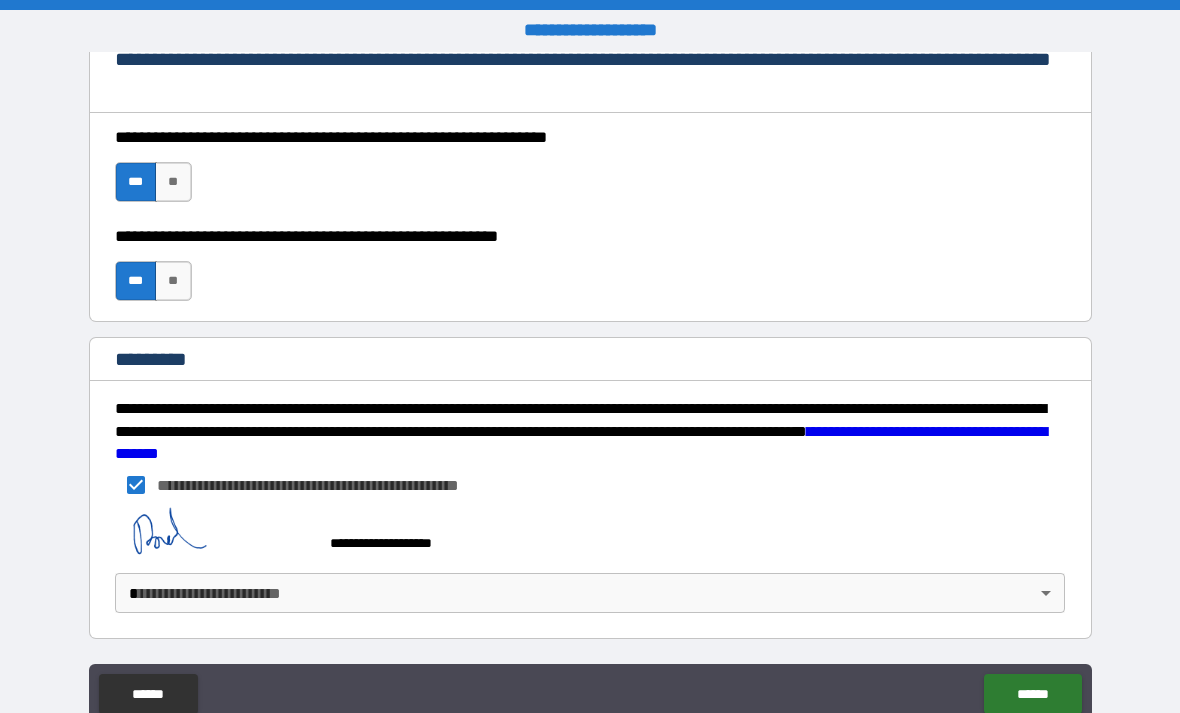 scroll, scrollTop: 2977, scrollLeft: 0, axis: vertical 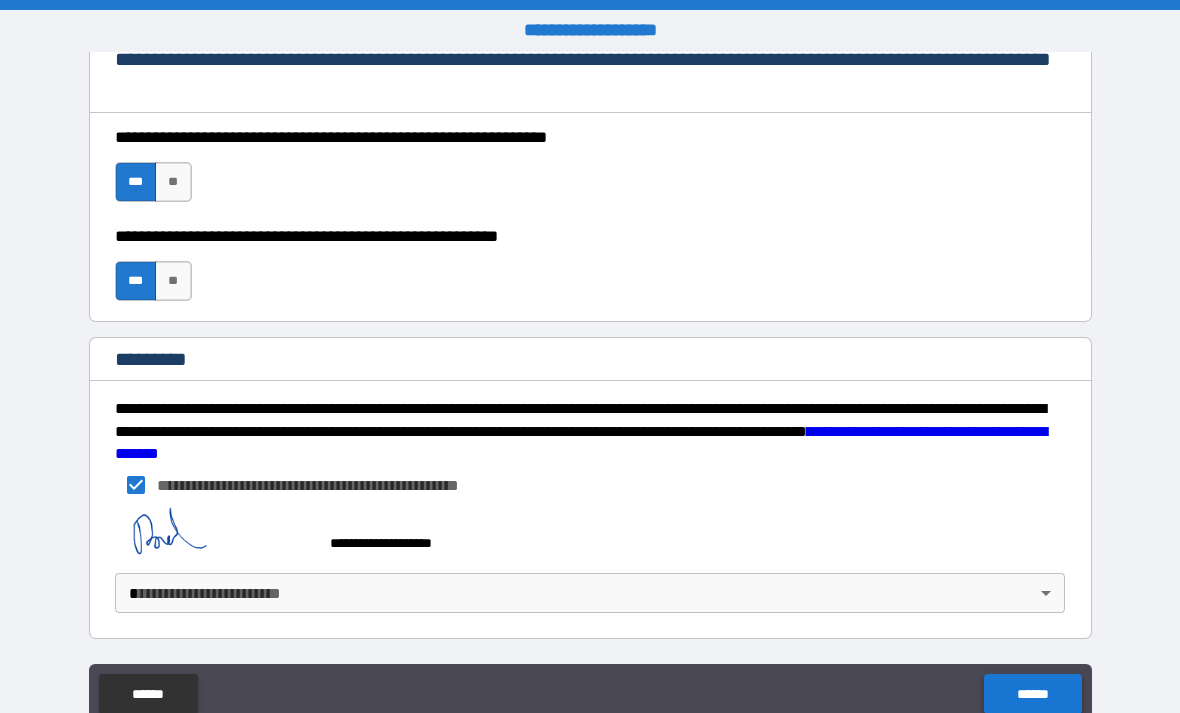 click on "******" at bounding box center [1032, 694] 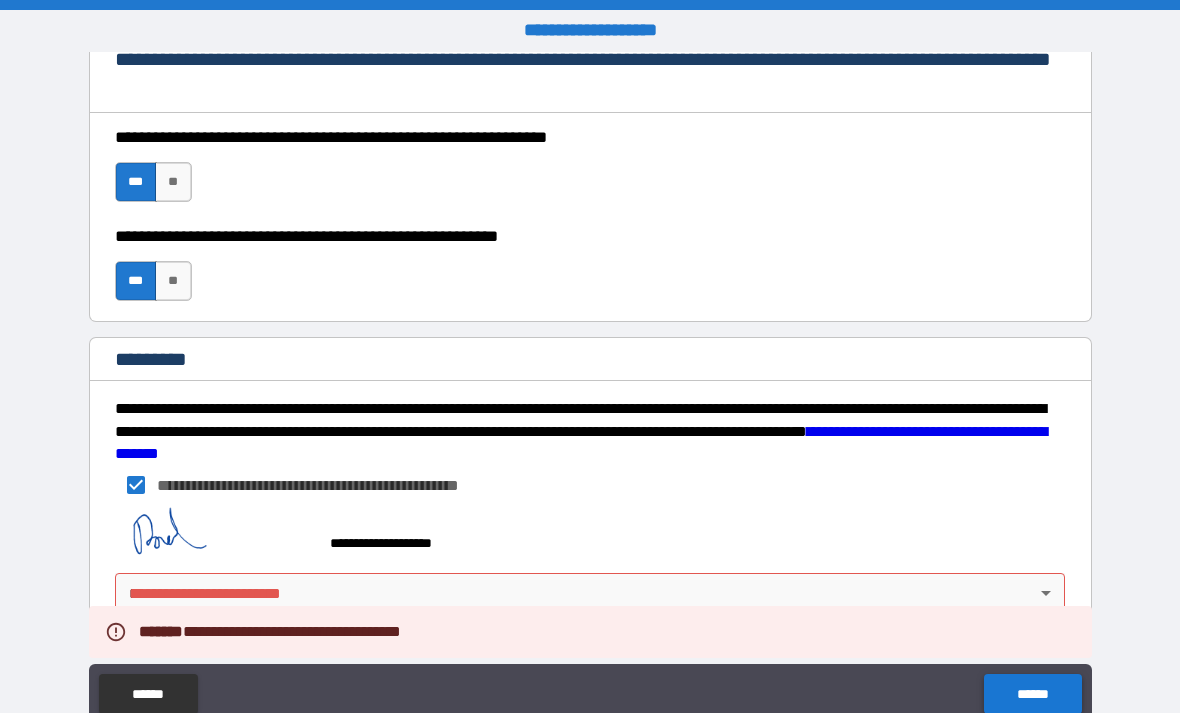 scroll, scrollTop: 2977, scrollLeft: 0, axis: vertical 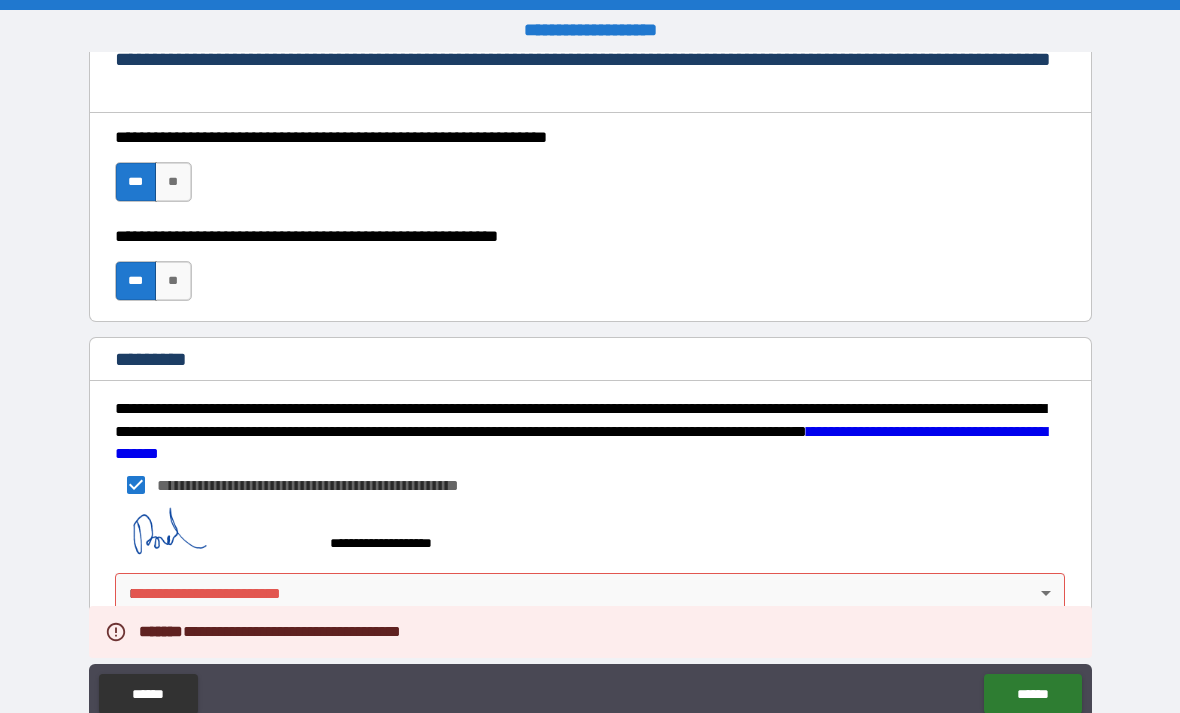 click on "**********" at bounding box center (590, 388) 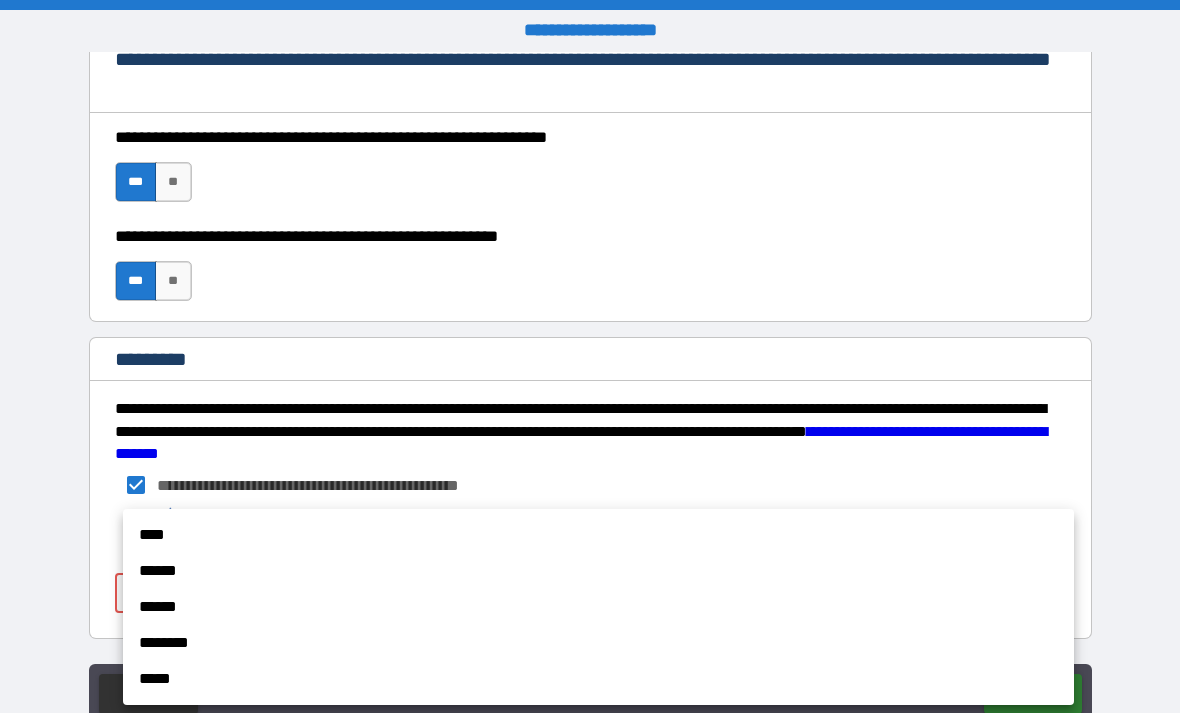 click on "********" at bounding box center (598, 643) 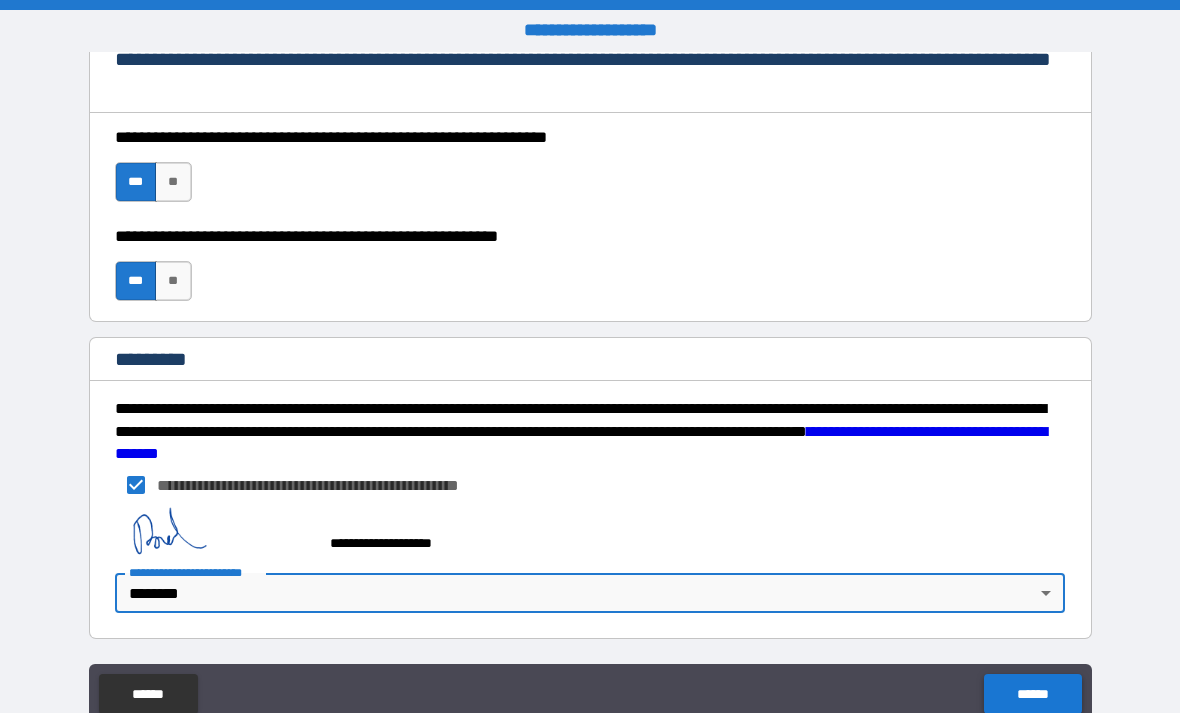 click on "******" at bounding box center [1032, 694] 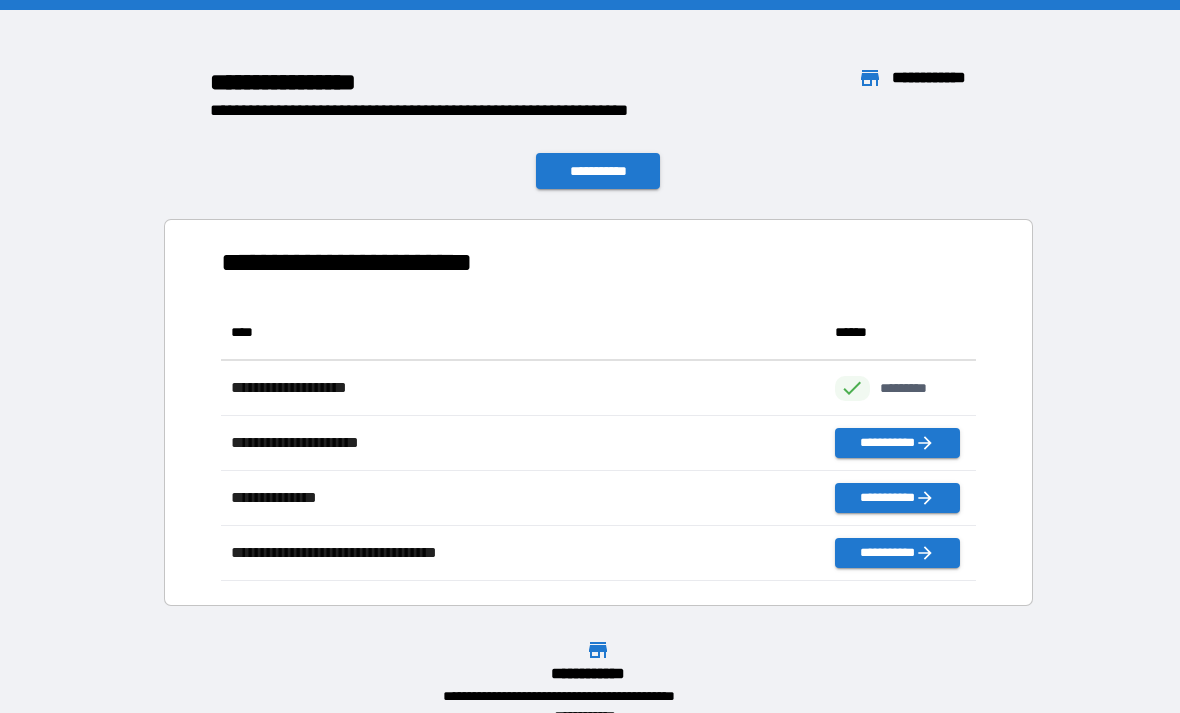 scroll, scrollTop: 1, scrollLeft: 1, axis: both 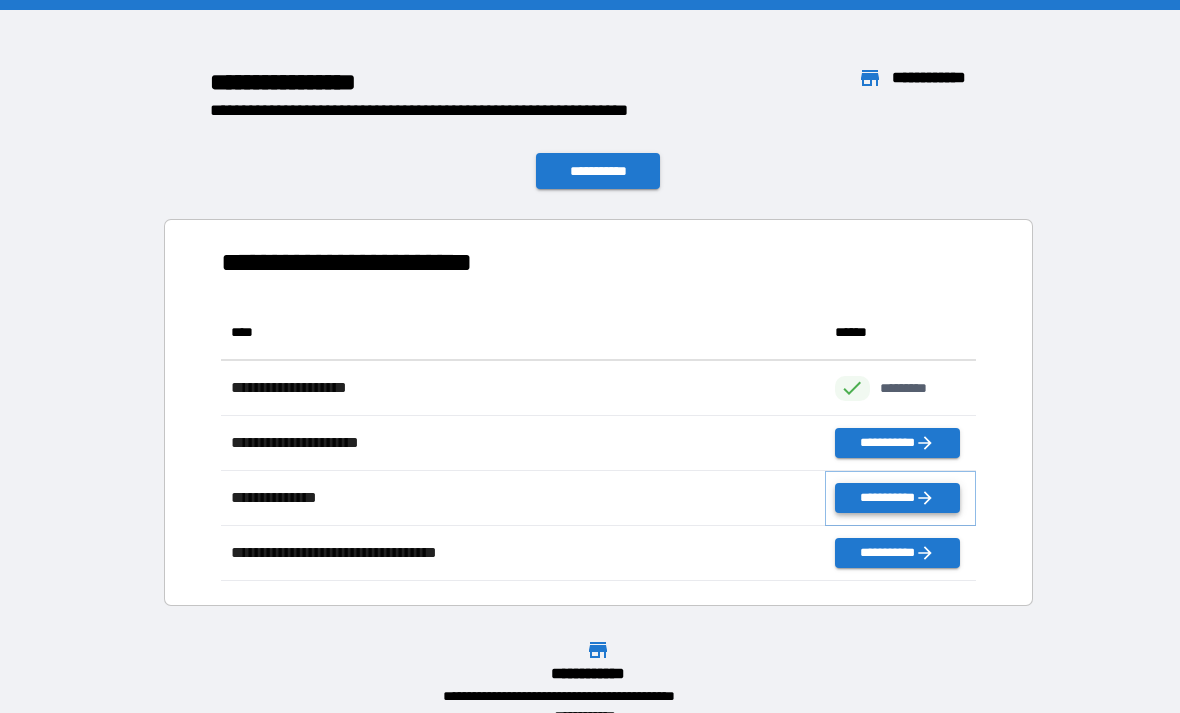 click on "**********" at bounding box center (897, 498) 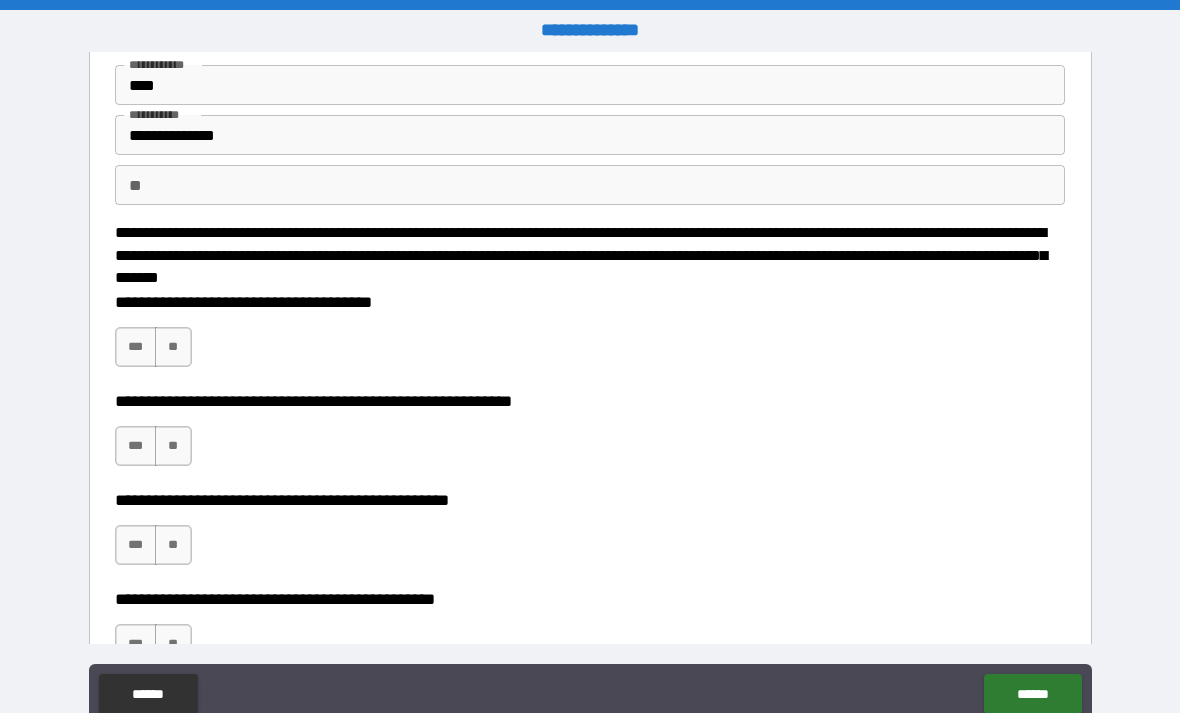 scroll, scrollTop: 81, scrollLeft: 0, axis: vertical 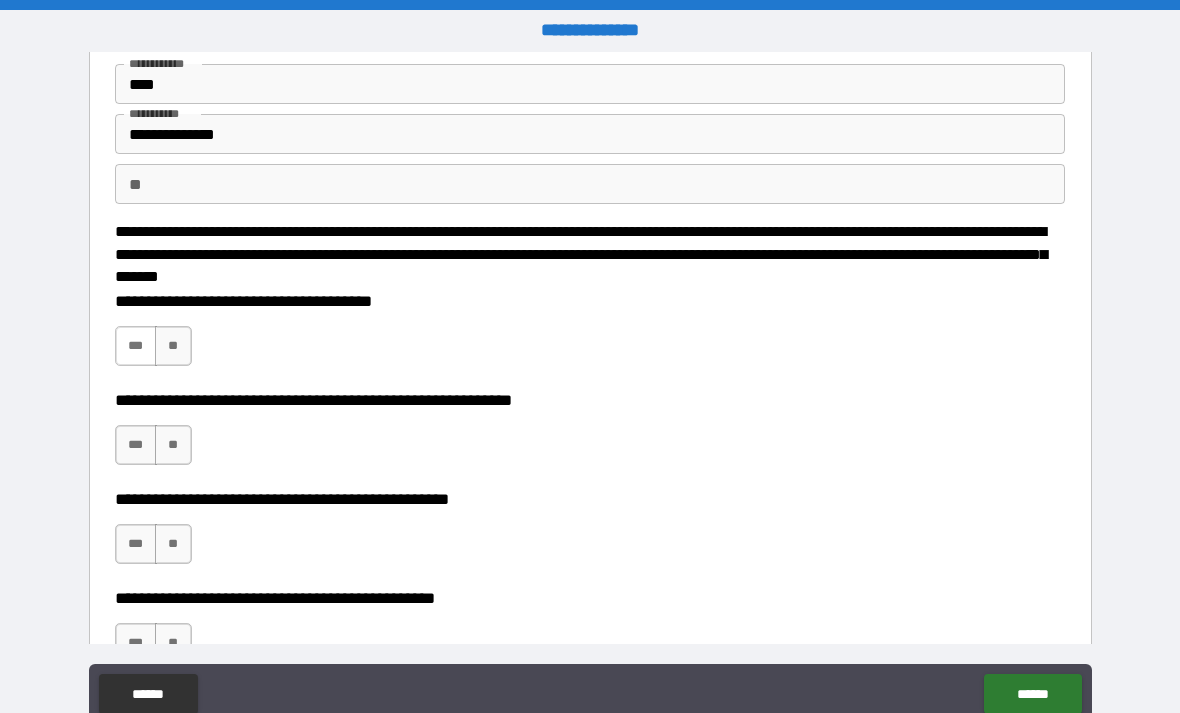 click on "***" at bounding box center (136, 346) 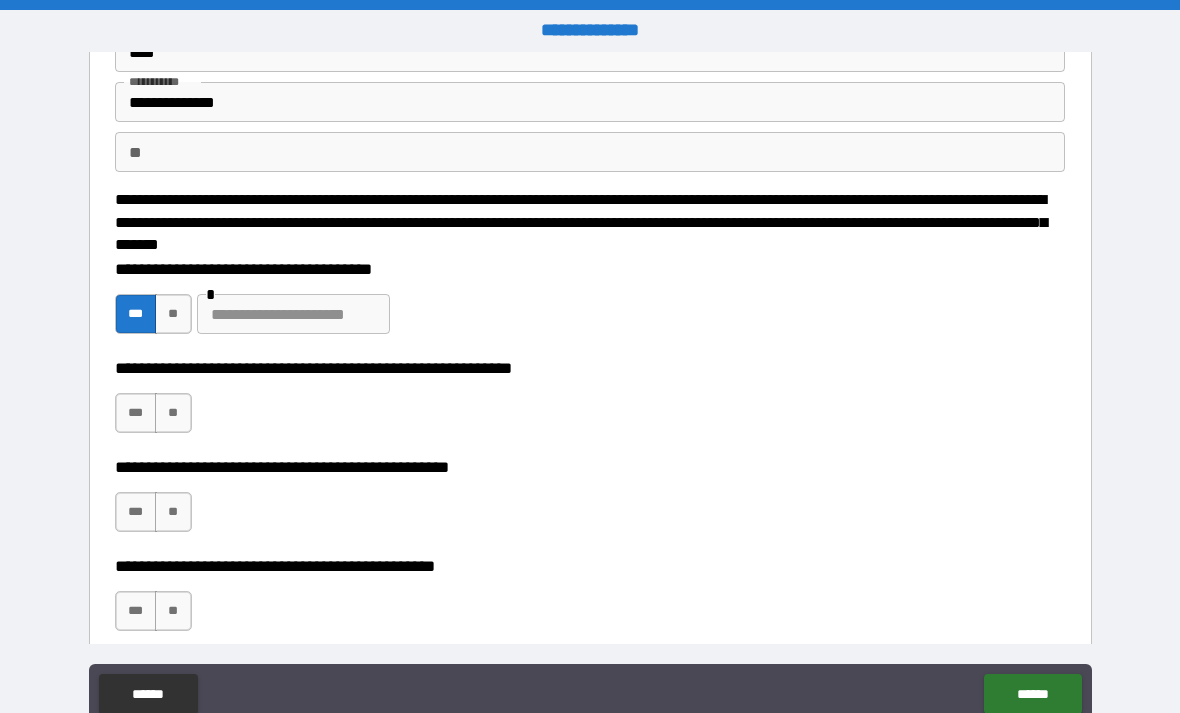 scroll, scrollTop: 115, scrollLeft: 0, axis: vertical 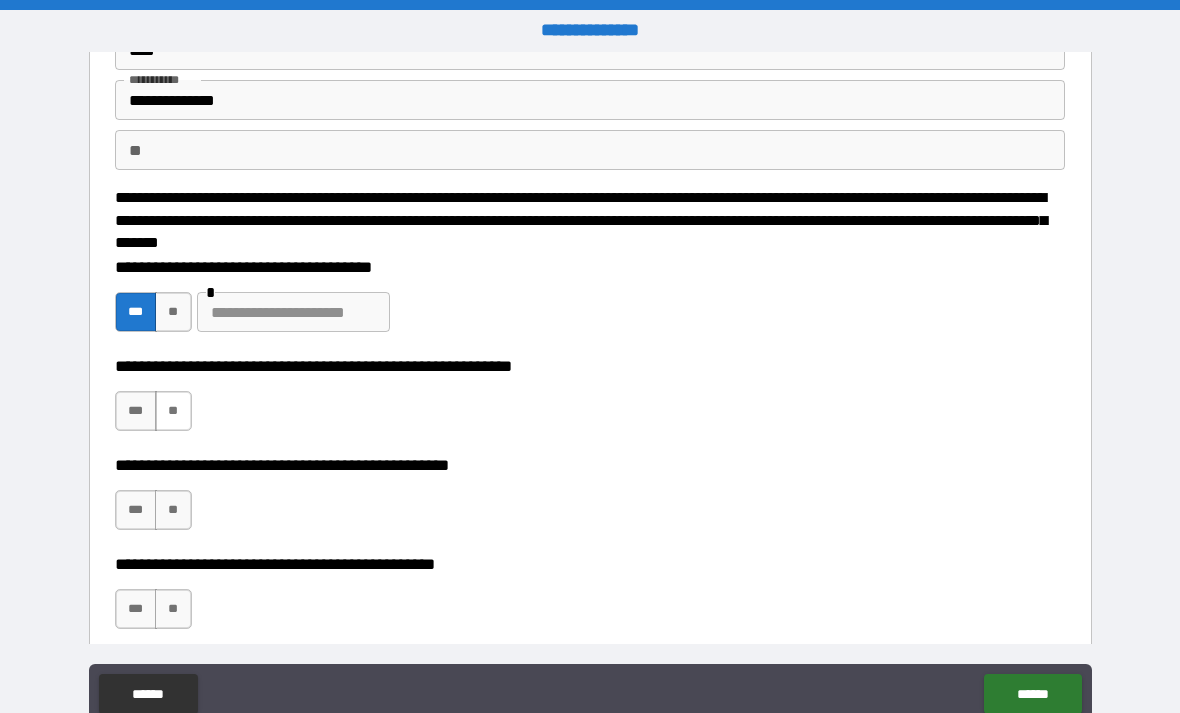 click on "**" at bounding box center (173, 411) 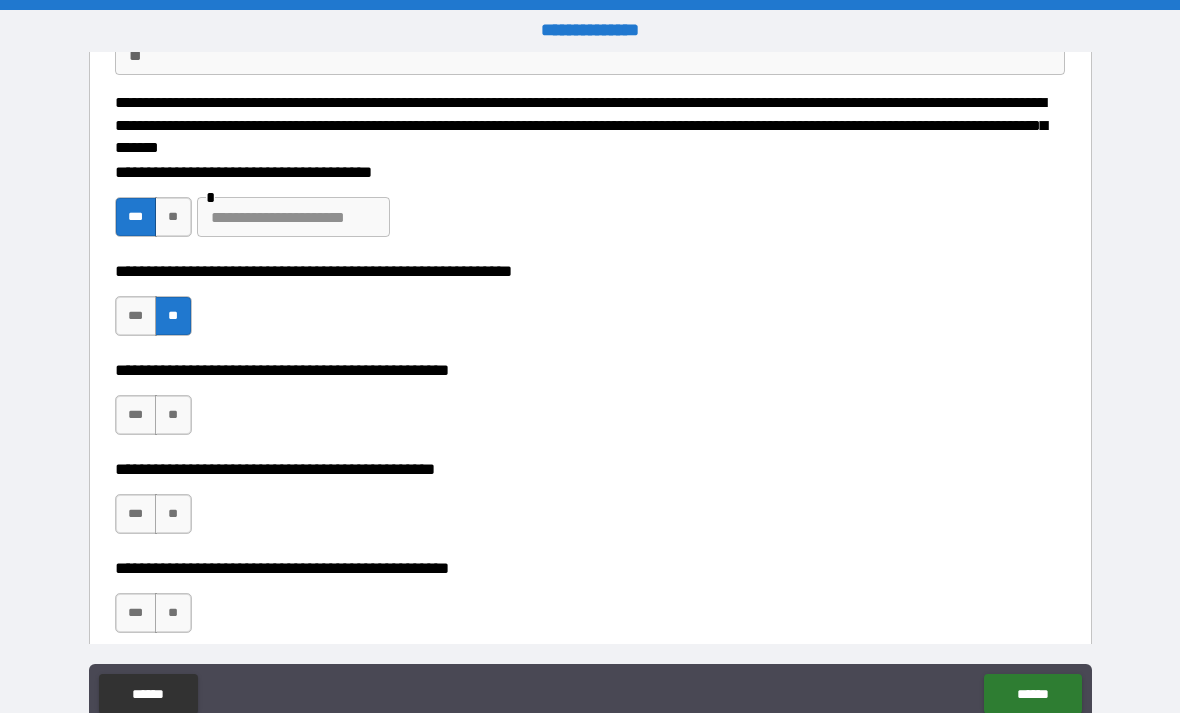 scroll, scrollTop: 213, scrollLeft: 0, axis: vertical 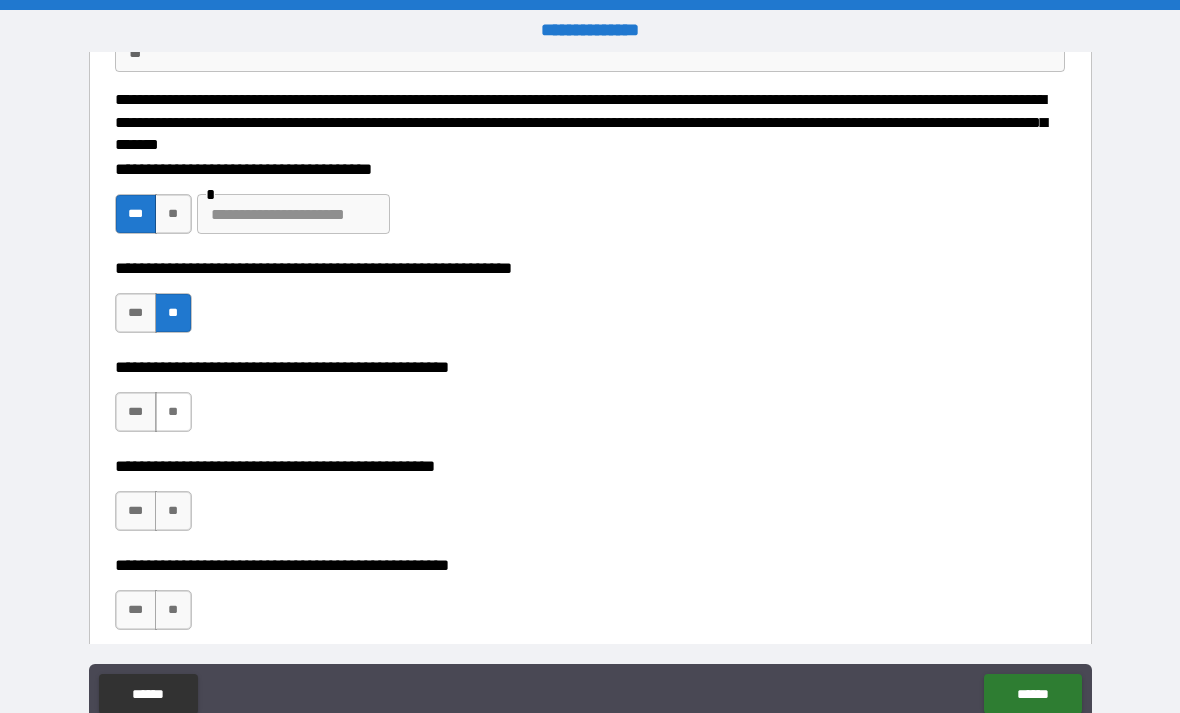 click on "**" at bounding box center [173, 412] 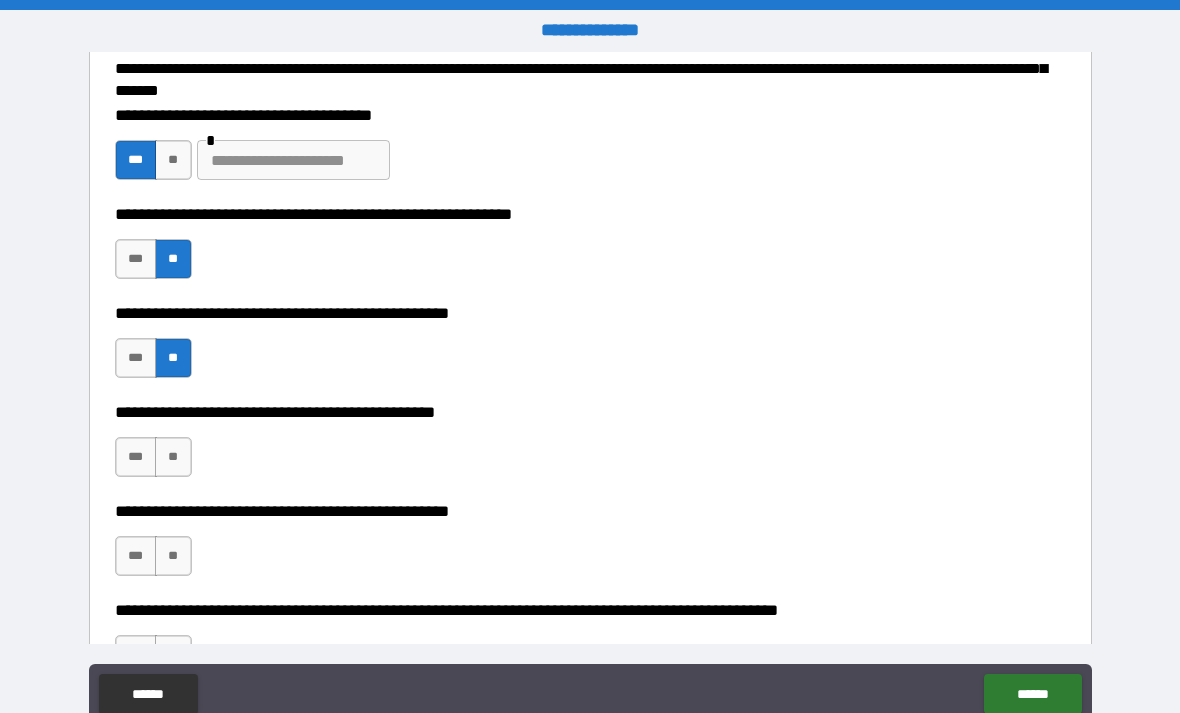 scroll, scrollTop: 278, scrollLeft: 0, axis: vertical 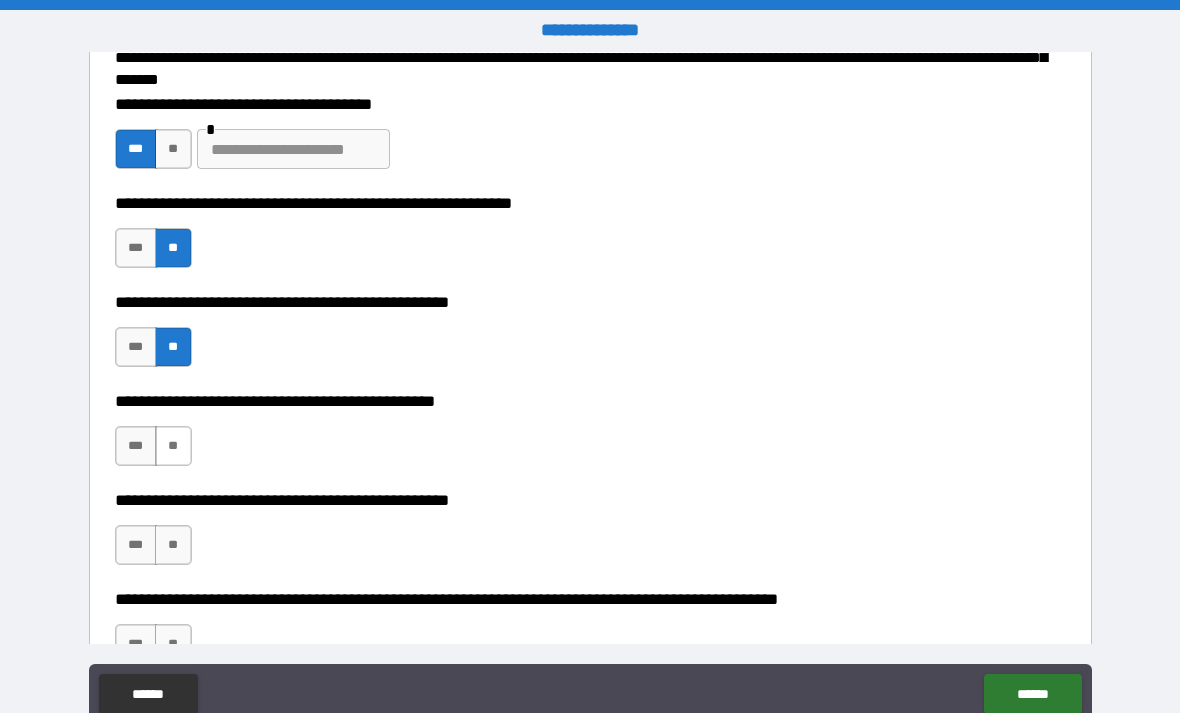 click on "**" at bounding box center (173, 446) 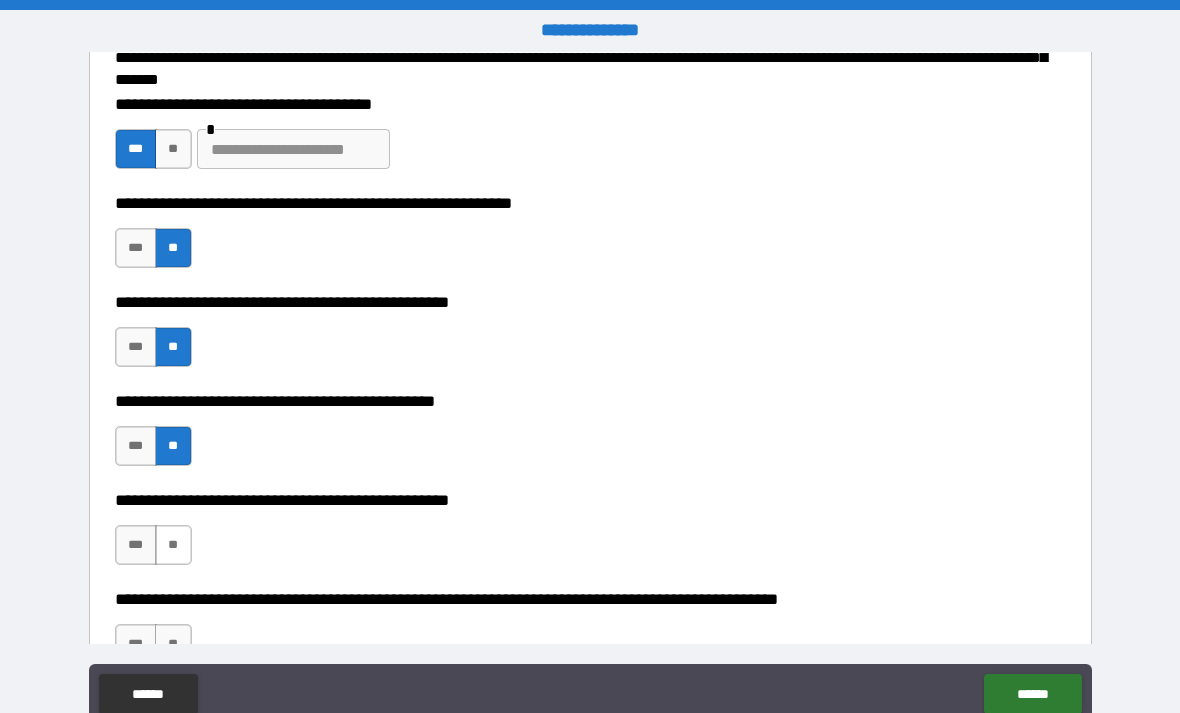 click on "**" at bounding box center (173, 545) 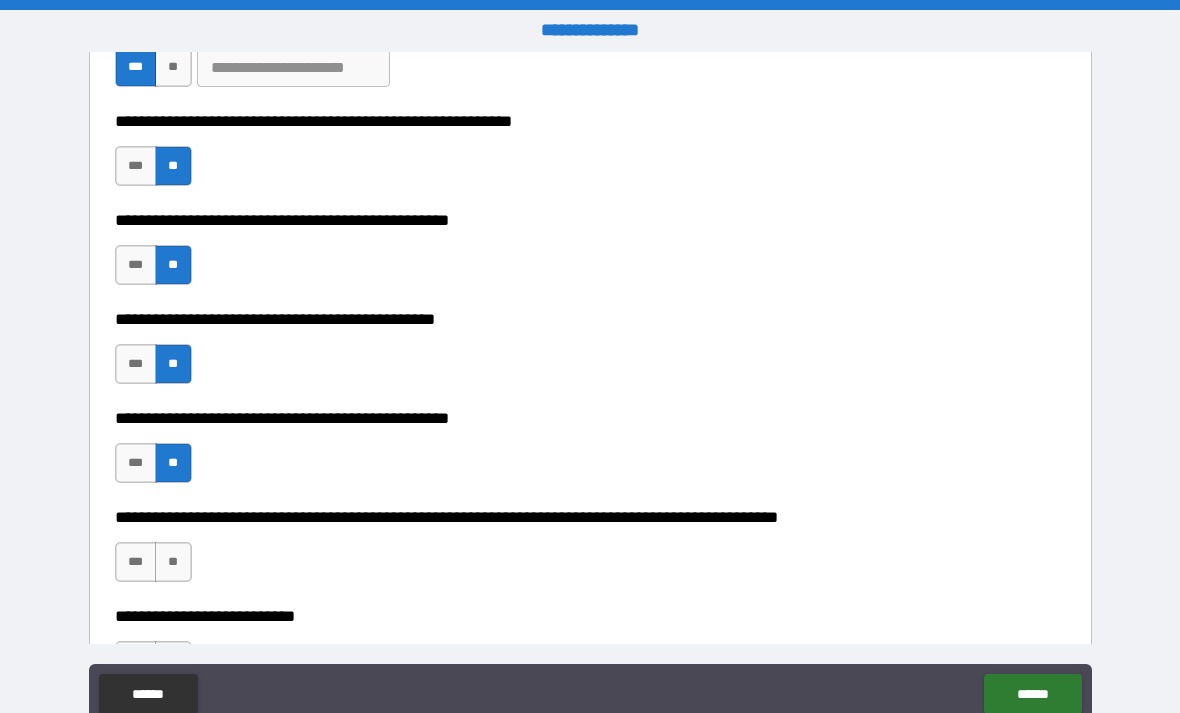 scroll, scrollTop: 376, scrollLeft: 0, axis: vertical 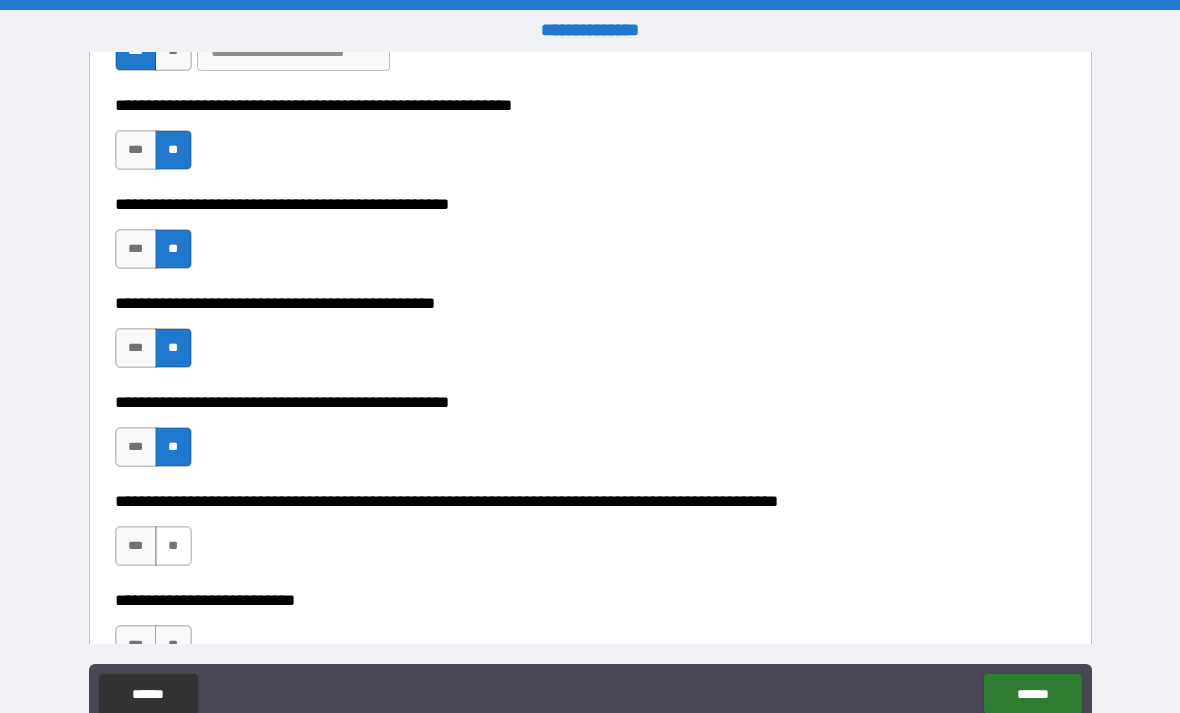 click on "**" at bounding box center [173, 546] 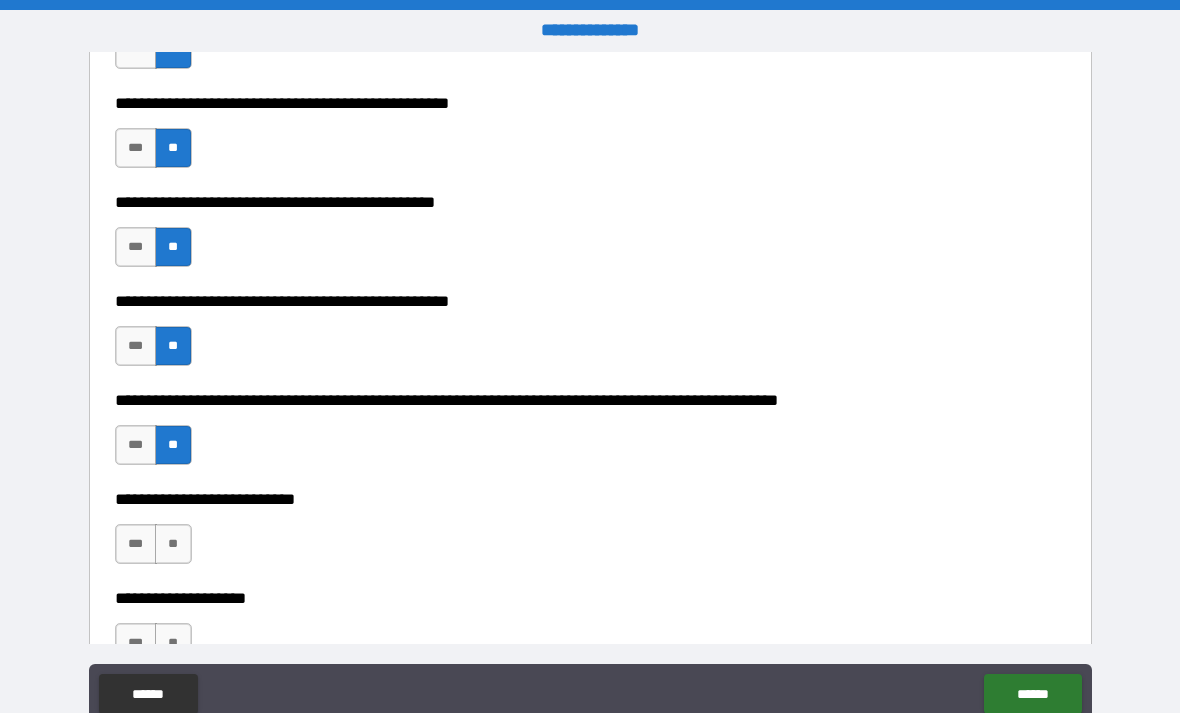 scroll, scrollTop: 490, scrollLeft: 0, axis: vertical 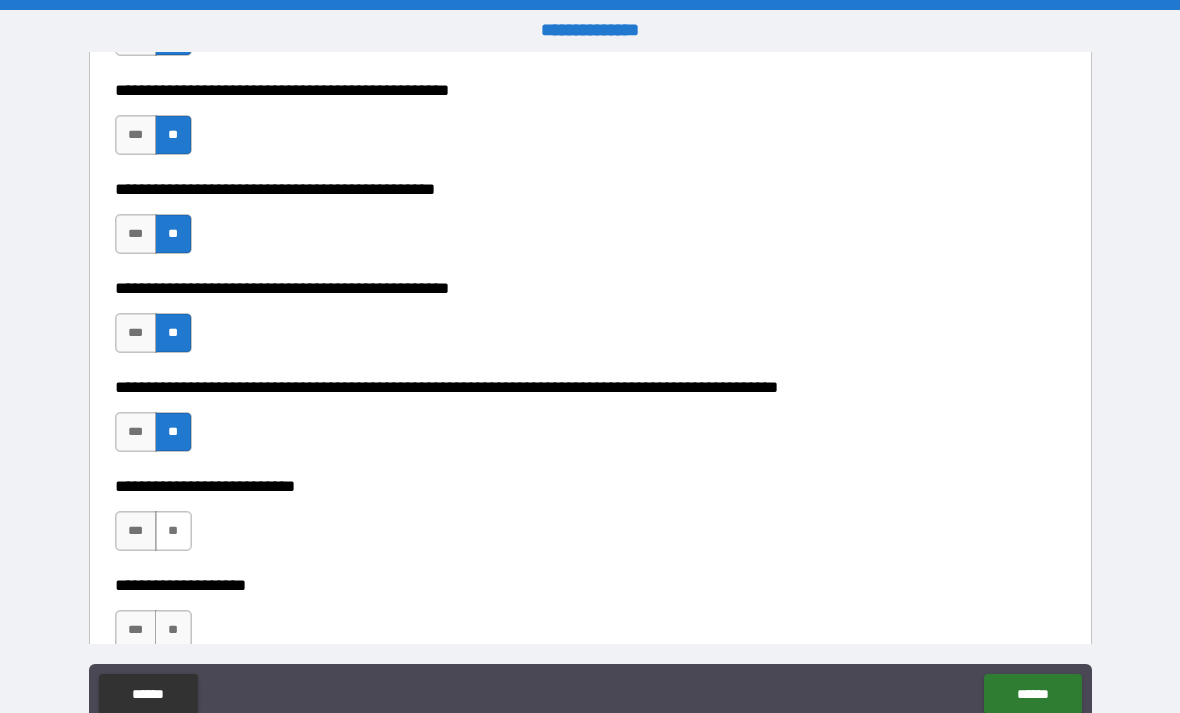click on "**" at bounding box center (173, 531) 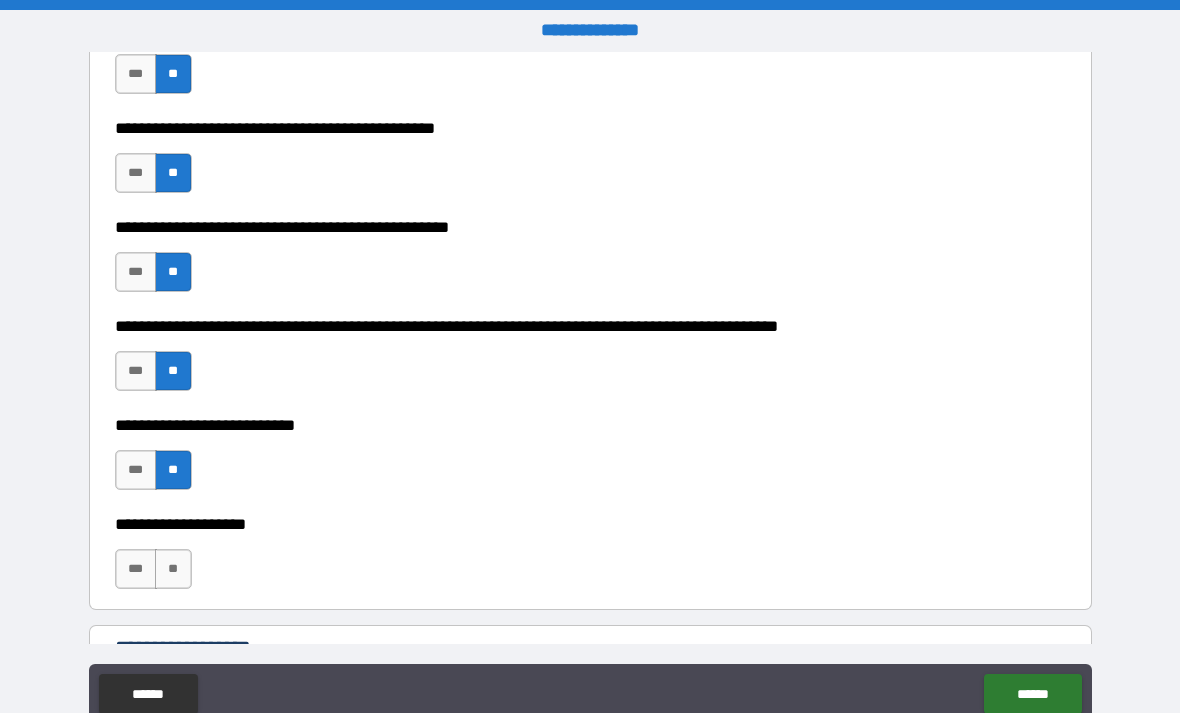 scroll, scrollTop: 566, scrollLeft: 0, axis: vertical 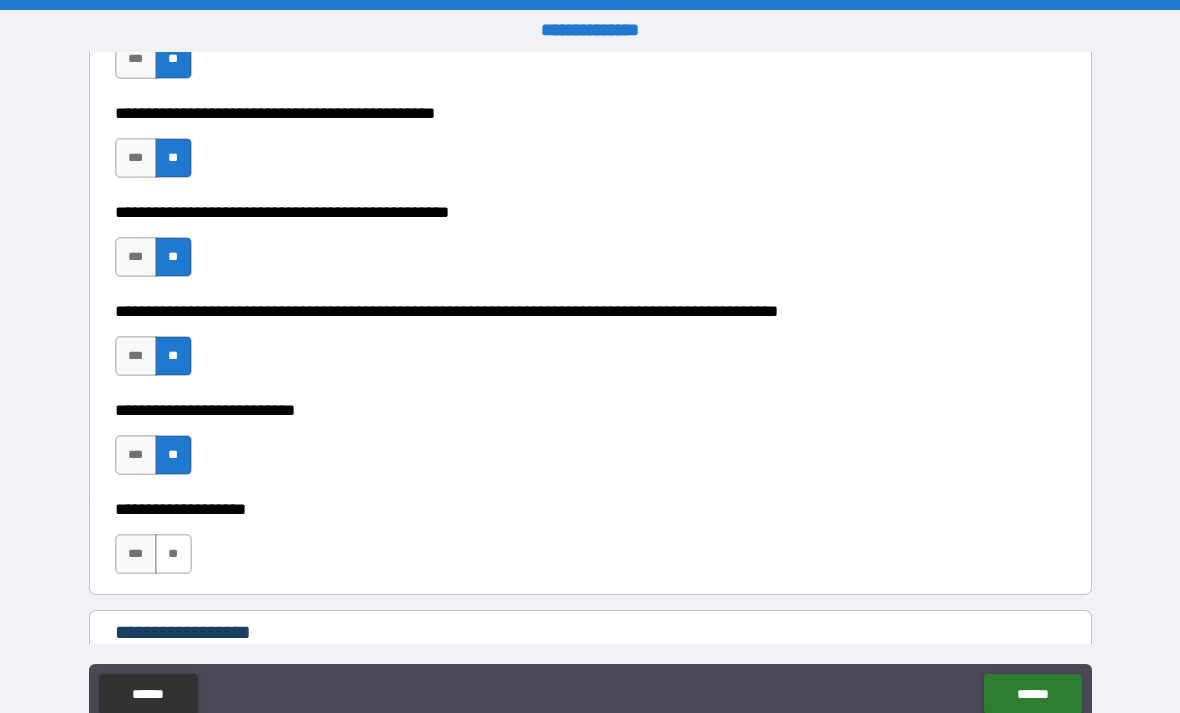 click on "**" at bounding box center [173, 554] 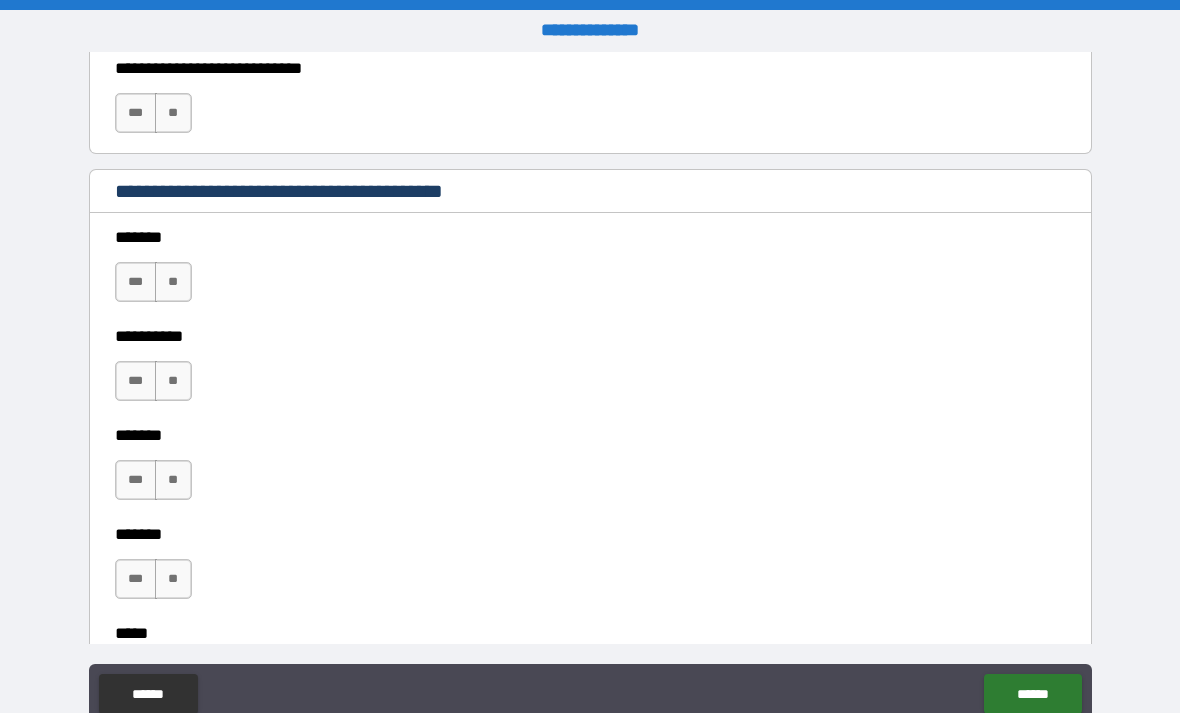 scroll, scrollTop: 1375, scrollLeft: 0, axis: vertical 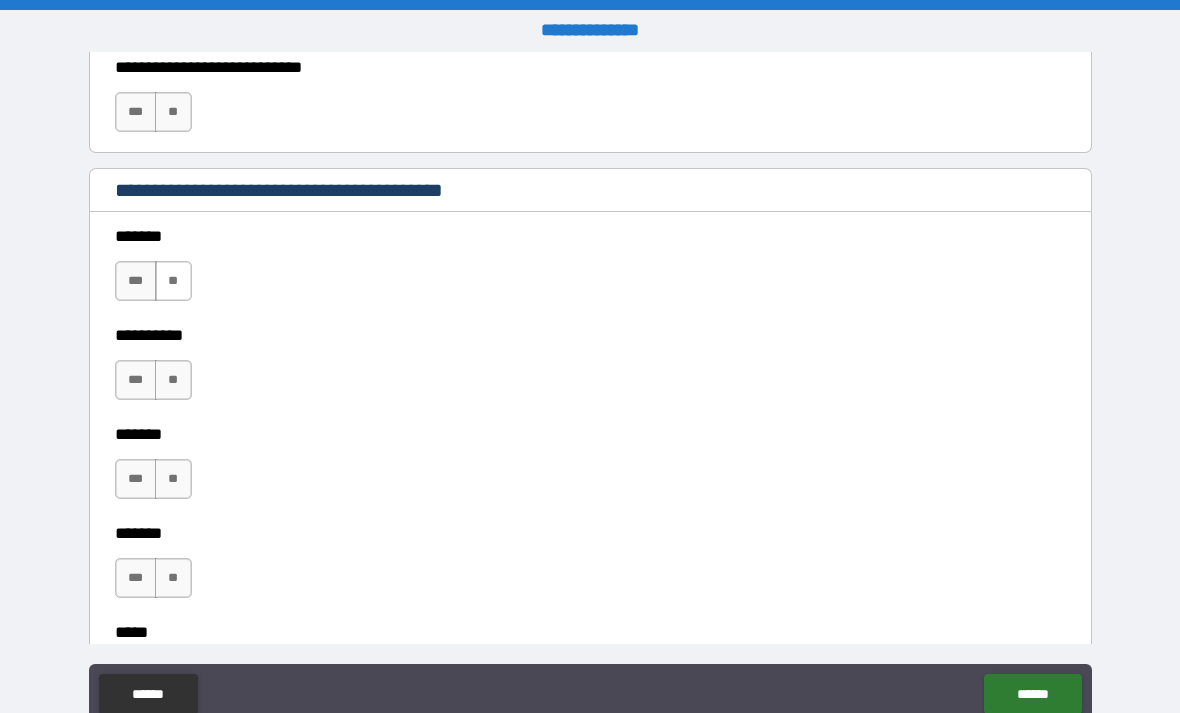 click on "**" at bounding box center [173, 281] 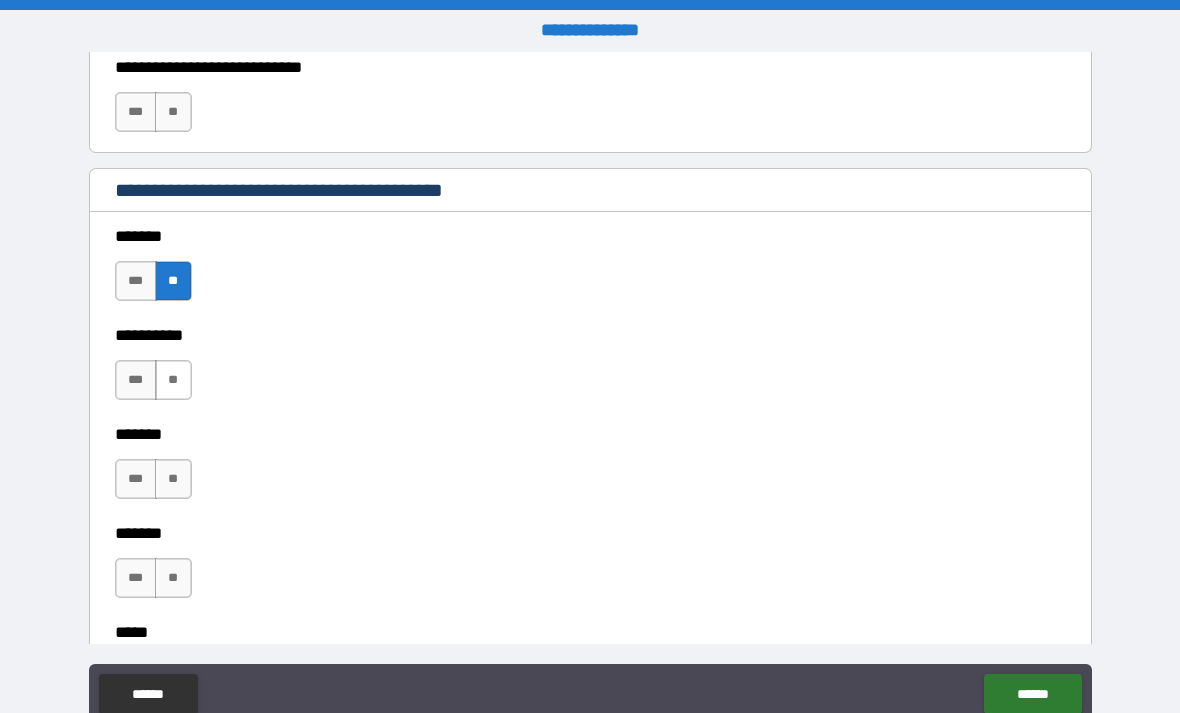 click on "**" at bounding box center (173, 380) 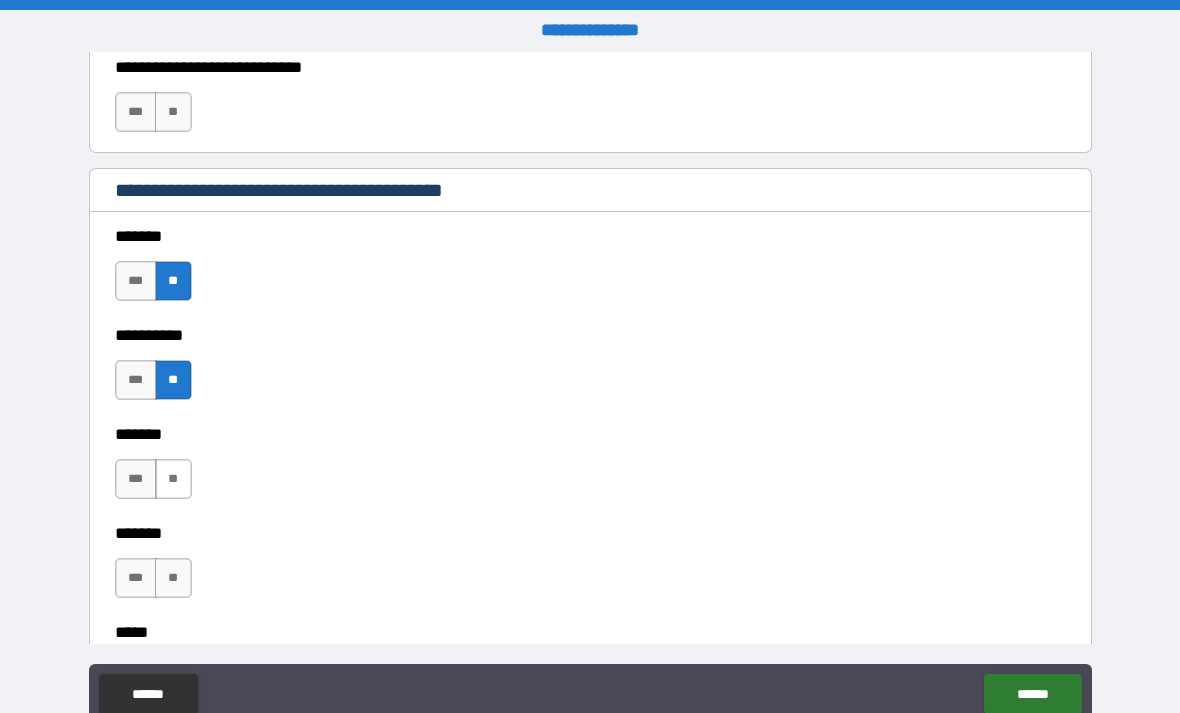 click on "**" at bounding box center (173, 479) 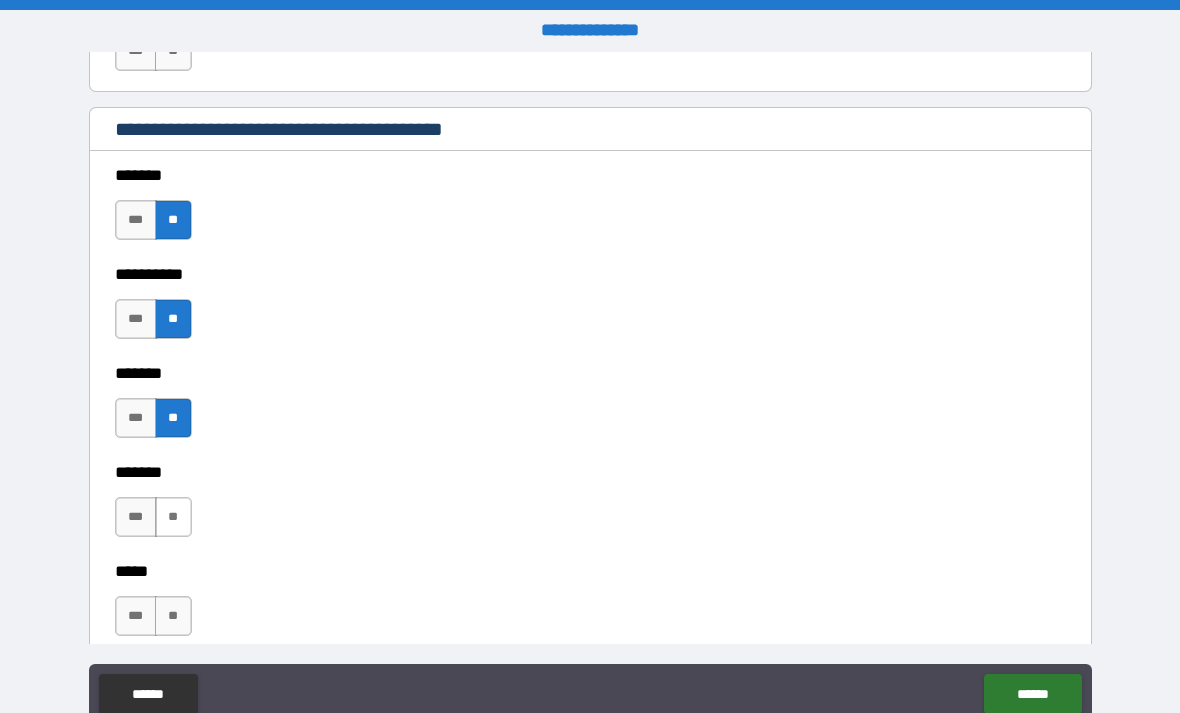 click on "**" at bounding box center (173, 517) 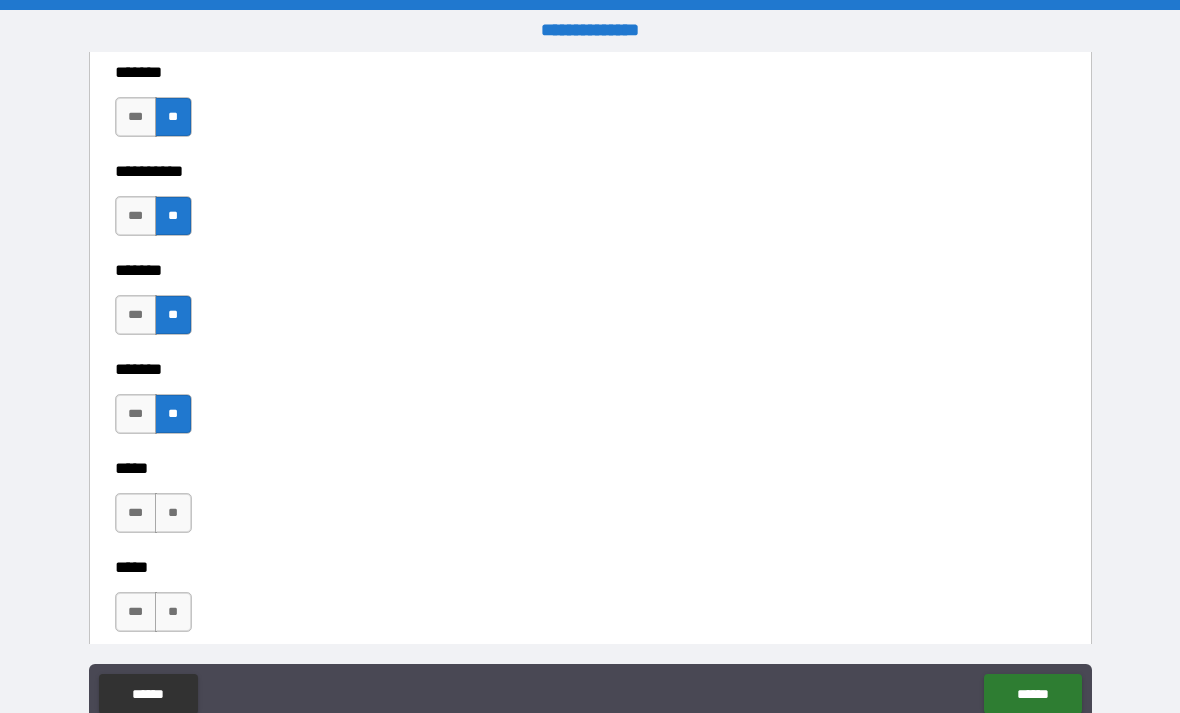 scroll, scrollTop: 1541, scrollLeft: 0, axis: vertical 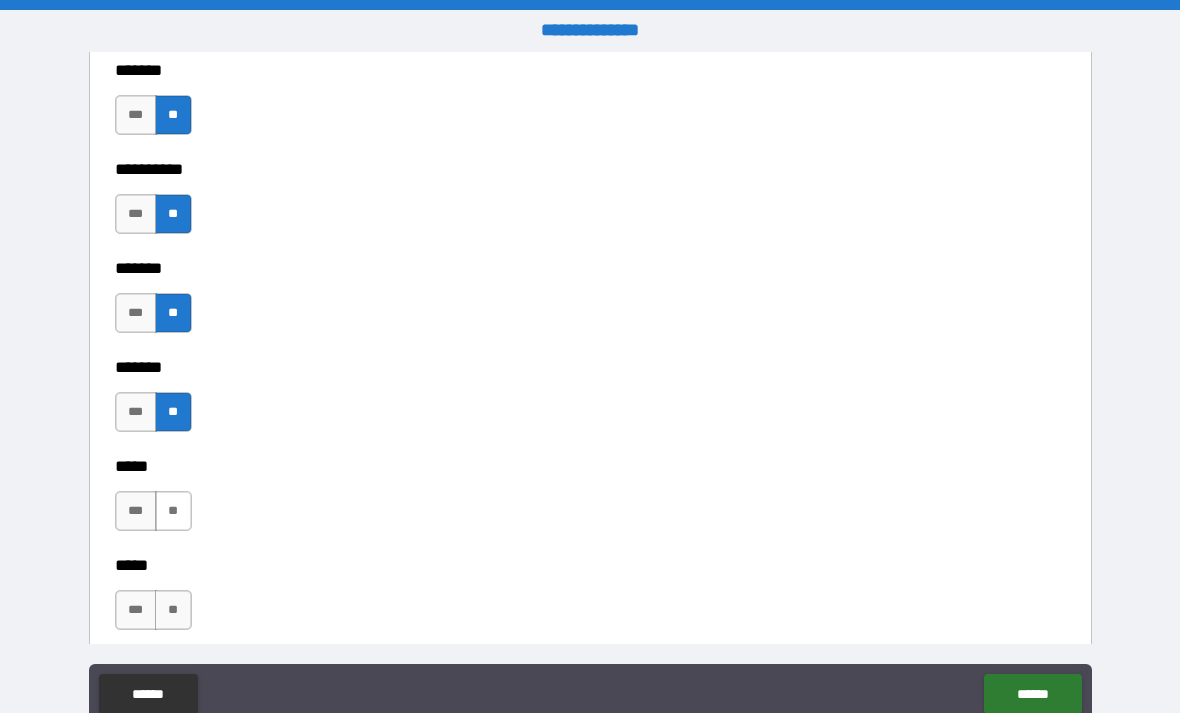 click on "**" at bounding box center (173, 511) 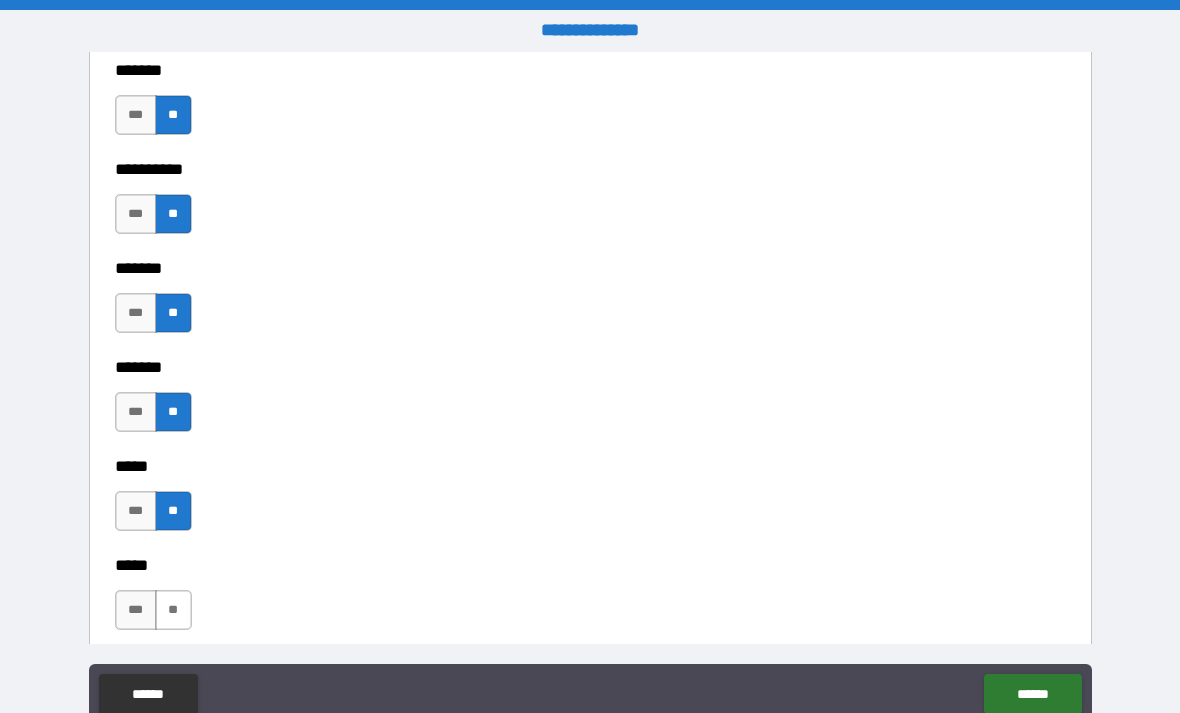 click on "**" at bounding box center (173, 610) 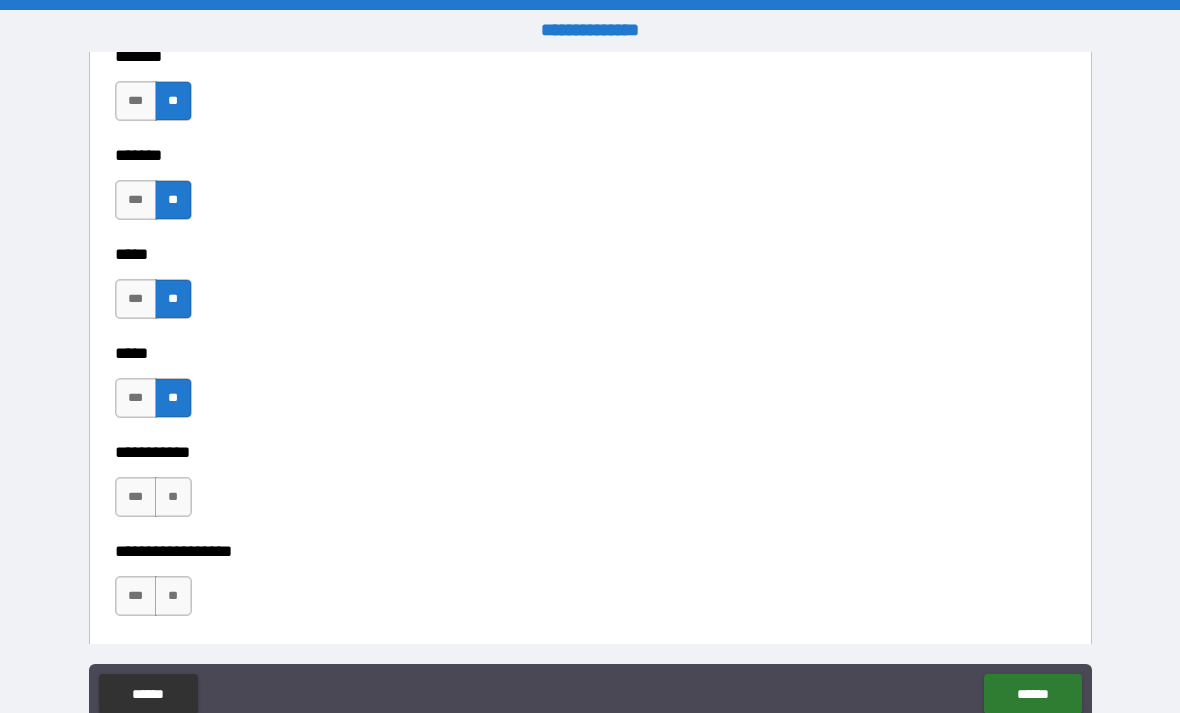 scroll, scrollTop: 1779, scrollLeft: 0, axis: vertical 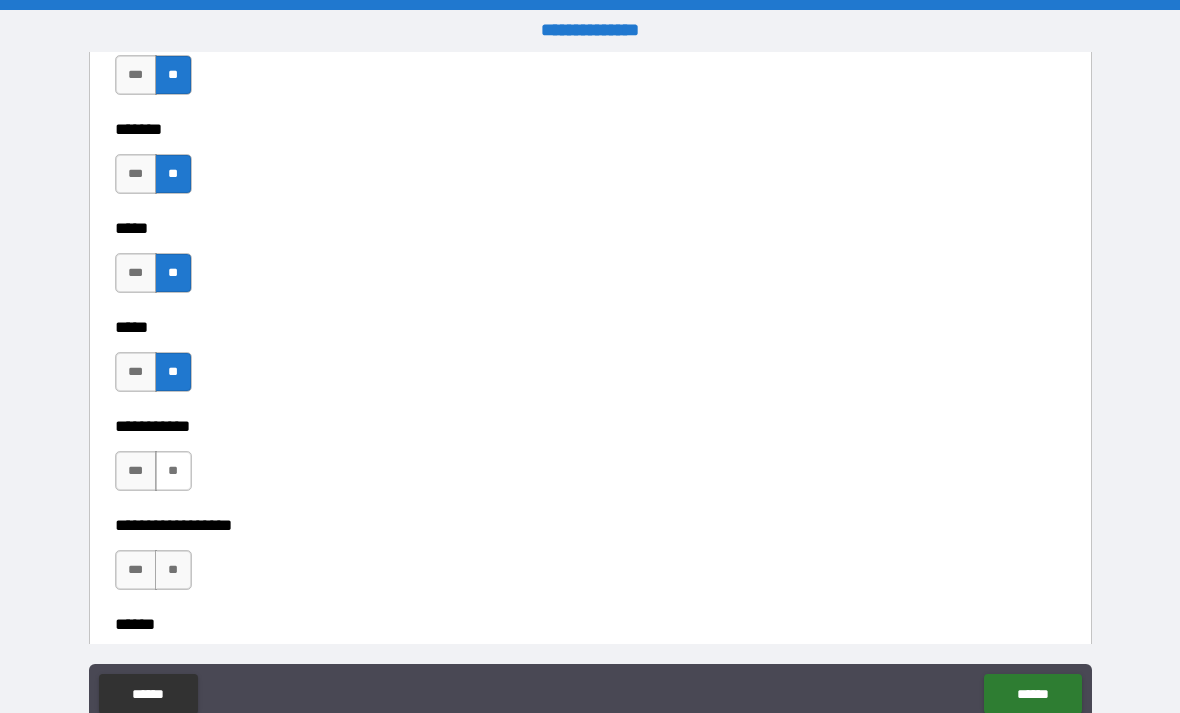 click on "**" at bounding box center (173, 471) 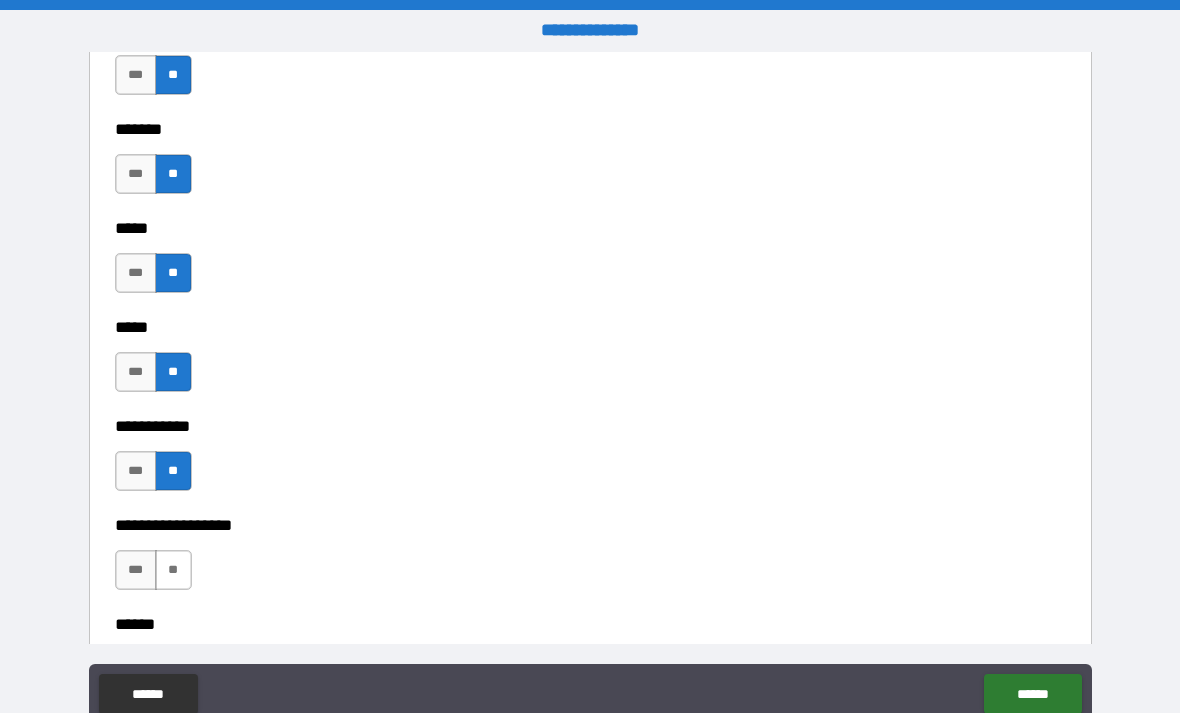 click on "**" at bounding box center (173, 570) 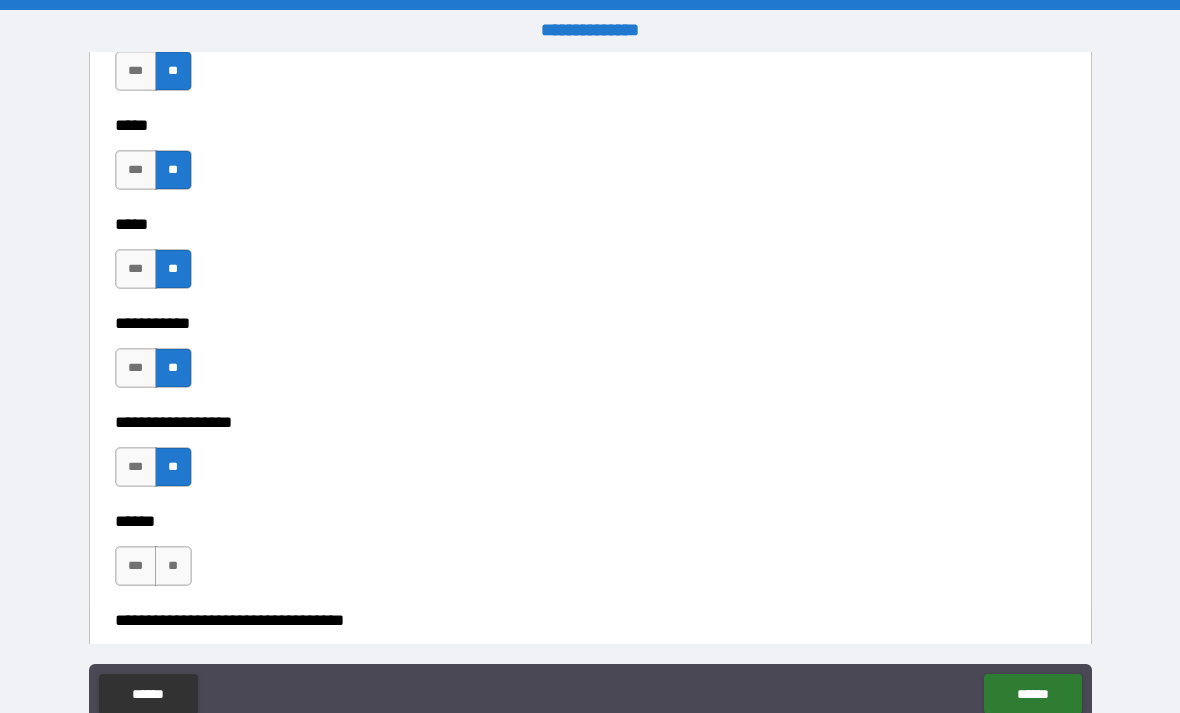 scroll, scrollTop: 1891, scrollLeft: 0, axis: vertical 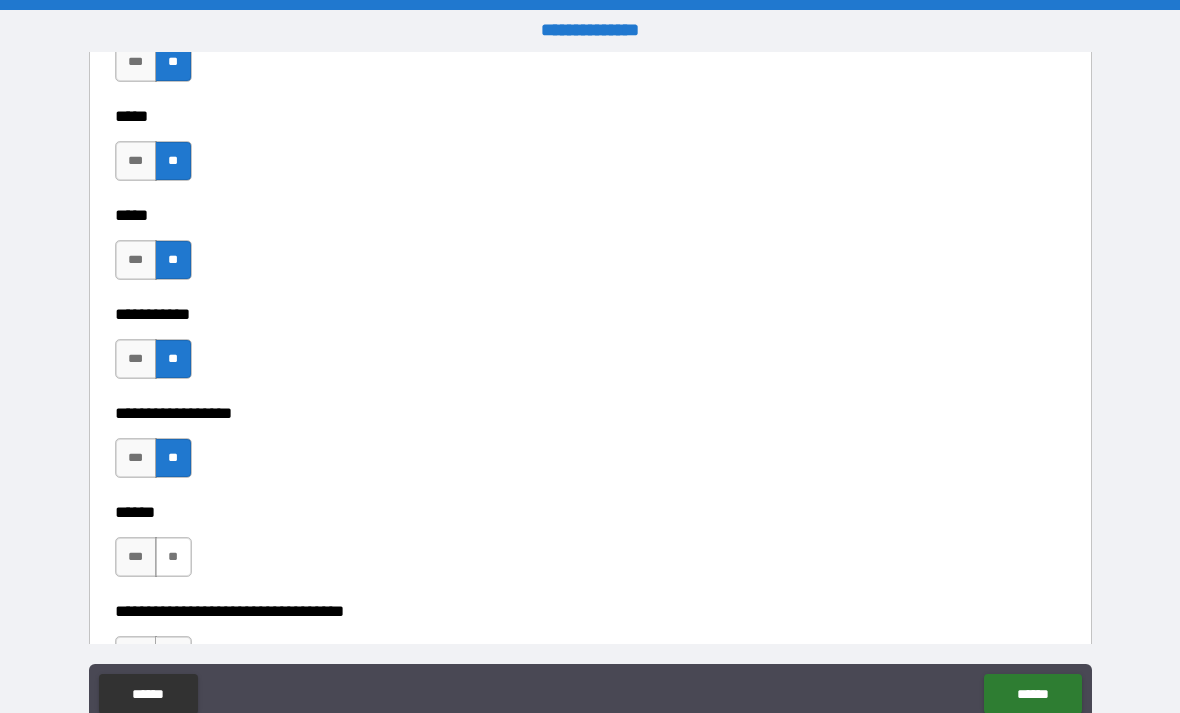 click on "**" at bounding box center [173, 557] 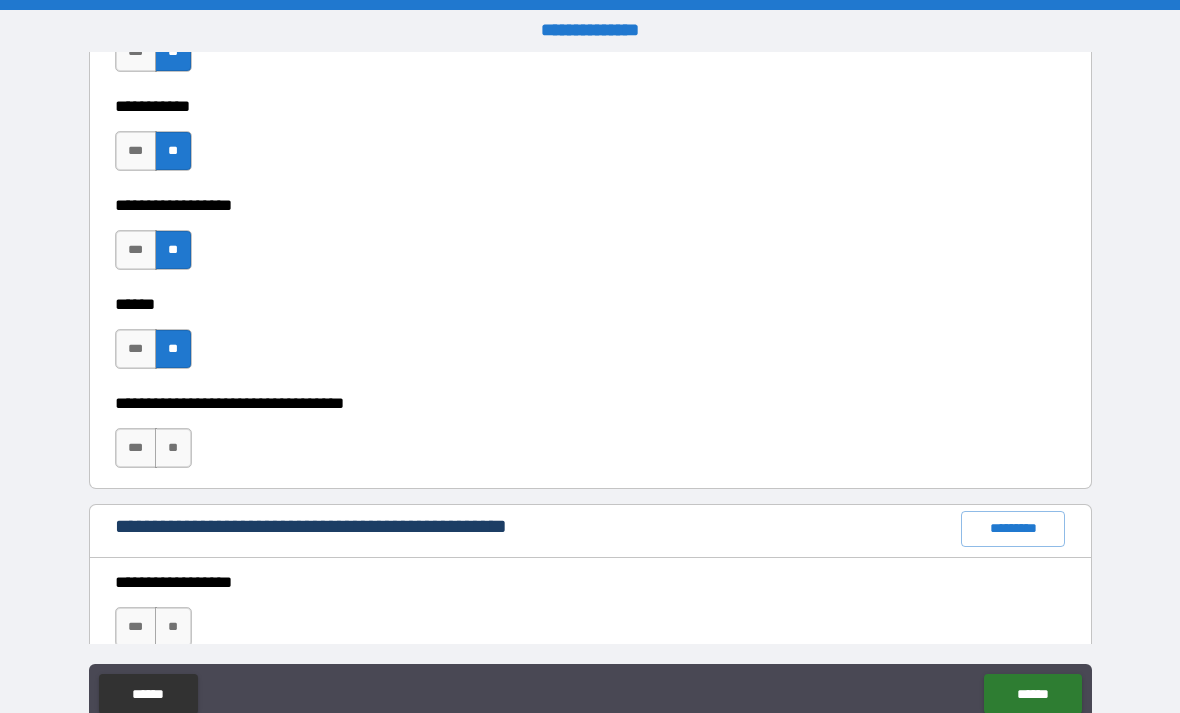 scroll, scrollTop: 2101, scrollLeft: 0, axis: vertical 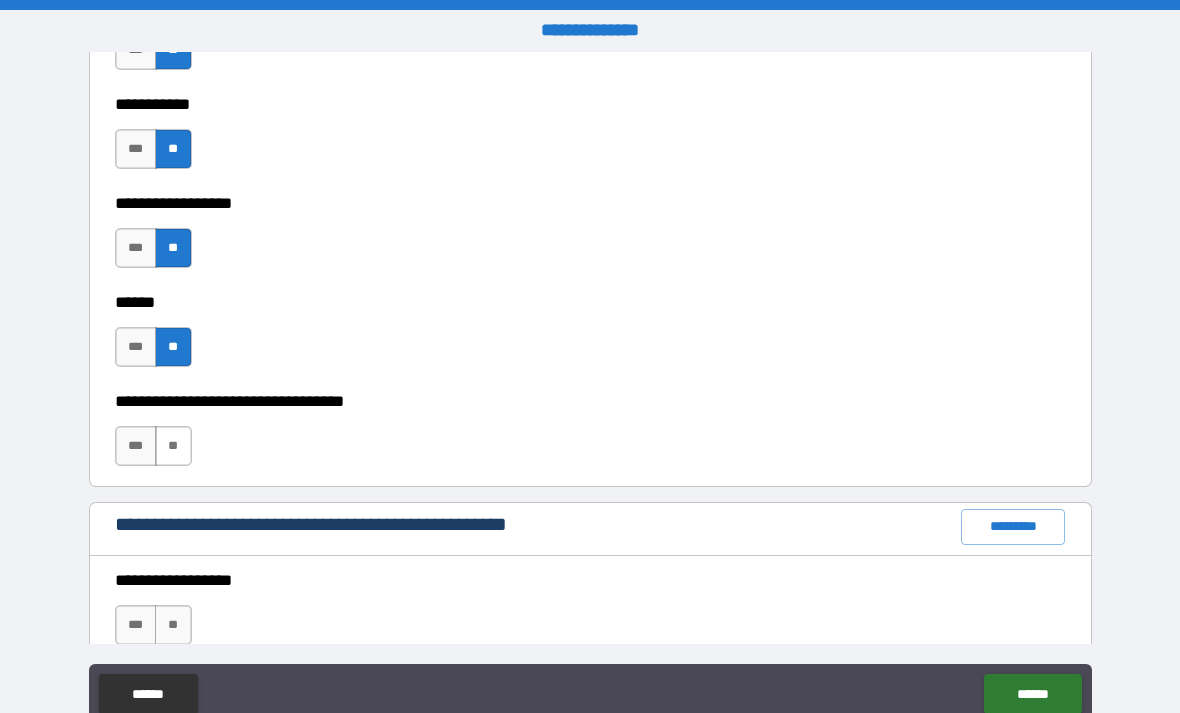 click on "**" at bounding box center [173, 446] 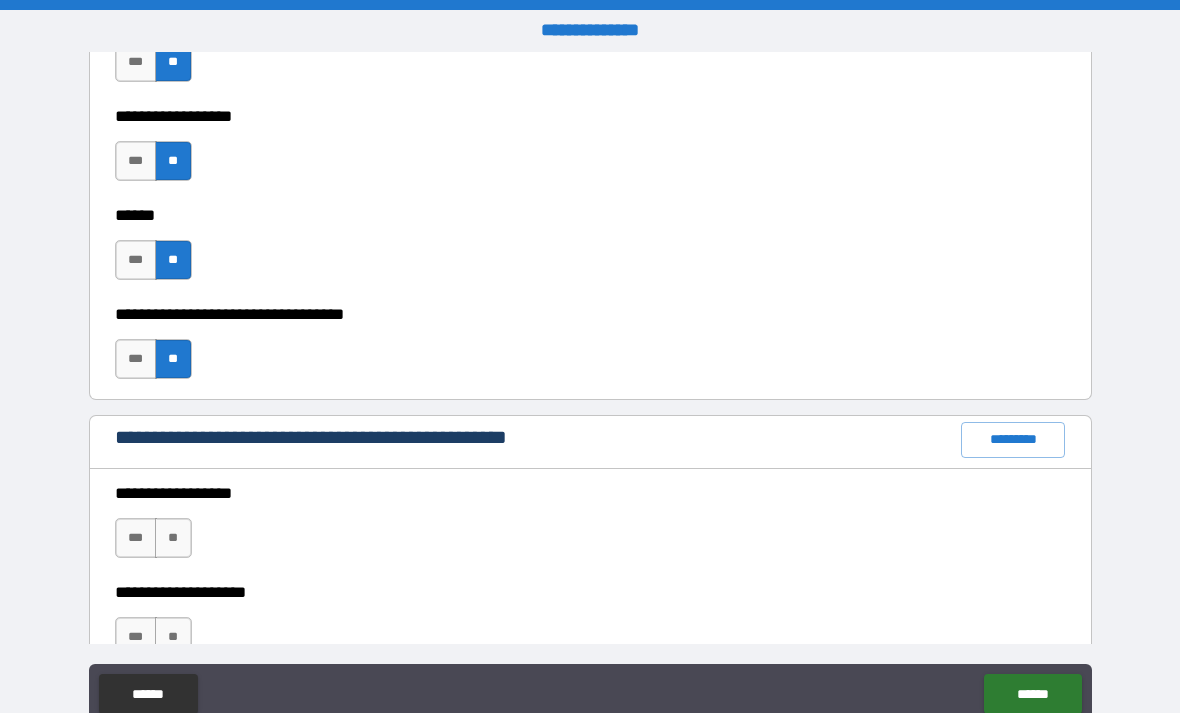 scroll, scrollTop: 2205, scrollLeft: 0, axis: vertical 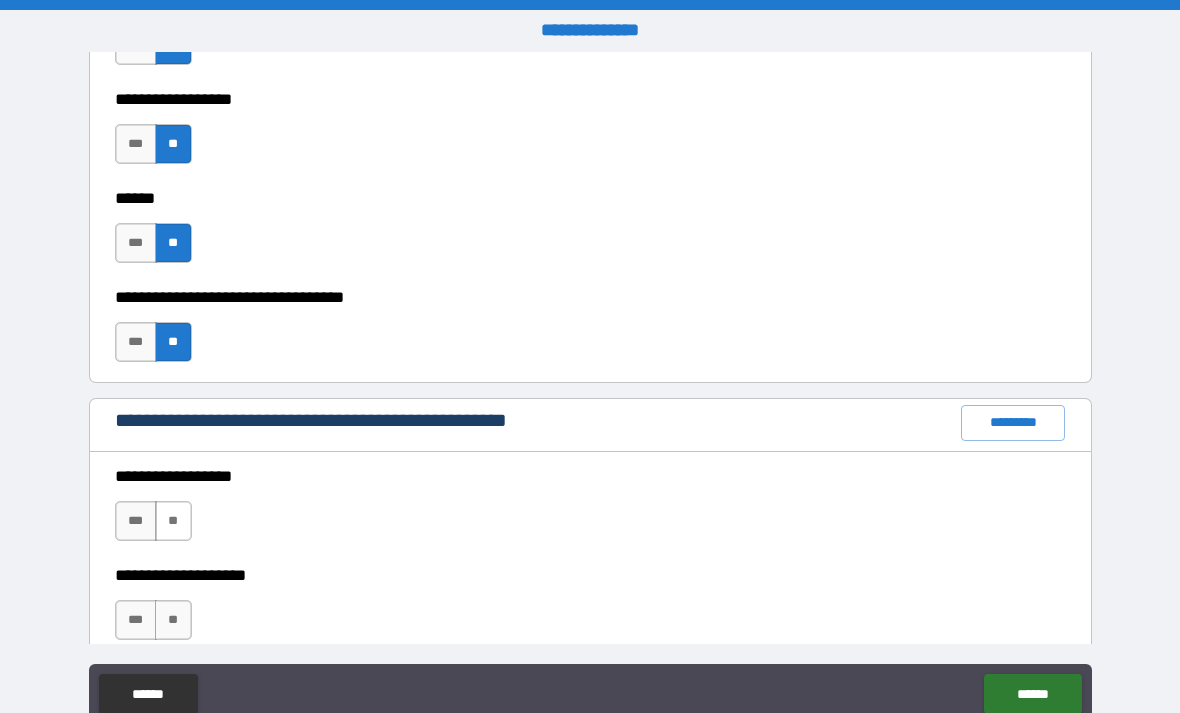 click on "**" at bounding box center (173, 521) 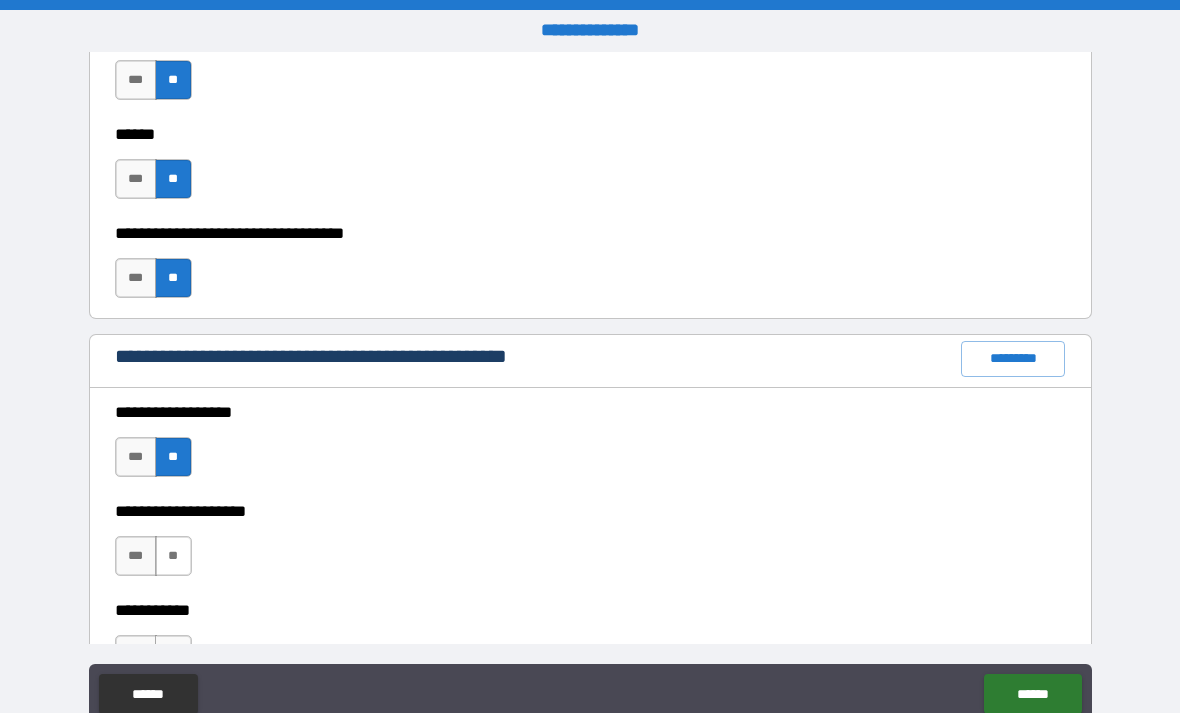 click on "**" at bounding box center [173, 556] 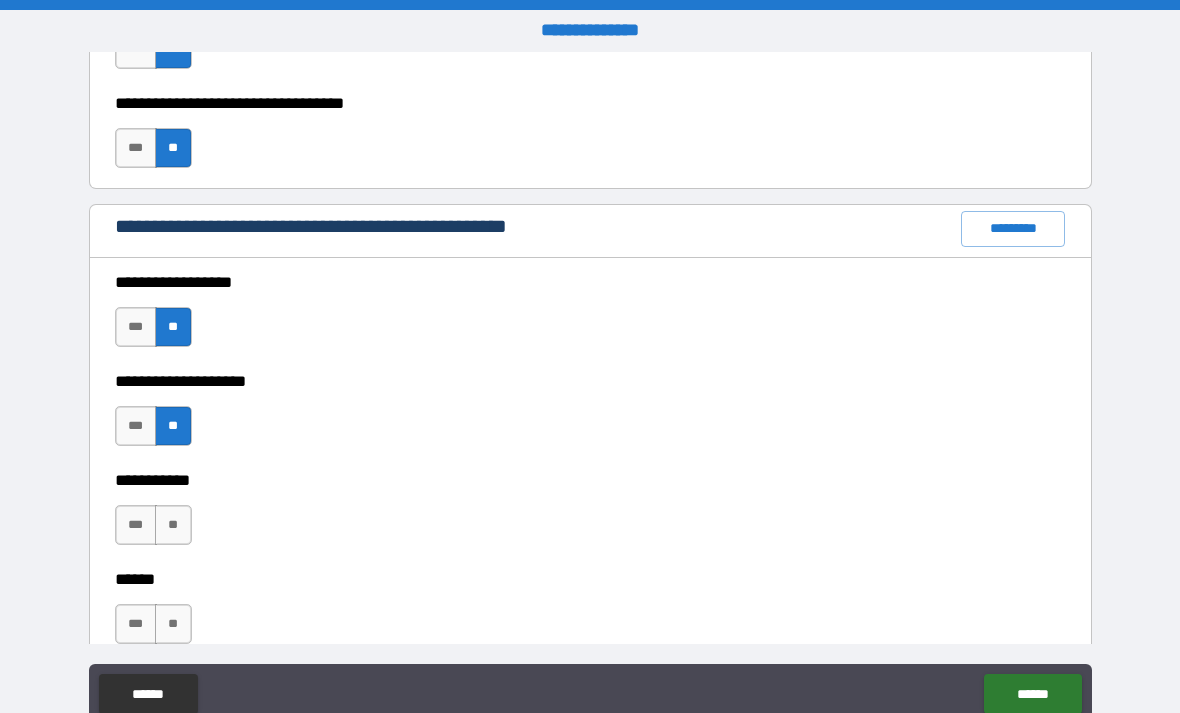 scroll, scrollTop: 2429, scrollLeft: 0, axis: vertical 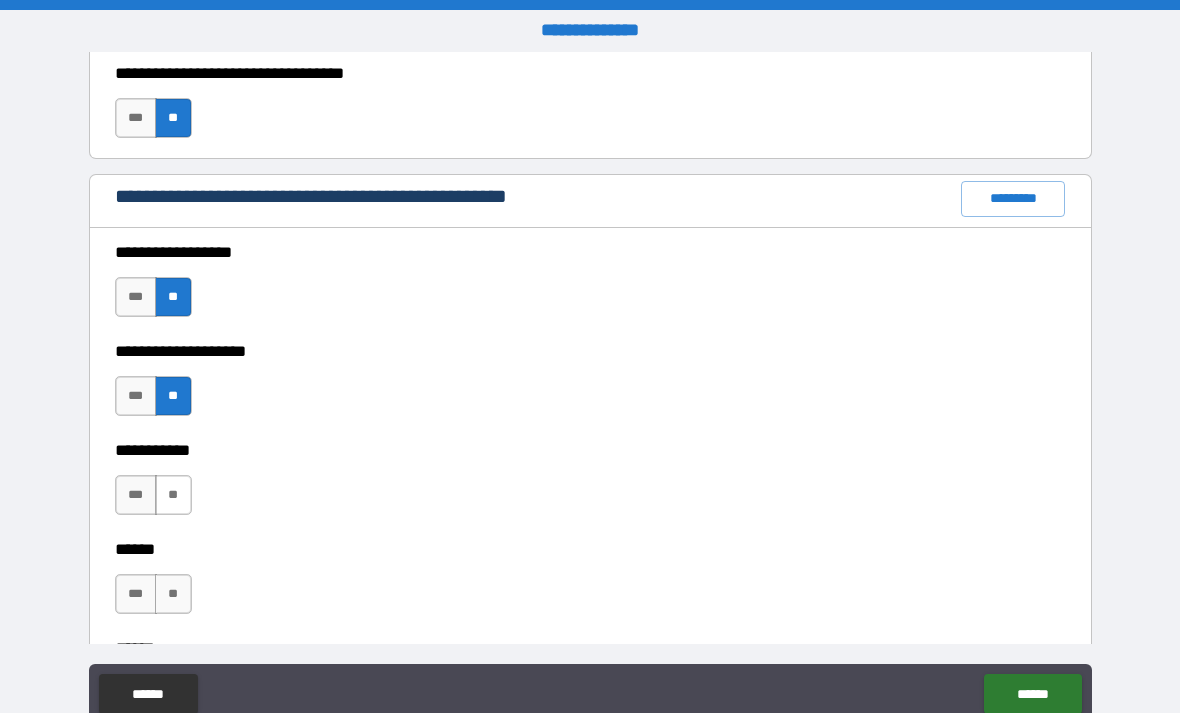 click on "**" at bounding box center [173, 495] 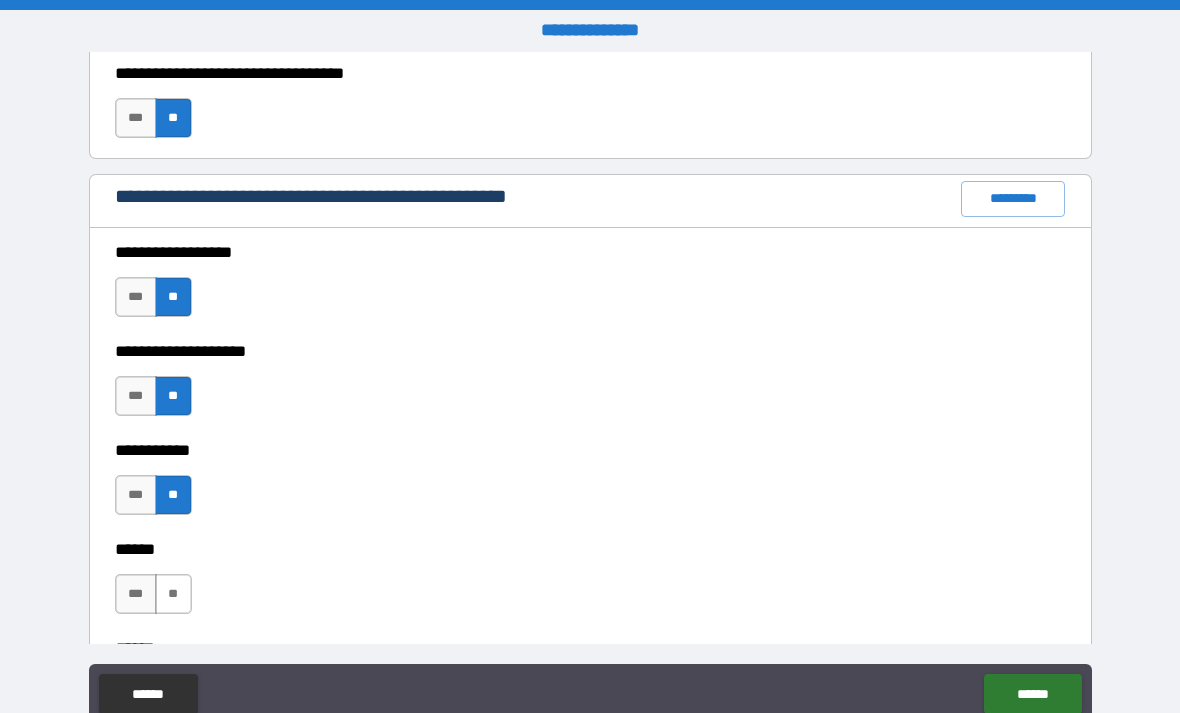click on "**" at bounding box center (173, 594) 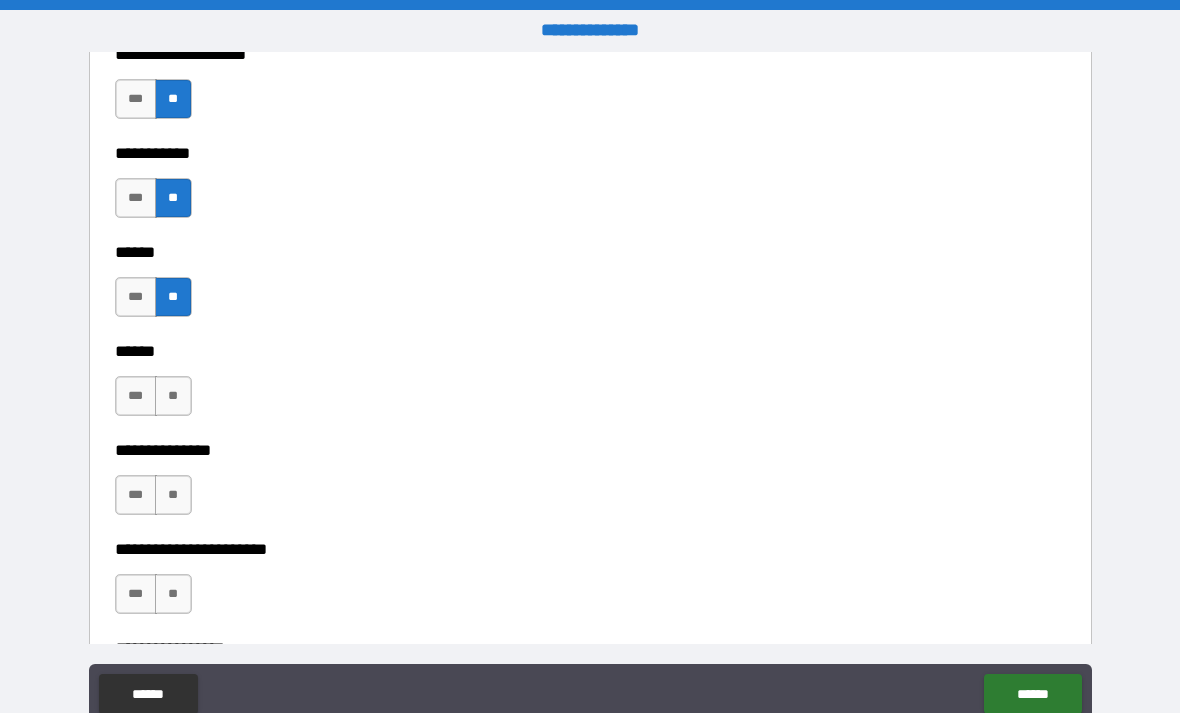 scroll, scrollTop: 2727, scrollLeft: 0, axis: vertical 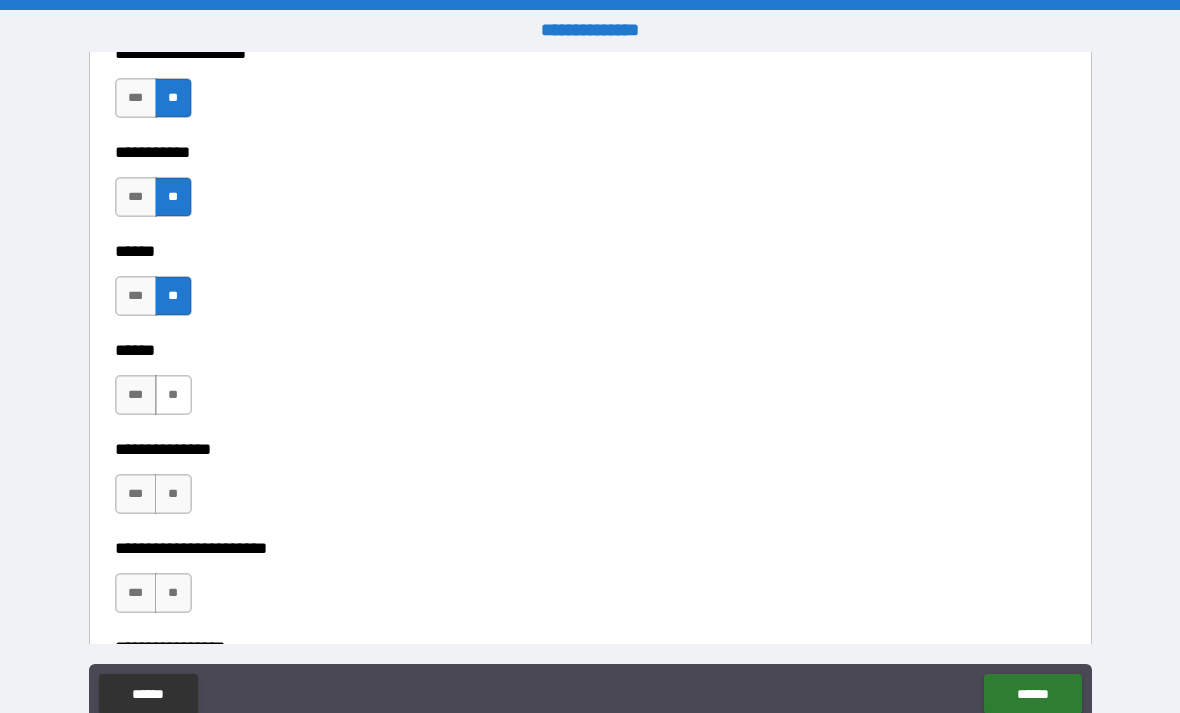 click on "**" at bounding box center (173, 395) 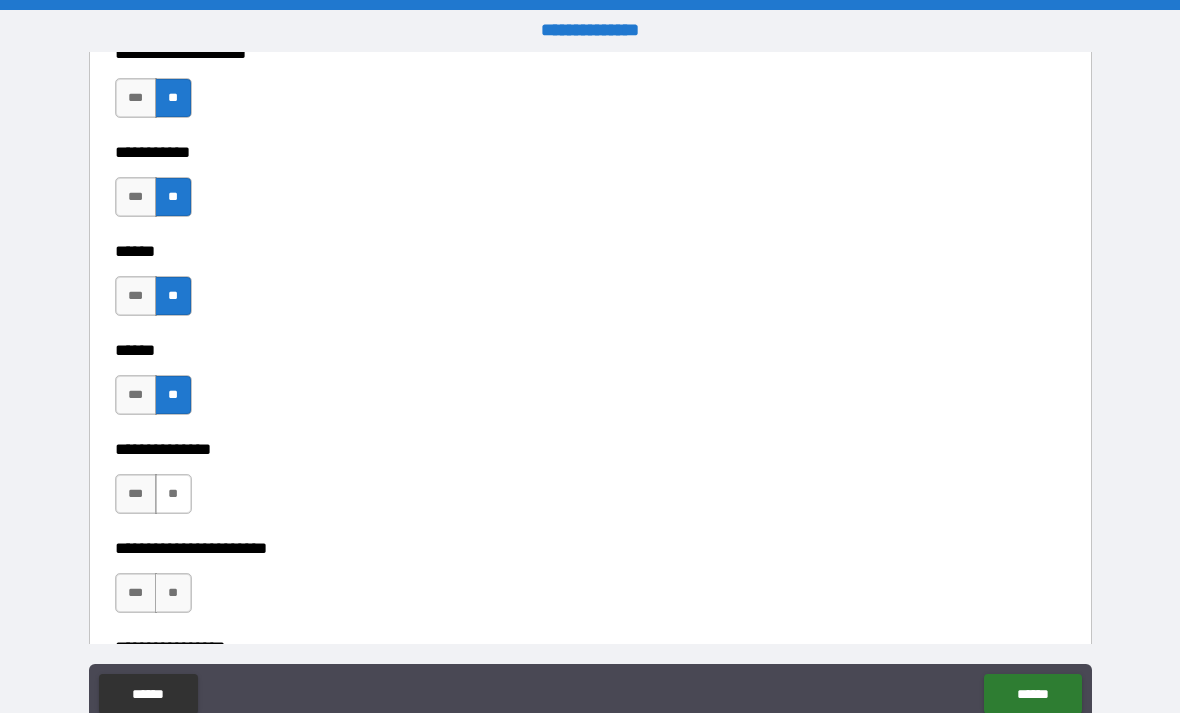 click on "**" at bounding box center [173, 494] 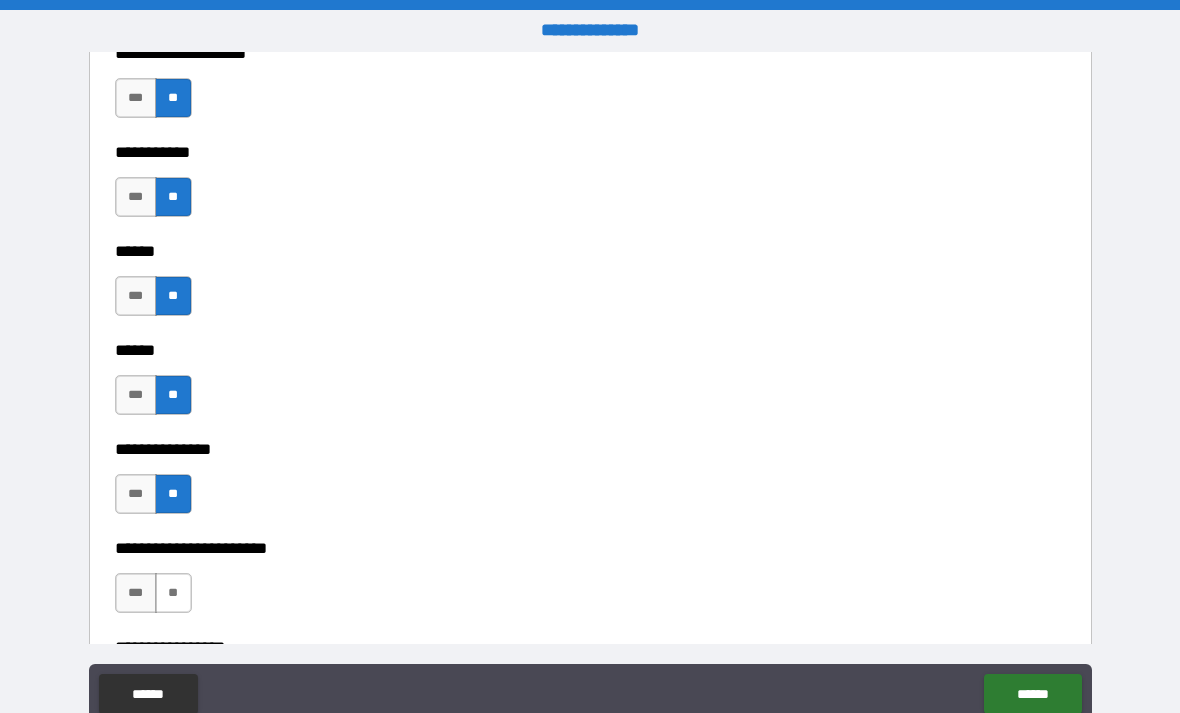 click on "**" at bounding box center [173, 593] 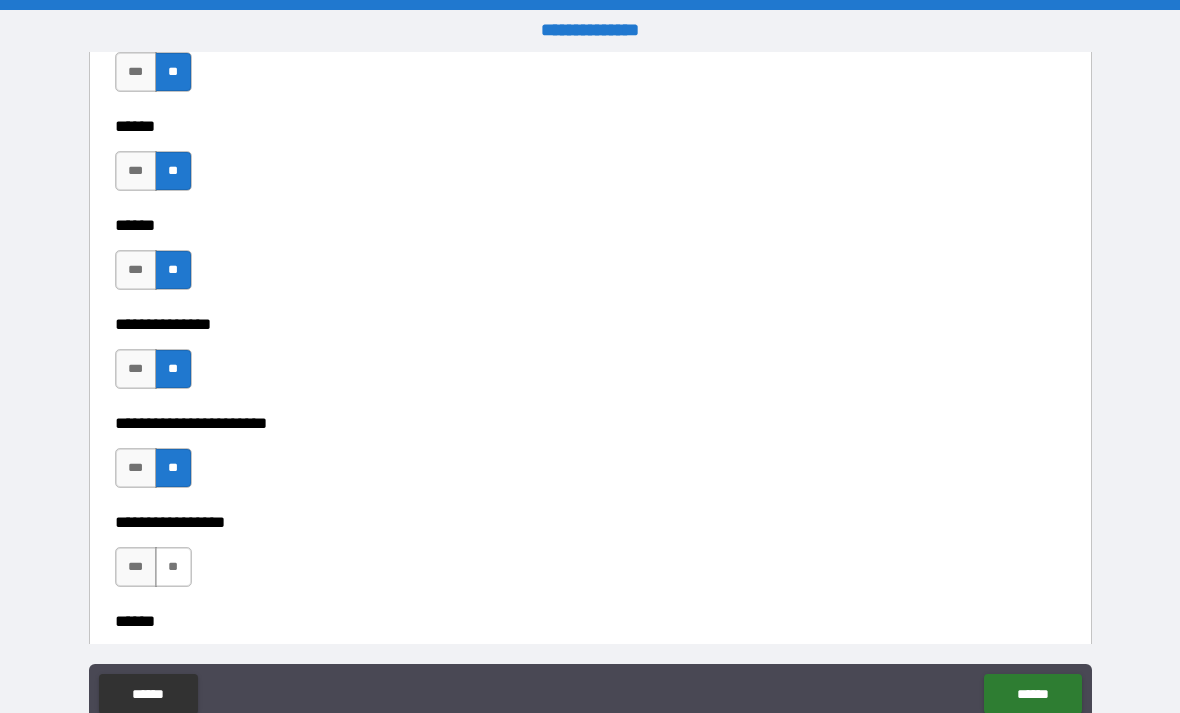 click on "**" at bounding box center (173, 567) 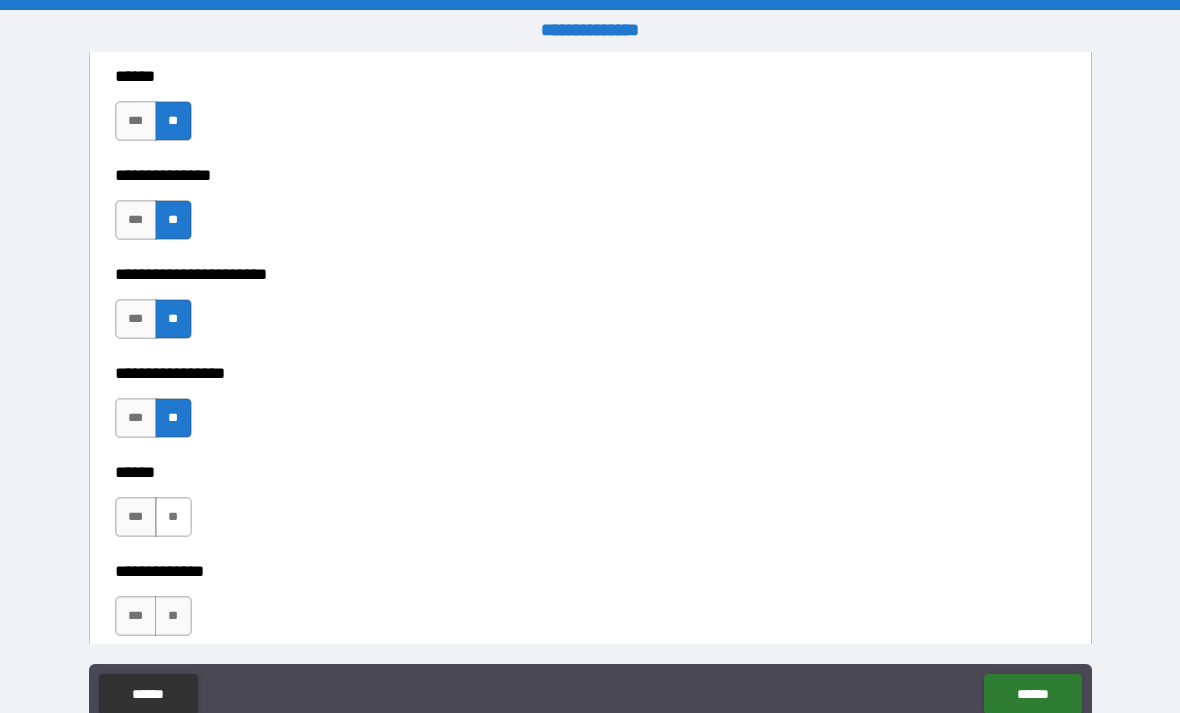 click on "**" at bounding box center (173, 517) 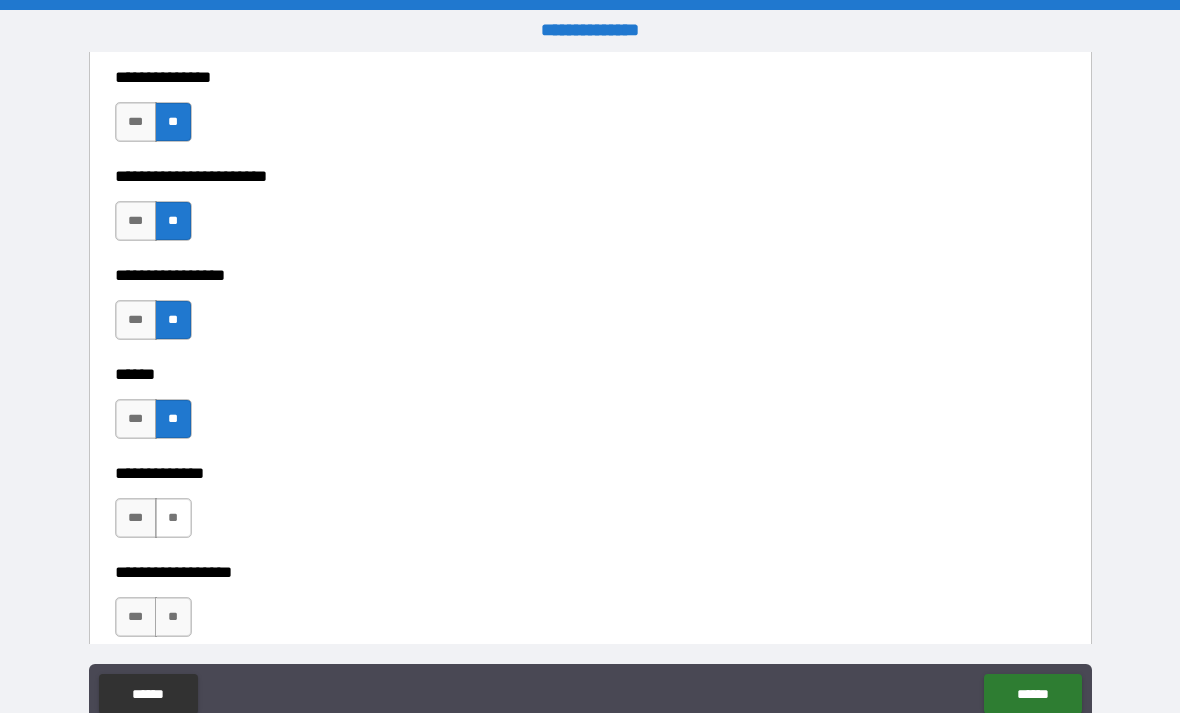 click on "**" at bounding box center [173, 518] 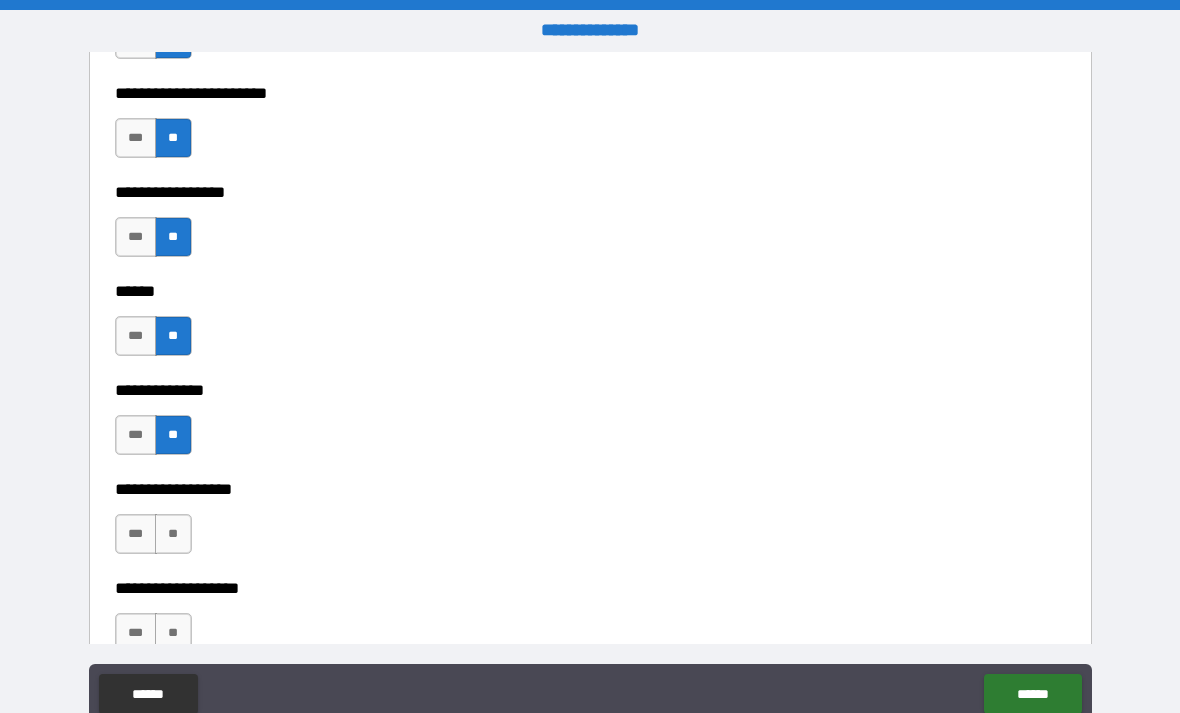scroll, scrollTop: 3221, scrollLeft: 0, axis: vertical 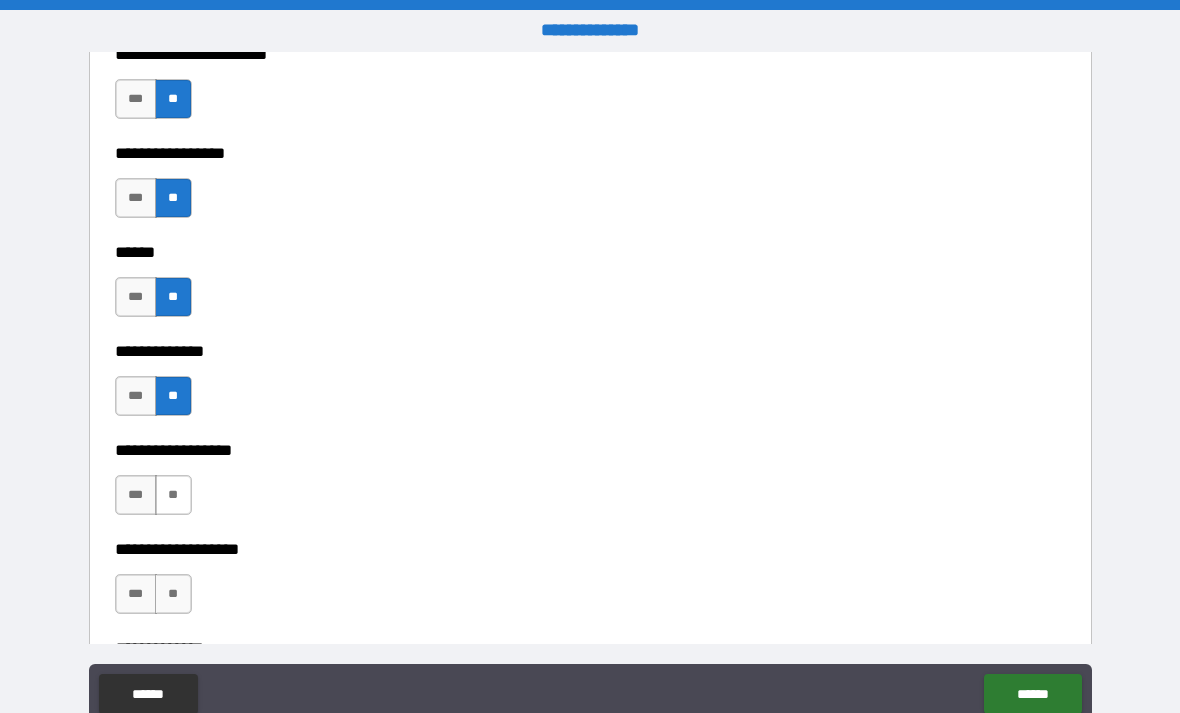 click on "**" at bounding box center (173, 495) 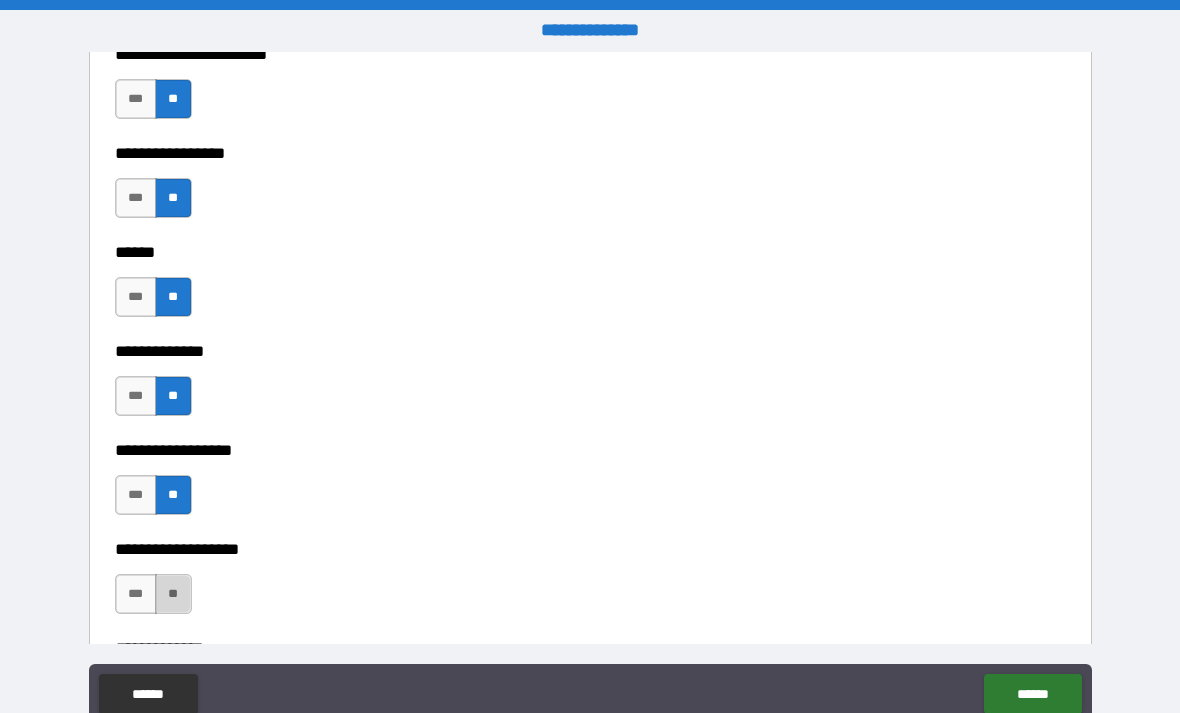 click on "**" at bounding box center [173, 594] 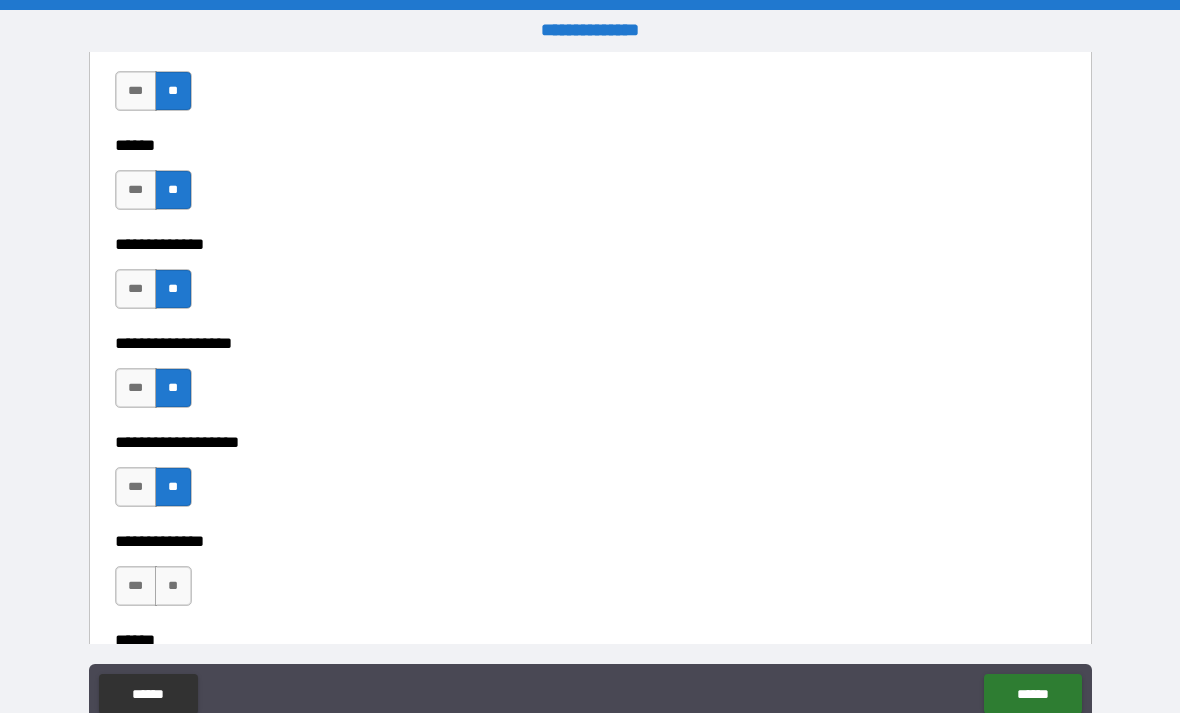 scroll, scrollTop: 3429, scrollLeft: 0, axis: vertical 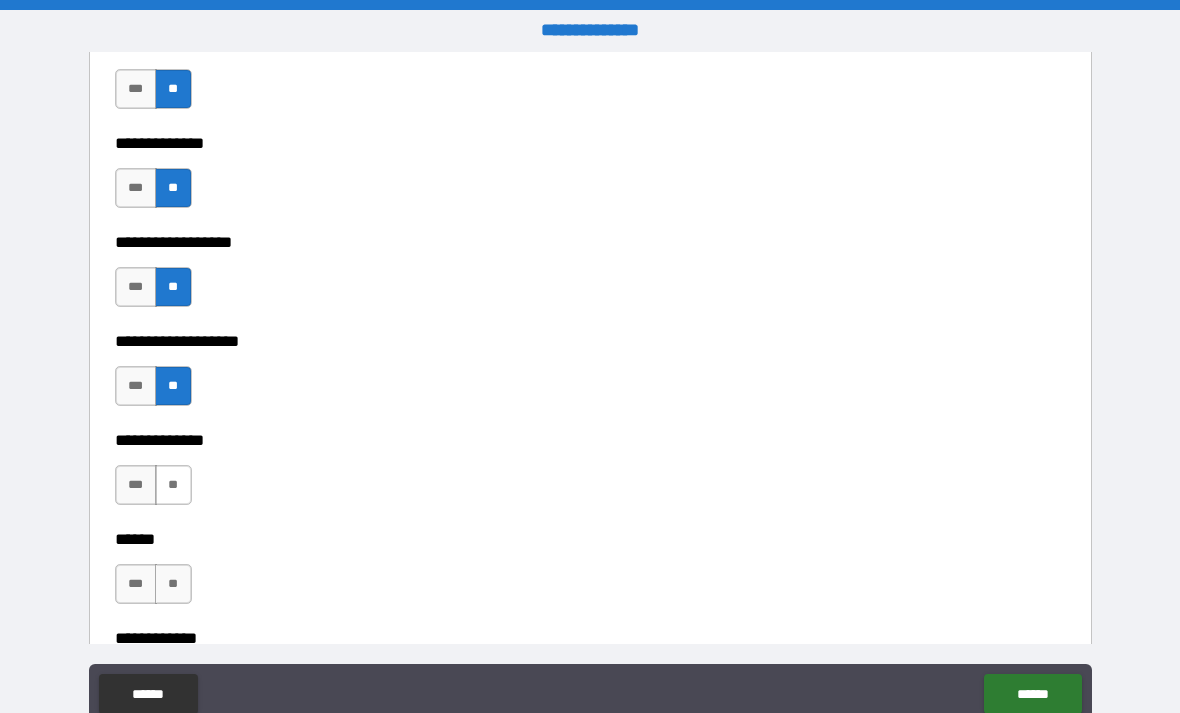 click on "**" at bounding box center (173, 485) 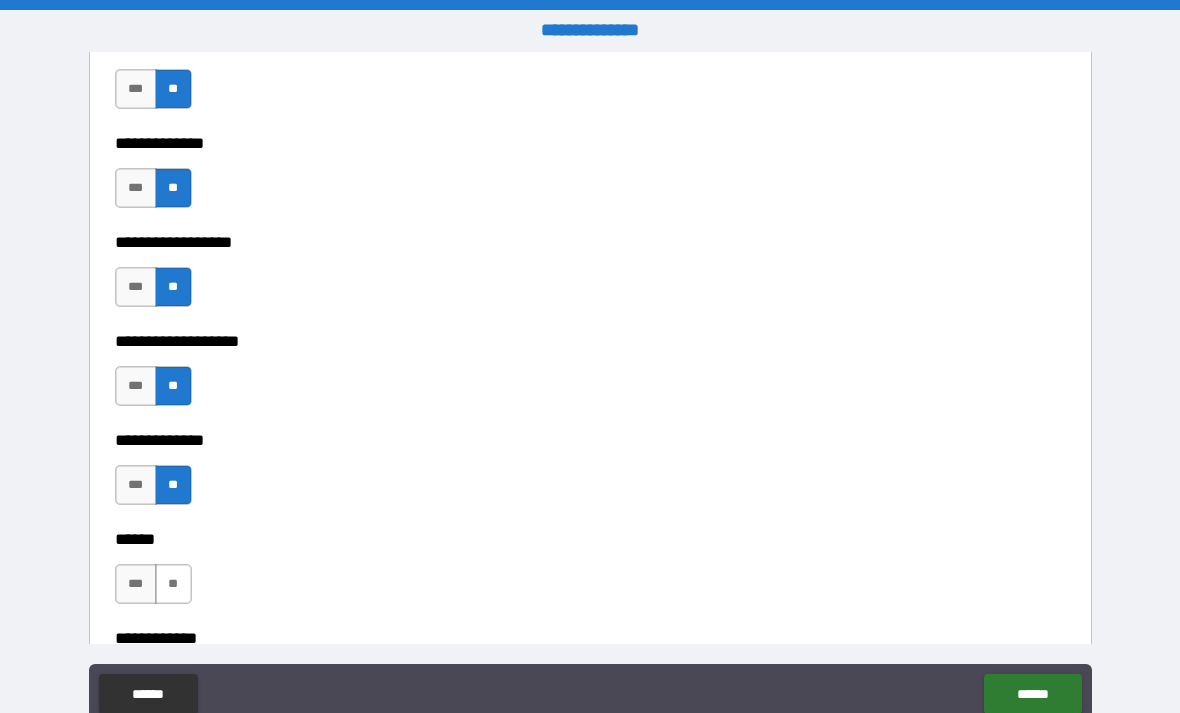 click on "**" at bounding box center (173, 584) 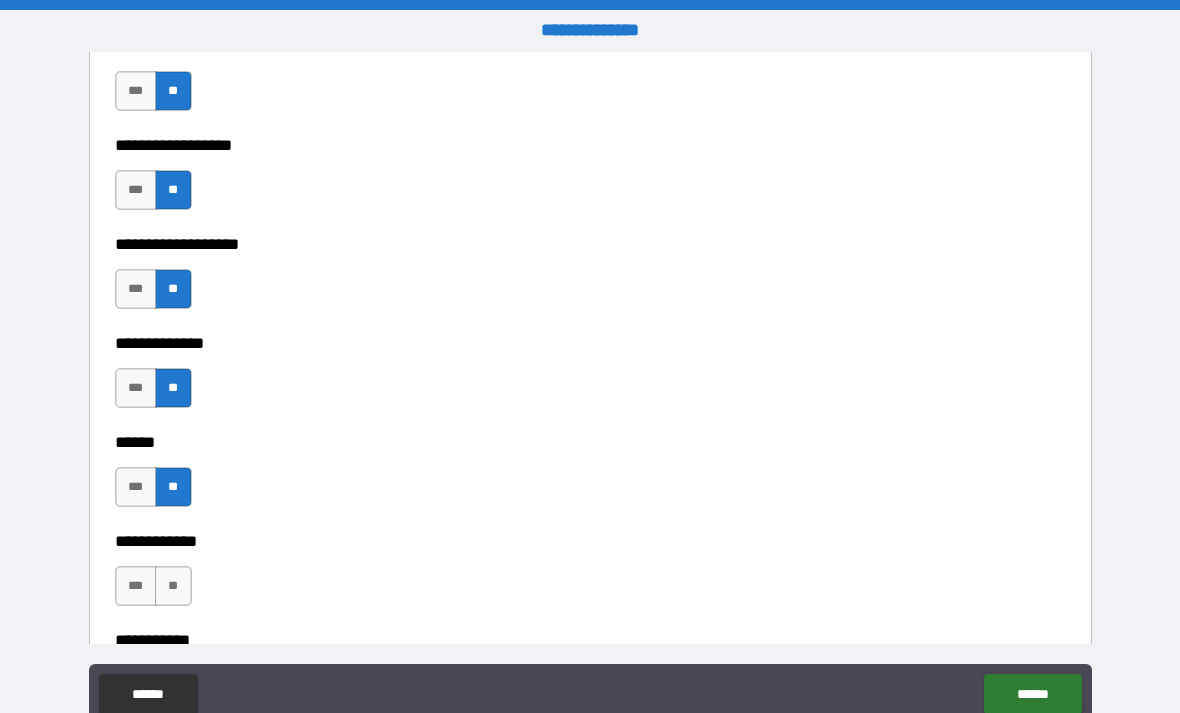 scroll, scrollTop: 3593, scrollLeft: 0, axis: vertical 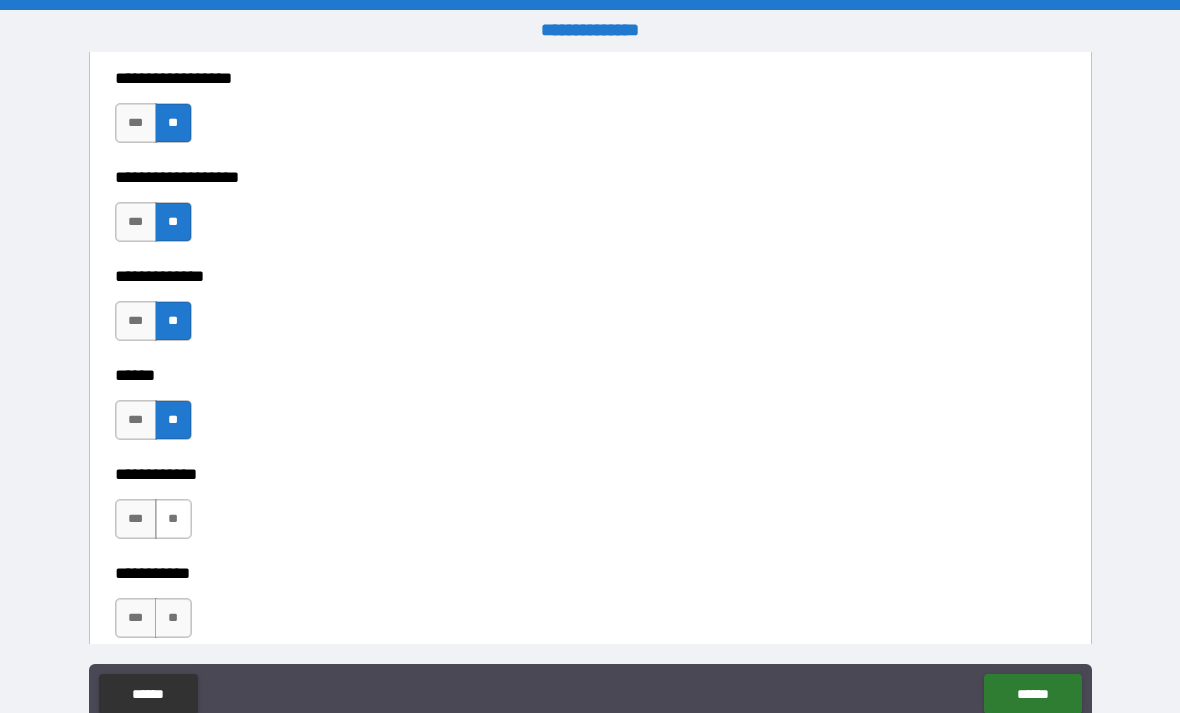 click on "**" at bounding box center (173, 519) 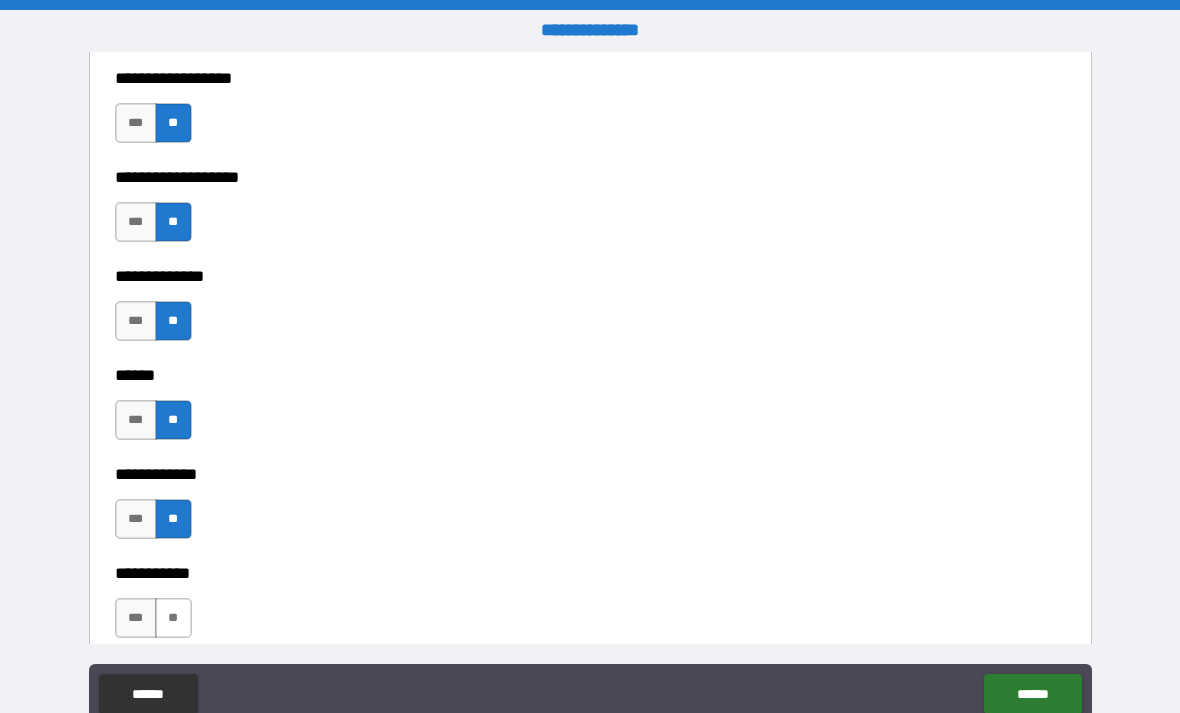 click on "**" at bounding box center (173, 618) 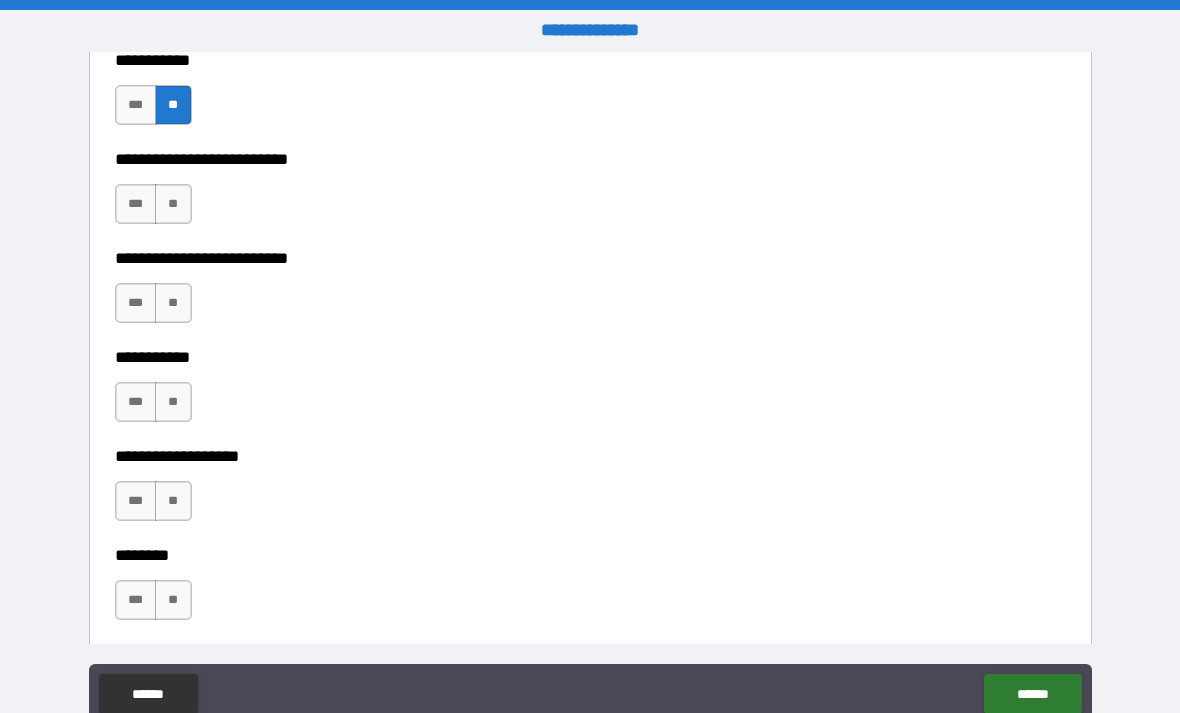 scroll, scrollTop: 4069, scrollLeft: 0, axis: vertical 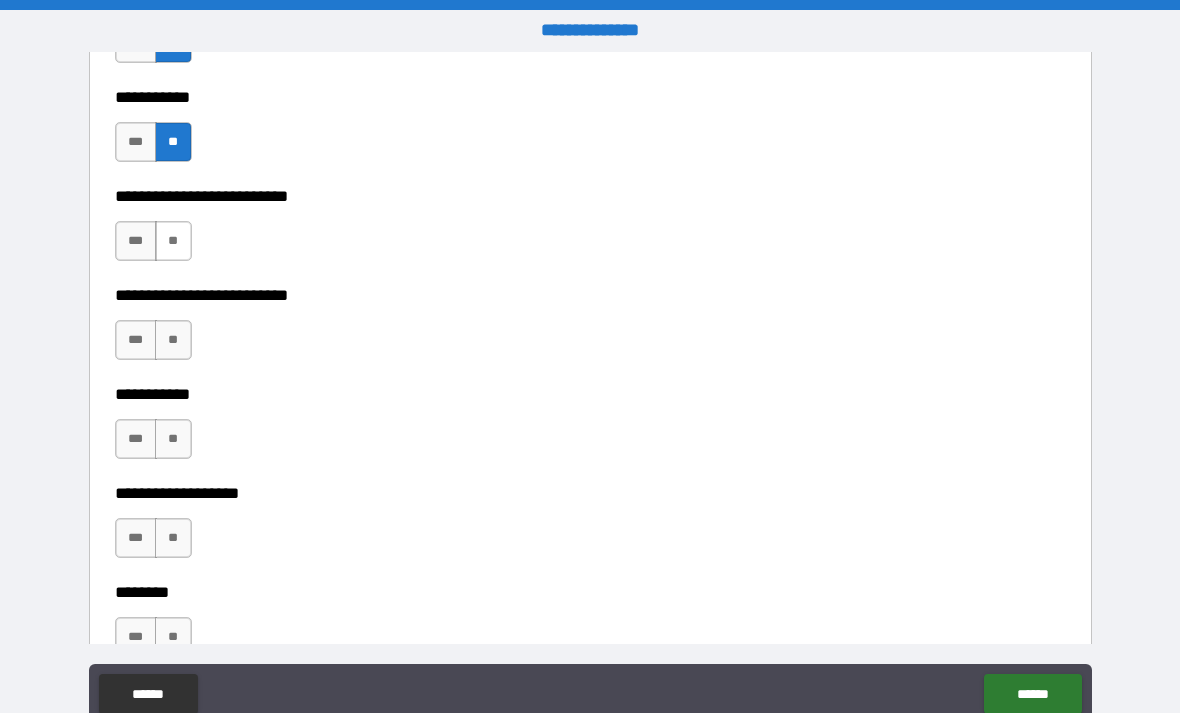 click on "**" at bounding box center (173, 241) 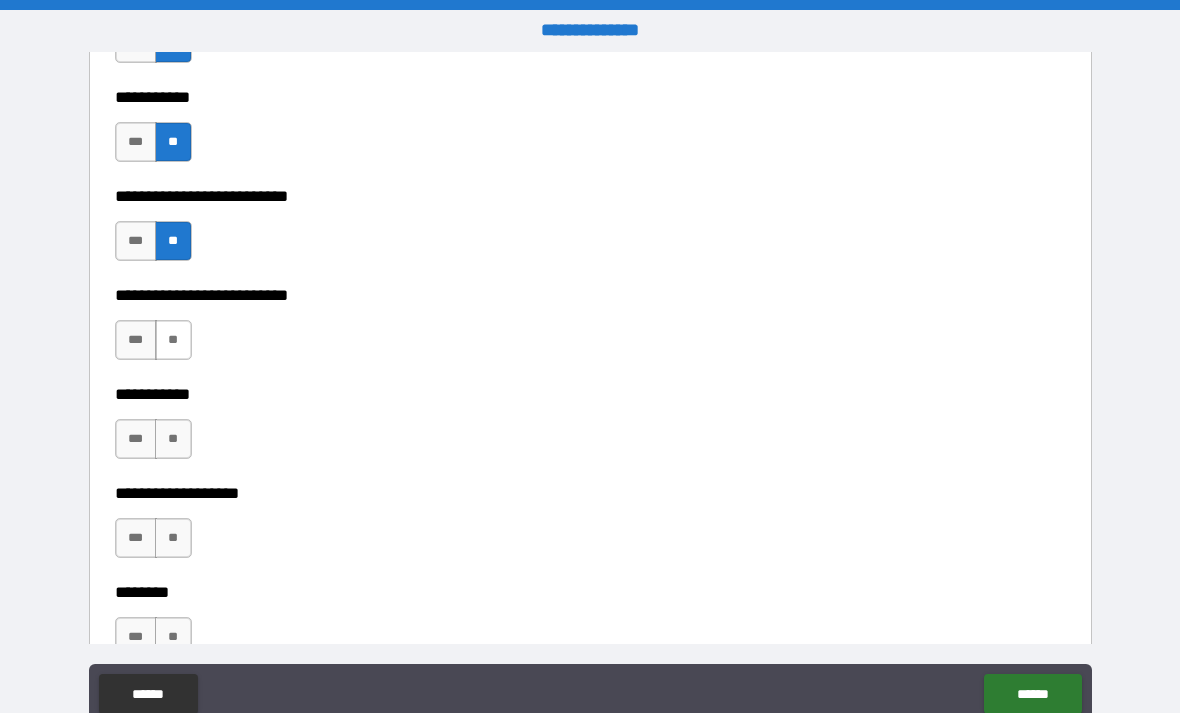click on "**" at bounding box center [173, 340] 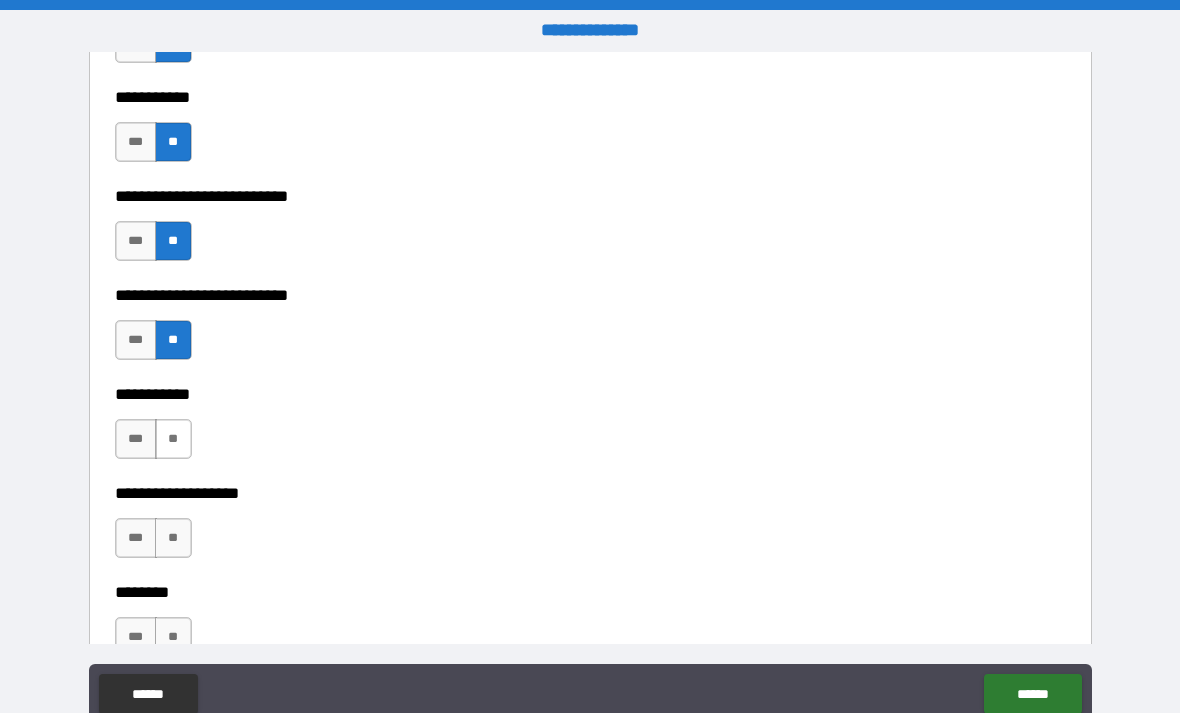 click on "**" at bounding box center [173, 439] 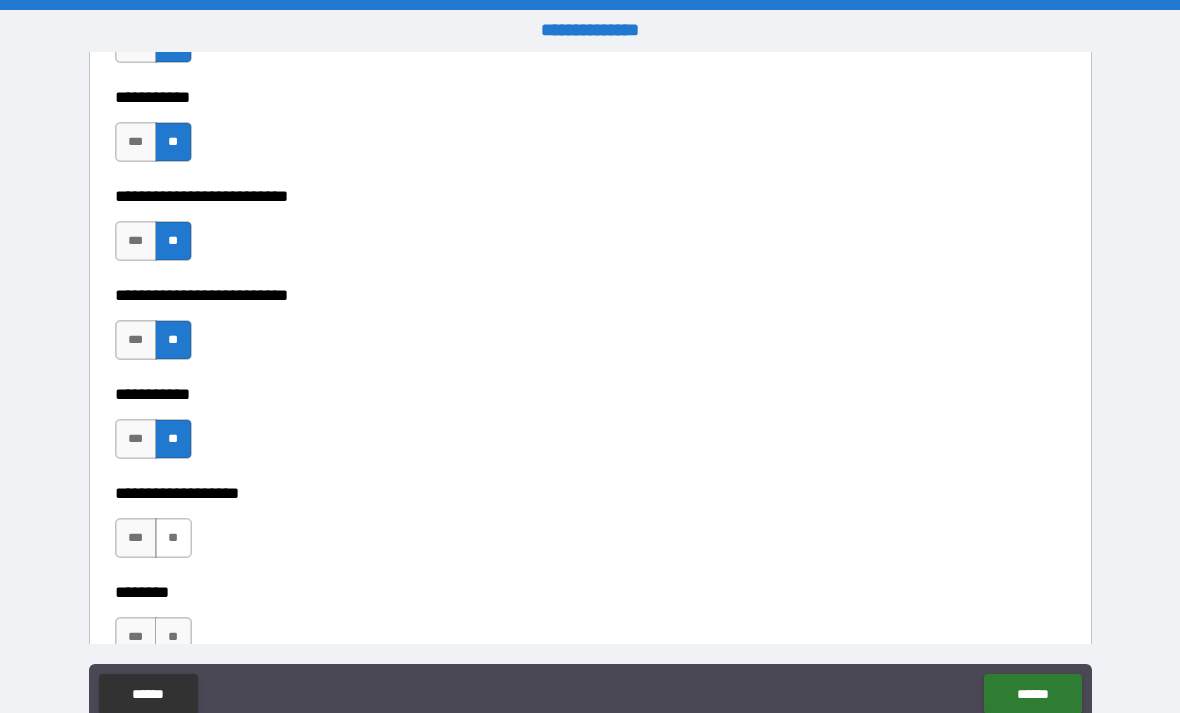 click on "**" at bounding box center [173, 538] 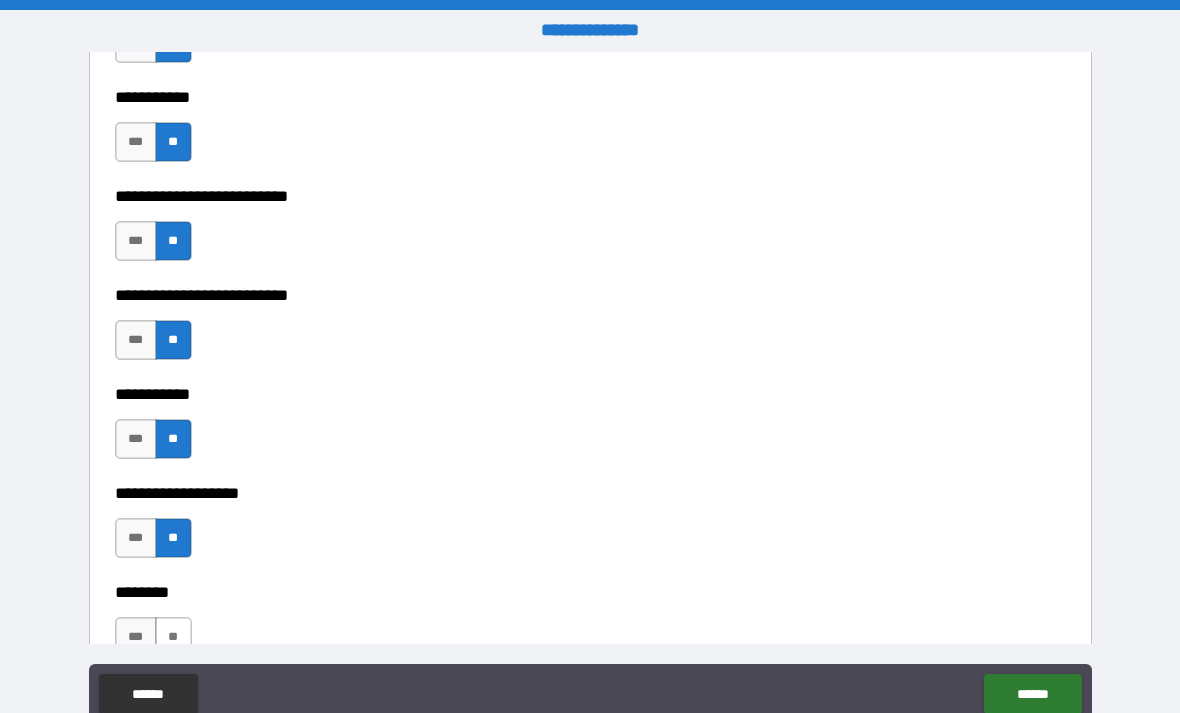 click on "**" at bounding box center [173, 637] 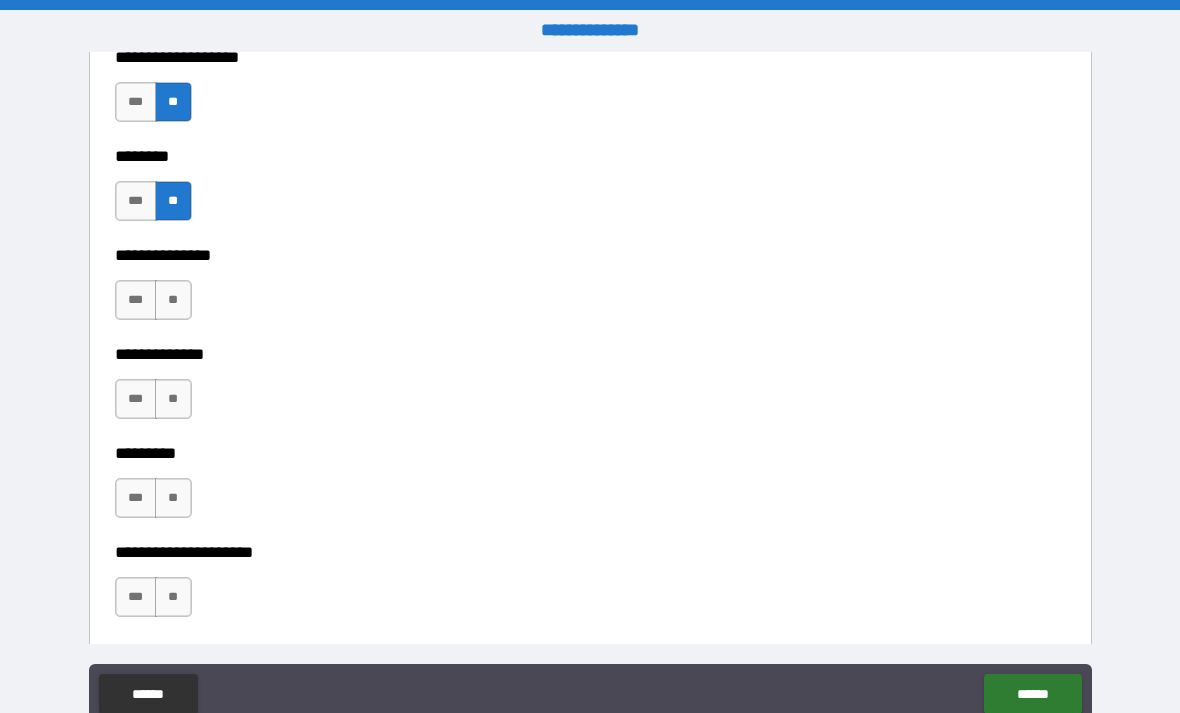 scroll, scrollTop: 4515, scrollLeft: 0, axis: vertical 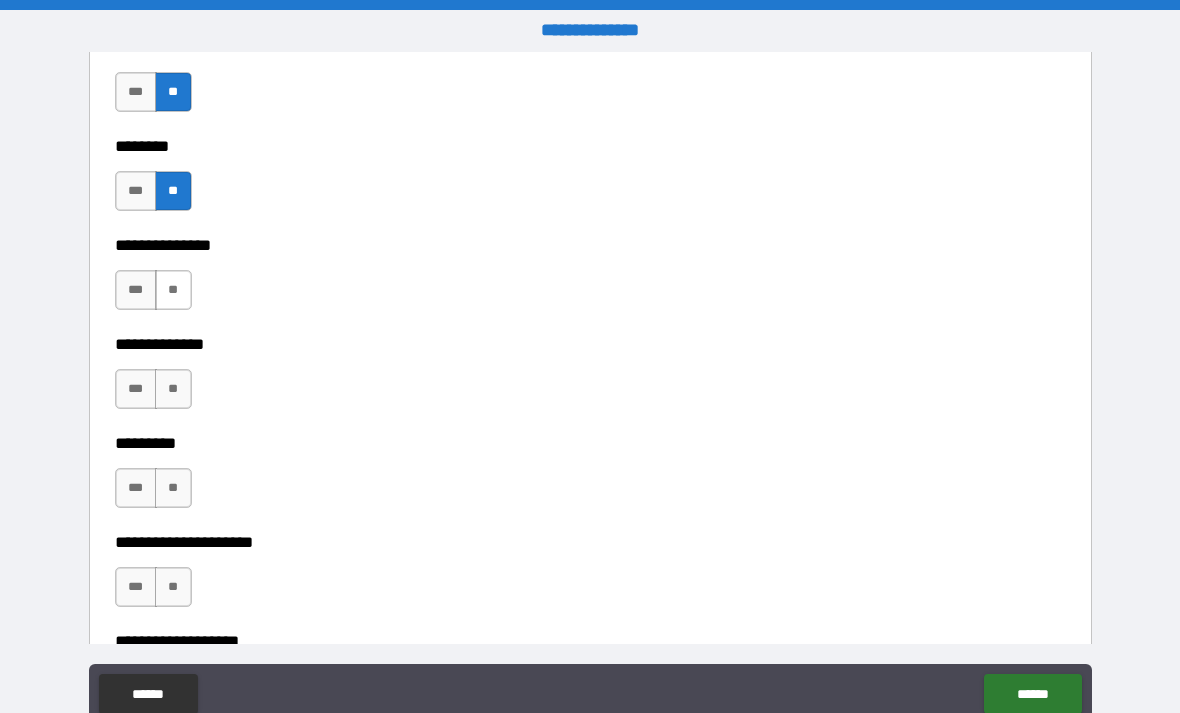 click on "**" at bounding box center (173, 290) 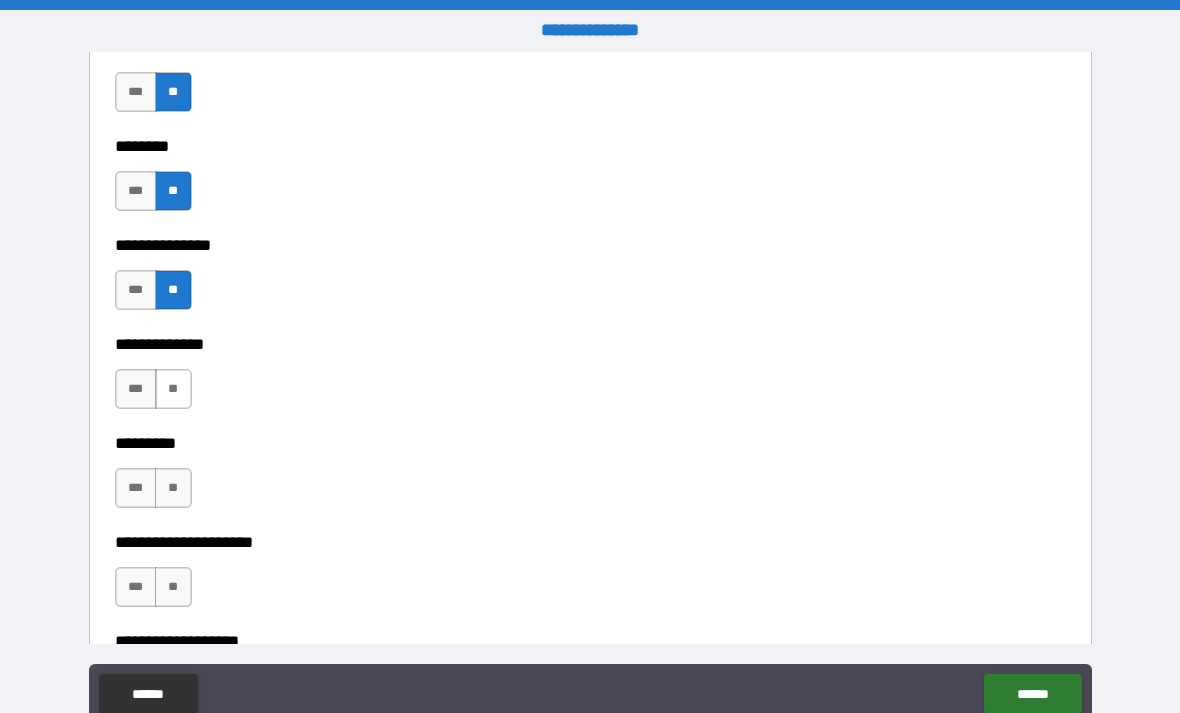 click on "**" at bounding box center (173, 389) 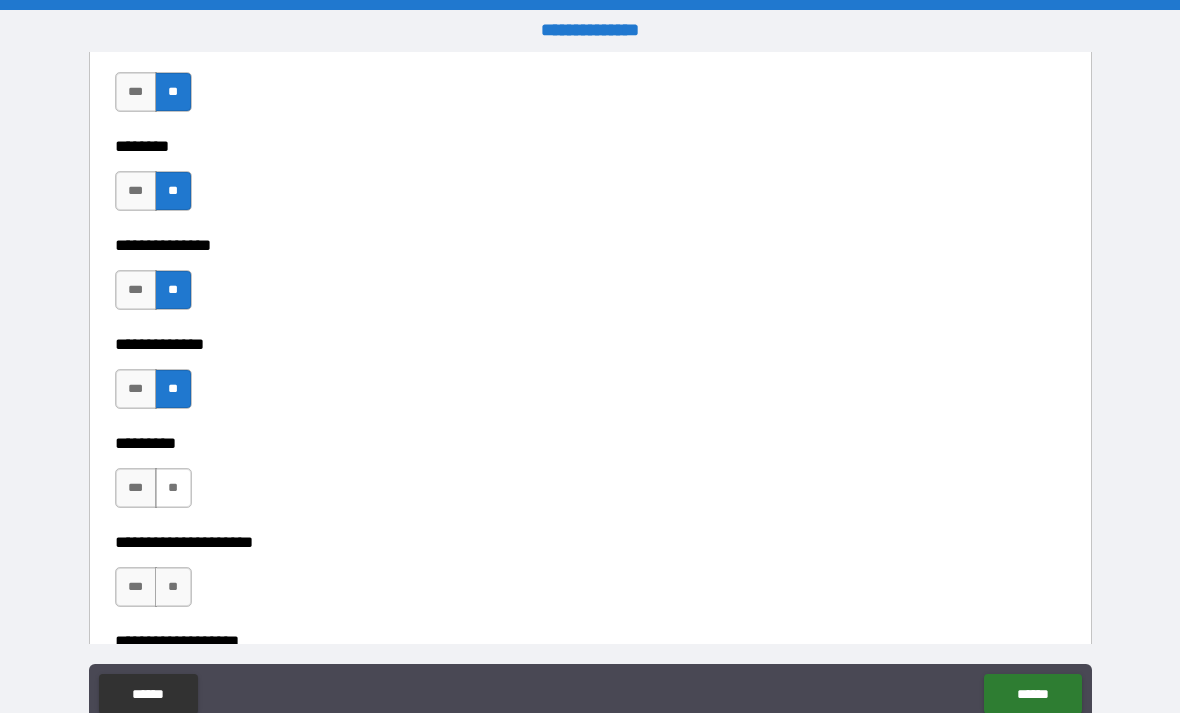 click on "**" at bounding box center (173, 488) 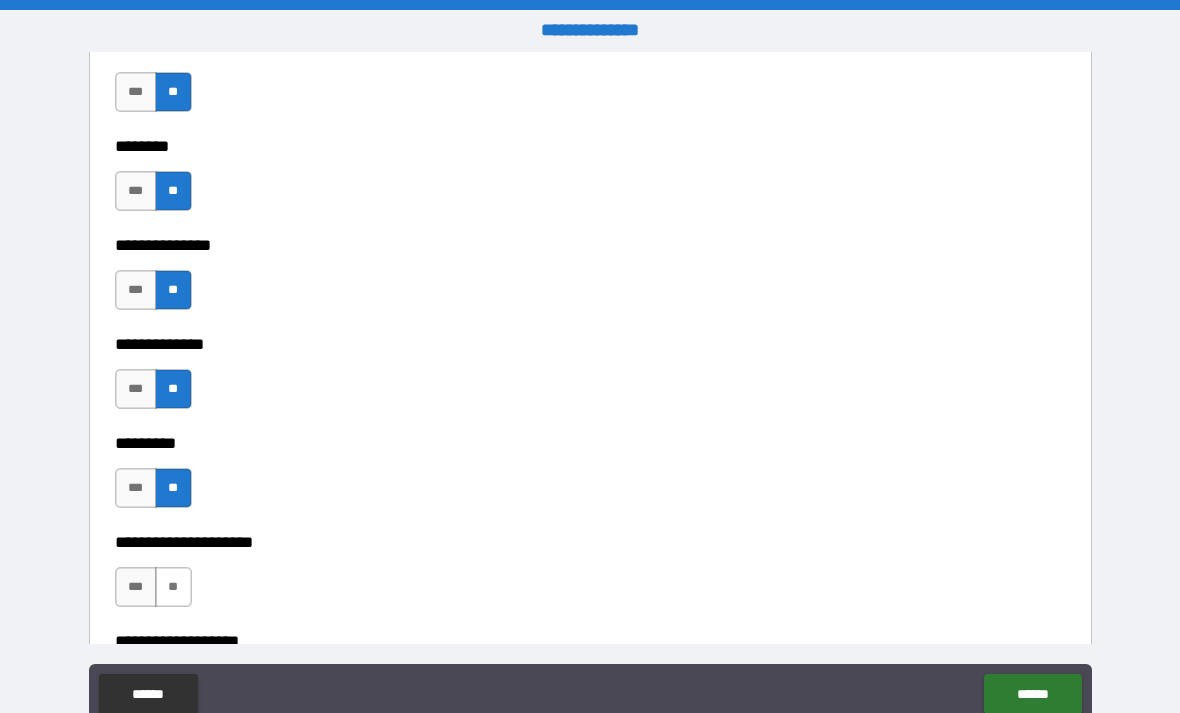 click on "**" at bounding box center [173, 587] 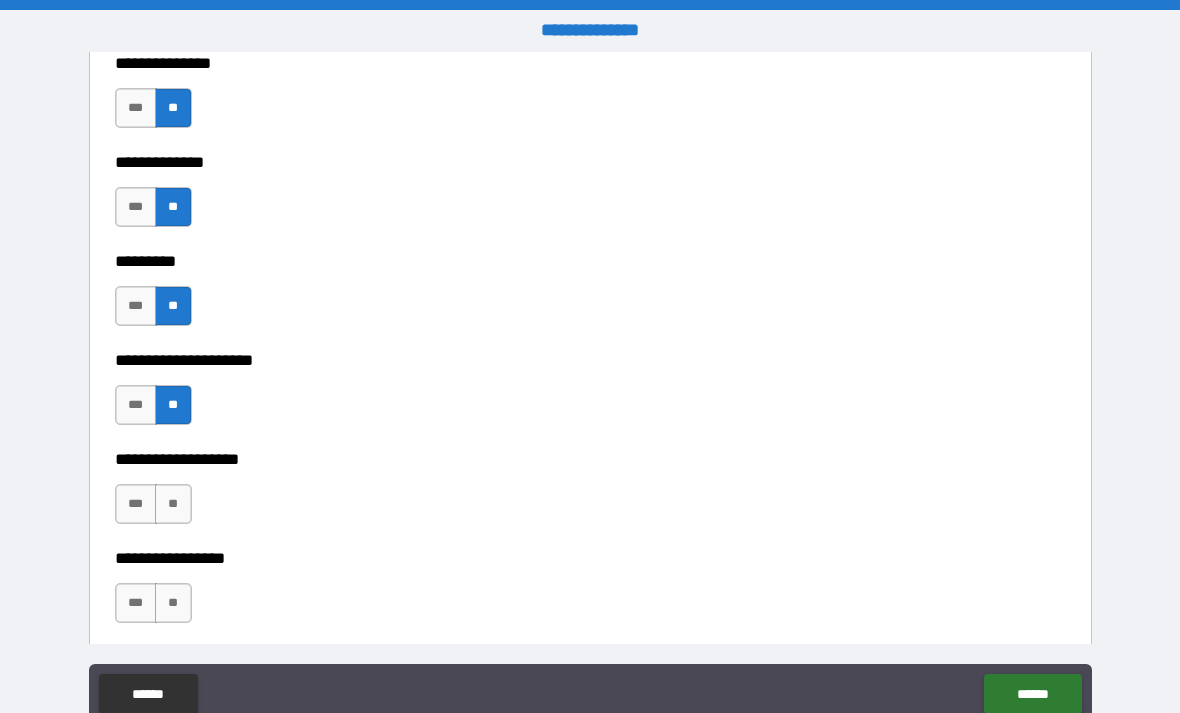 scroll, scrollTop: 4699, scrollLeft: 0, axis: vertical 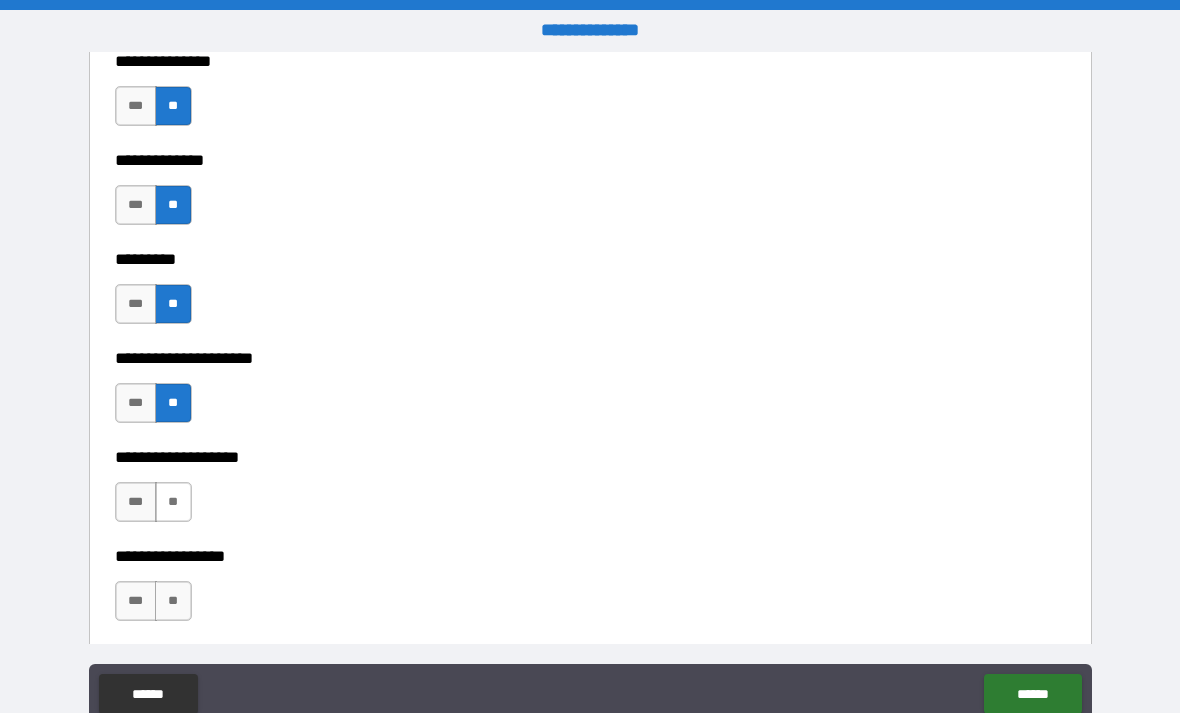 click on "**" at bounding box center [173, 502] 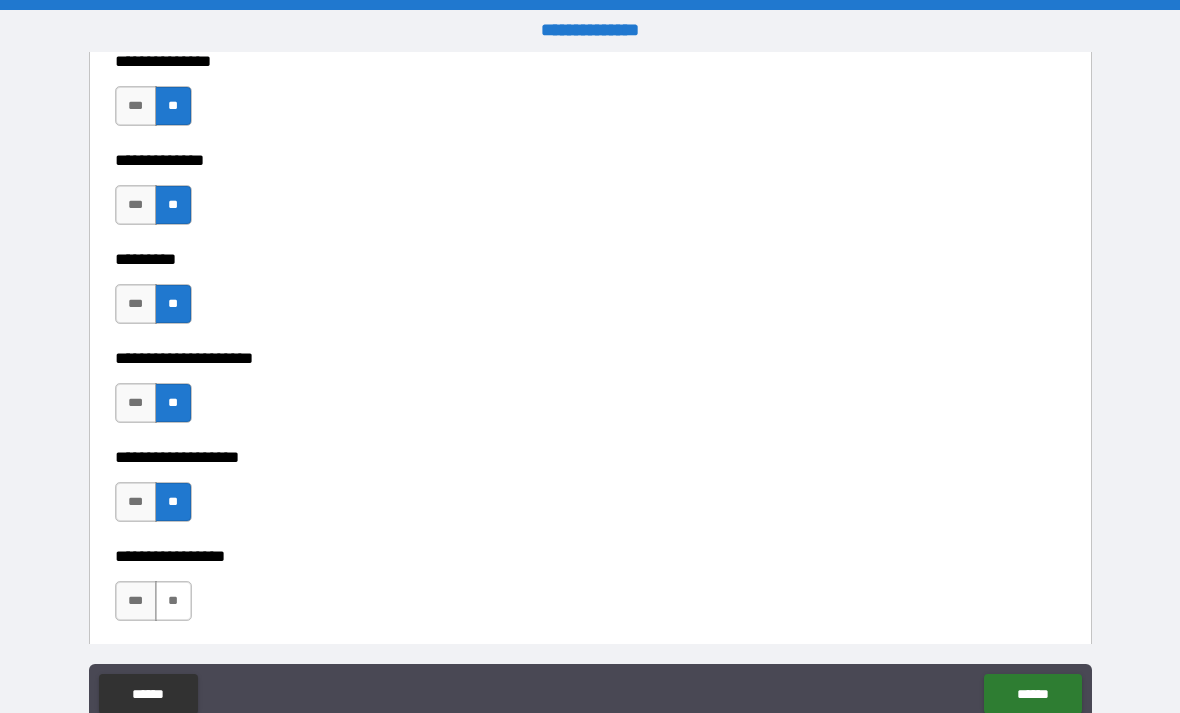 click on "**" at bounding box center [173, 601] 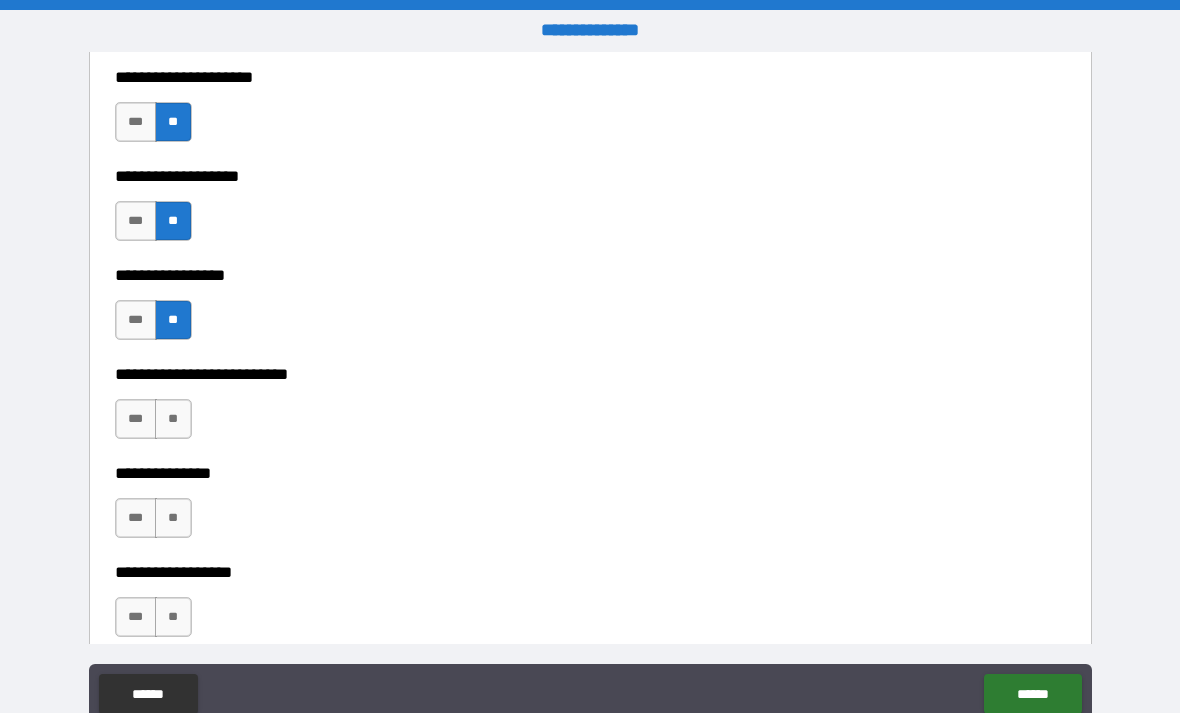 scroll, scrollTop: 5047, scrollLeft: 0, axis: vertical 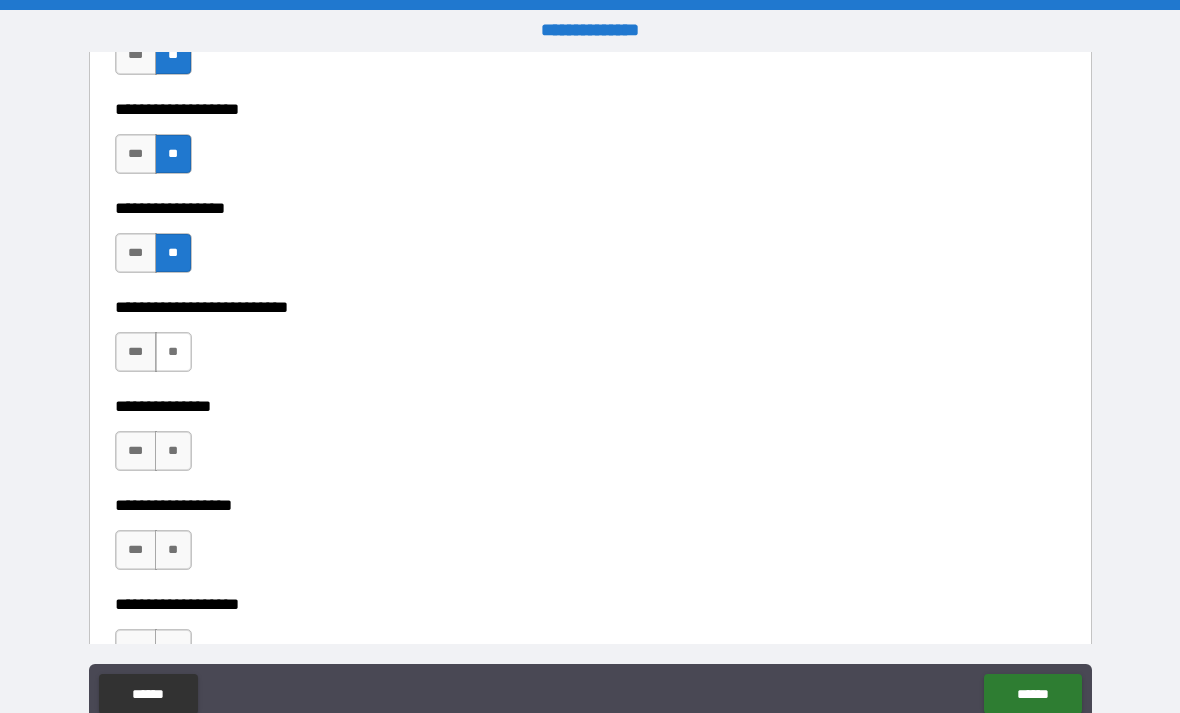click on "**" at bounding box center (173, 352) 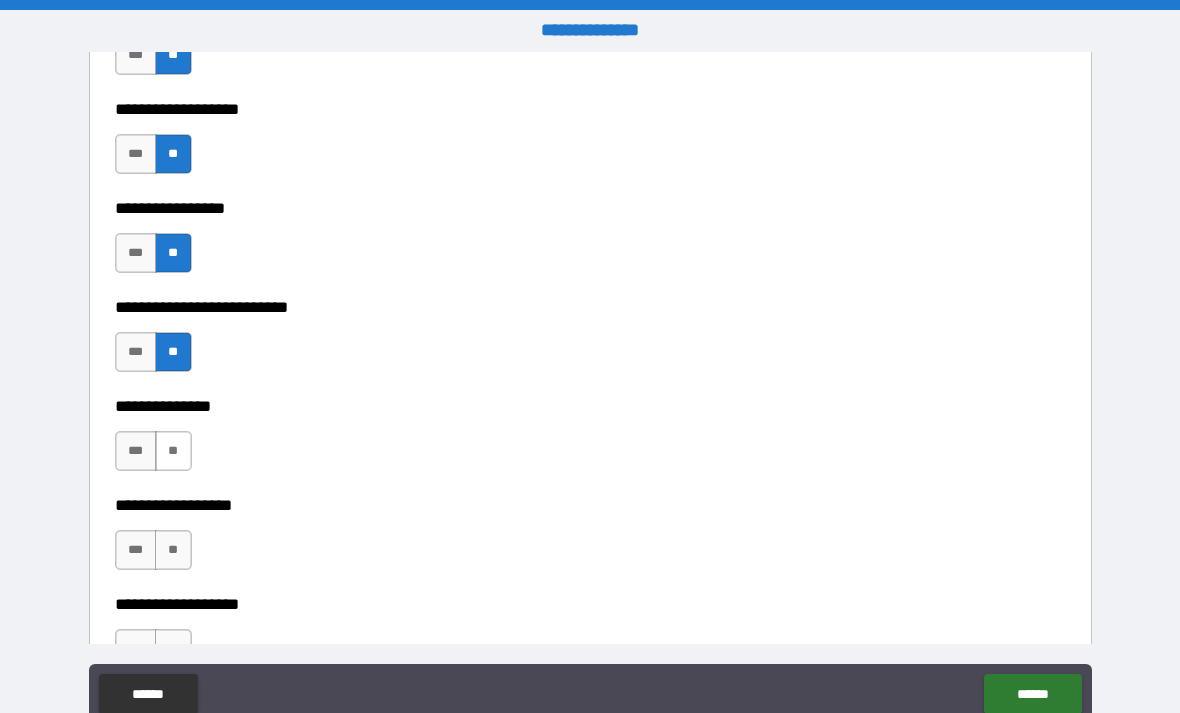 click on "**" at bounding box center (173, 451) 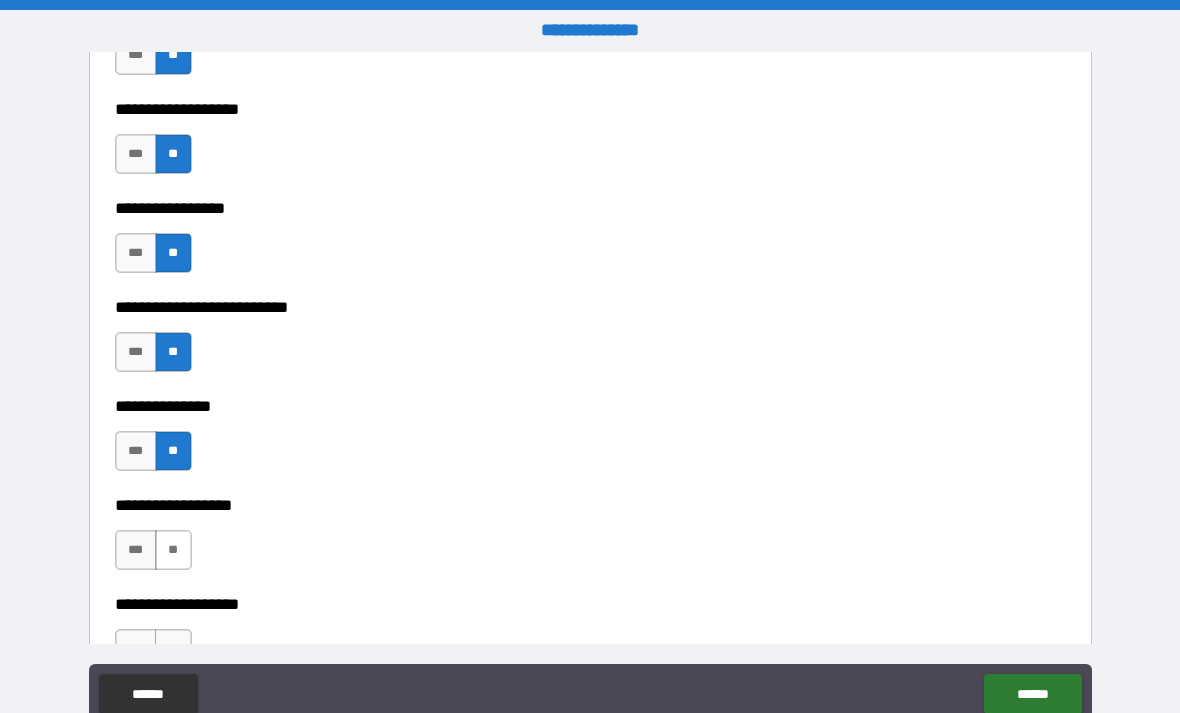 click on "**" at bounding box center [173, 550] 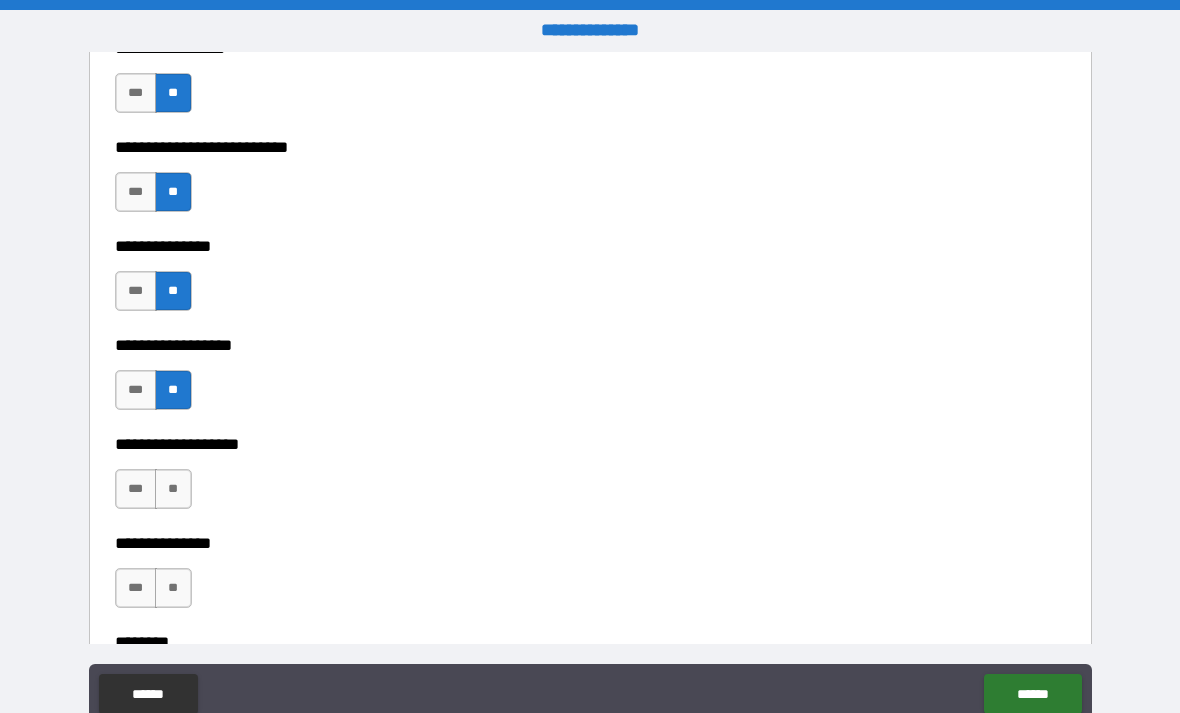 scroll, scrollTop: 5208, scrollLeft: 0, axis: vertical 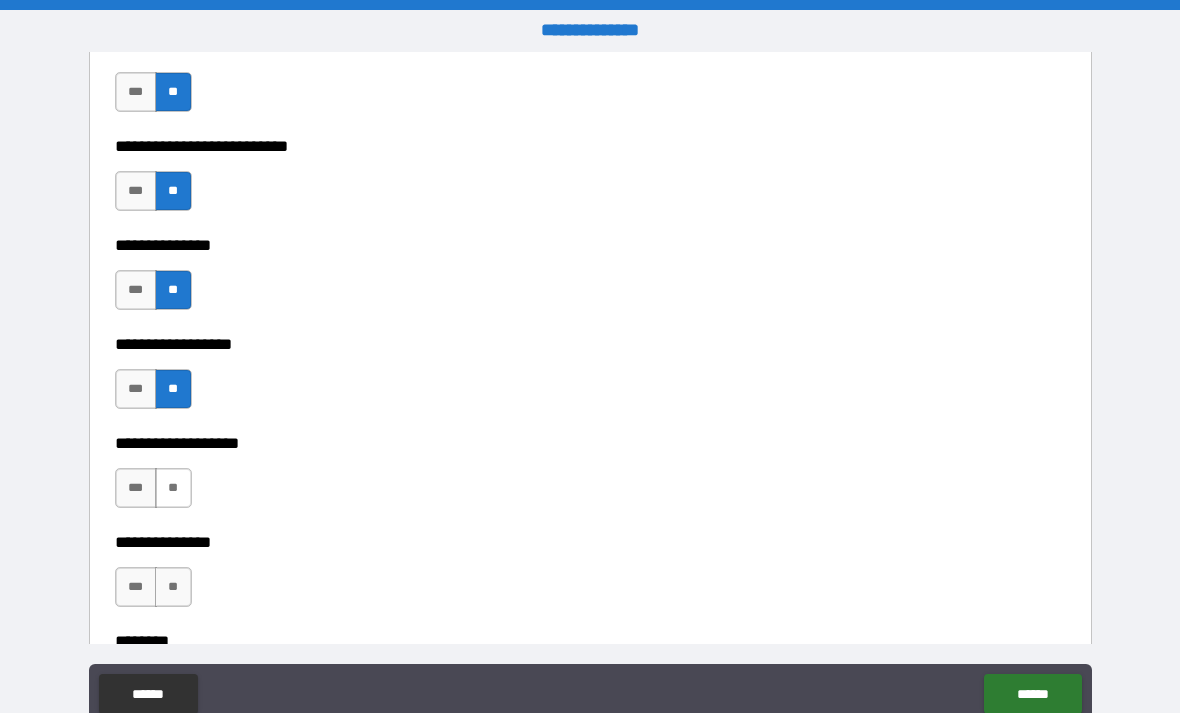 click on "**" at bounding box center [173, 488] 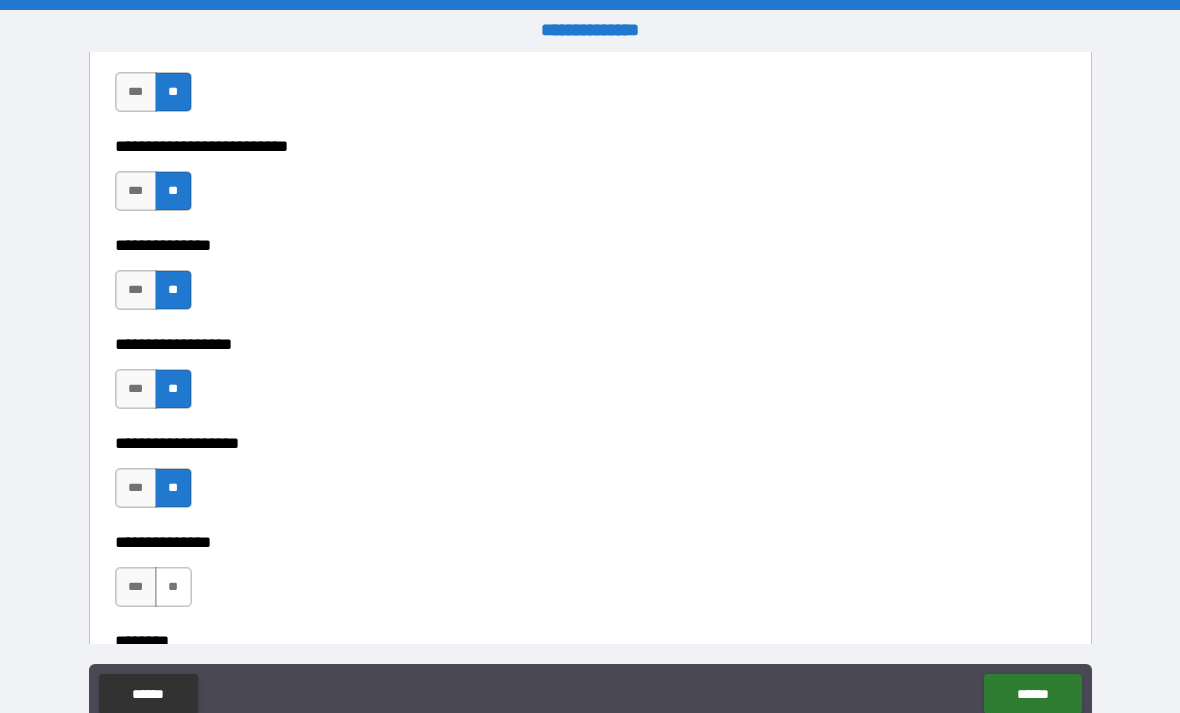click on "**" at bounding box center (173, 587) 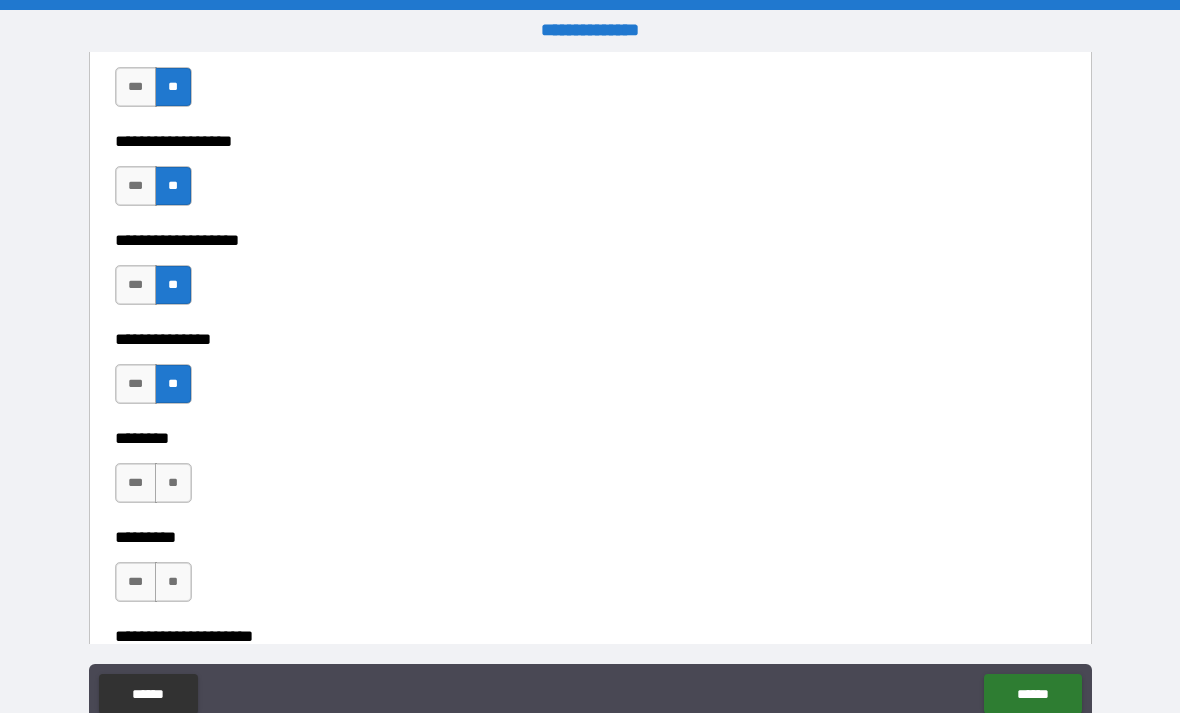 scroll, scrollTop: 5420, scrollLeft: 0, axis: vertical 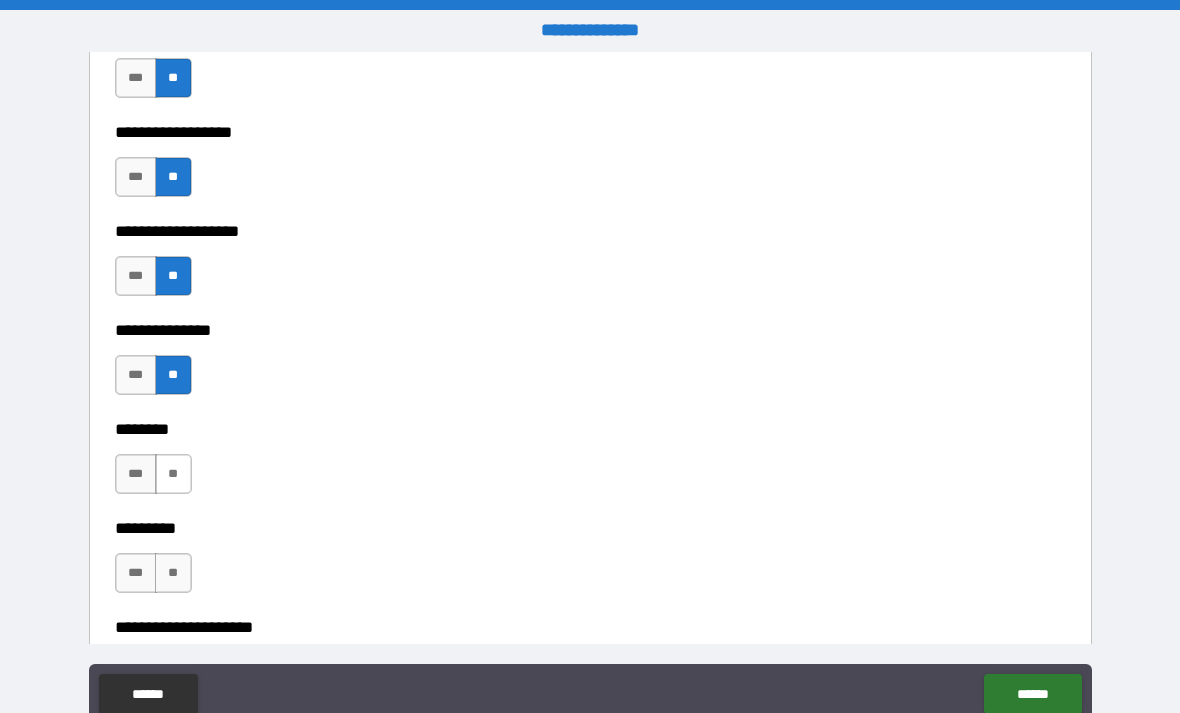 click on "**" at bounding box center [173, 474] 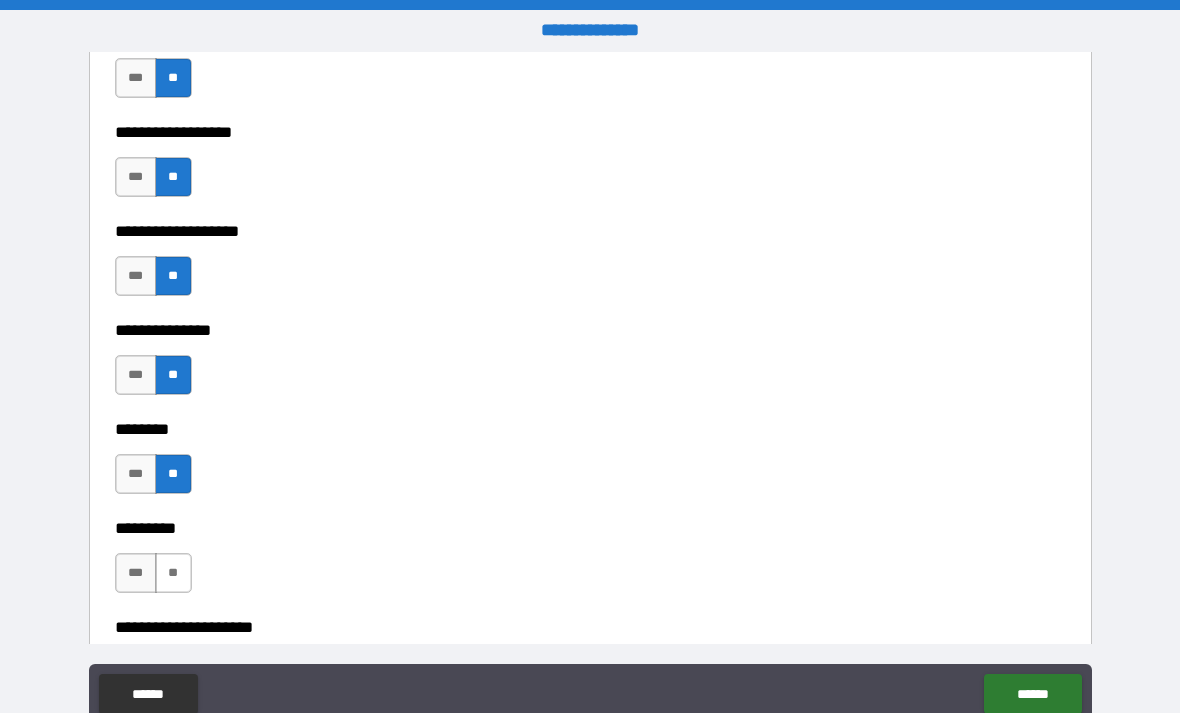 click on "**" at bounding box center [173, 573] 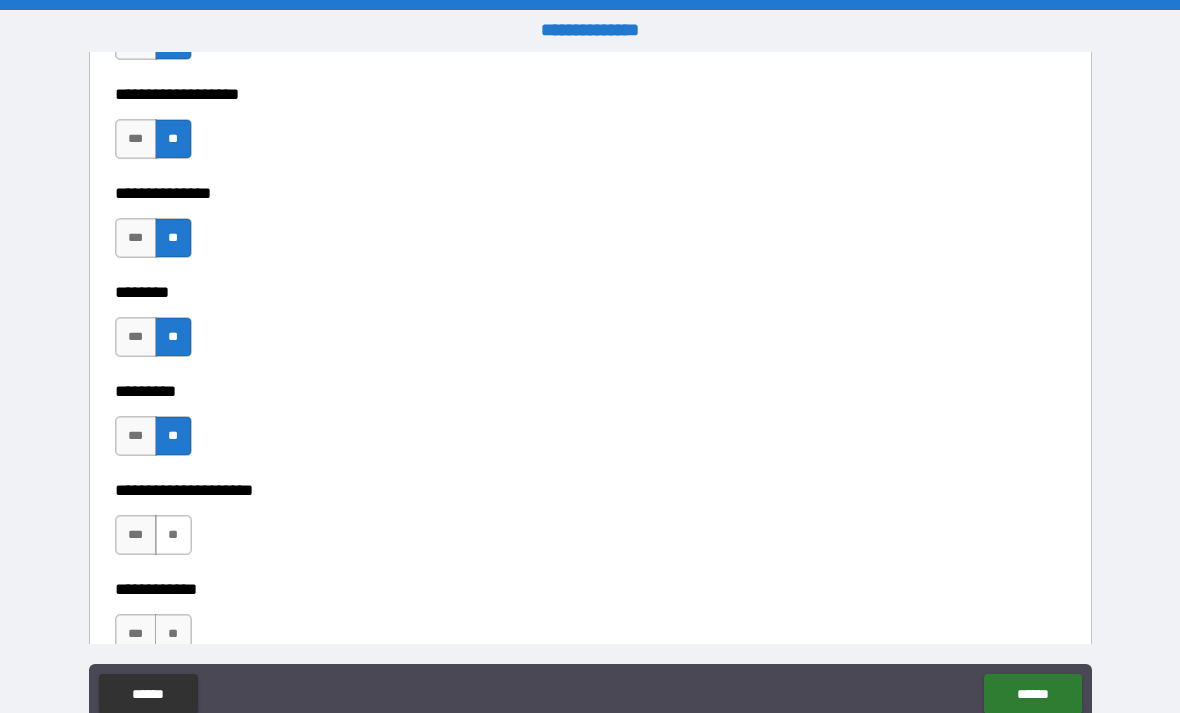 click on "**" at bounding box center [173, 535] 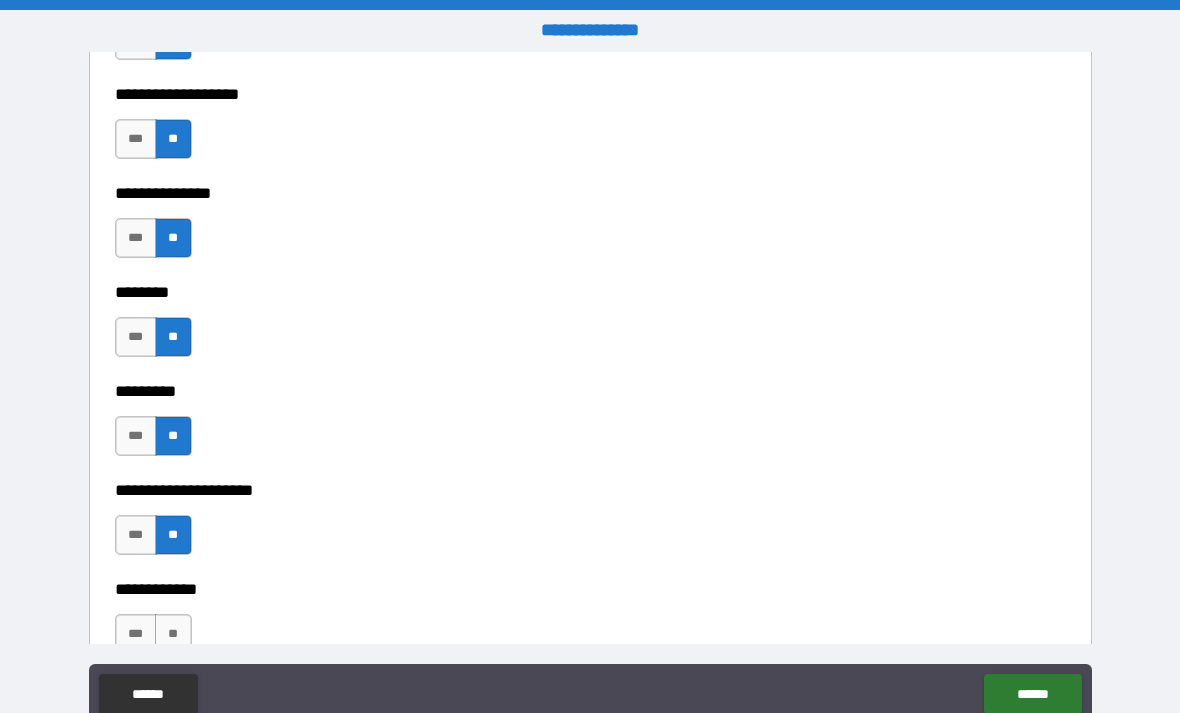 scroll, scrollTop: 5681, scrollLeft: 0, axis: vertical 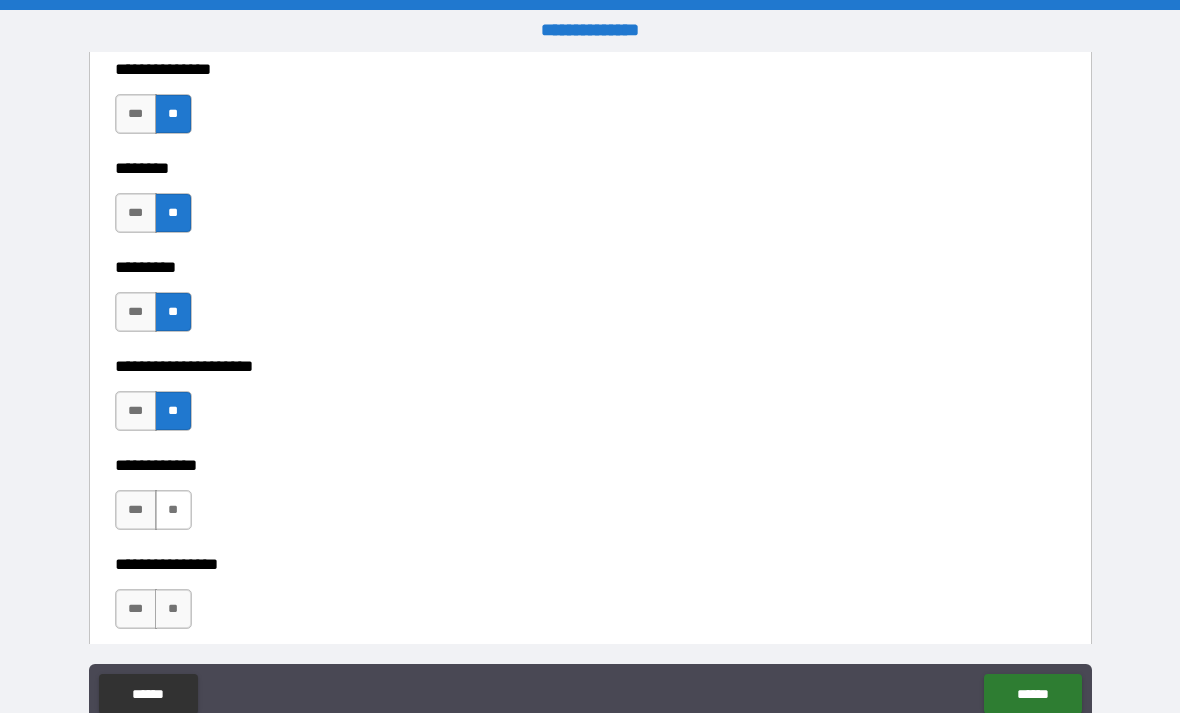 click on "**" at bounding box center (173, 510) 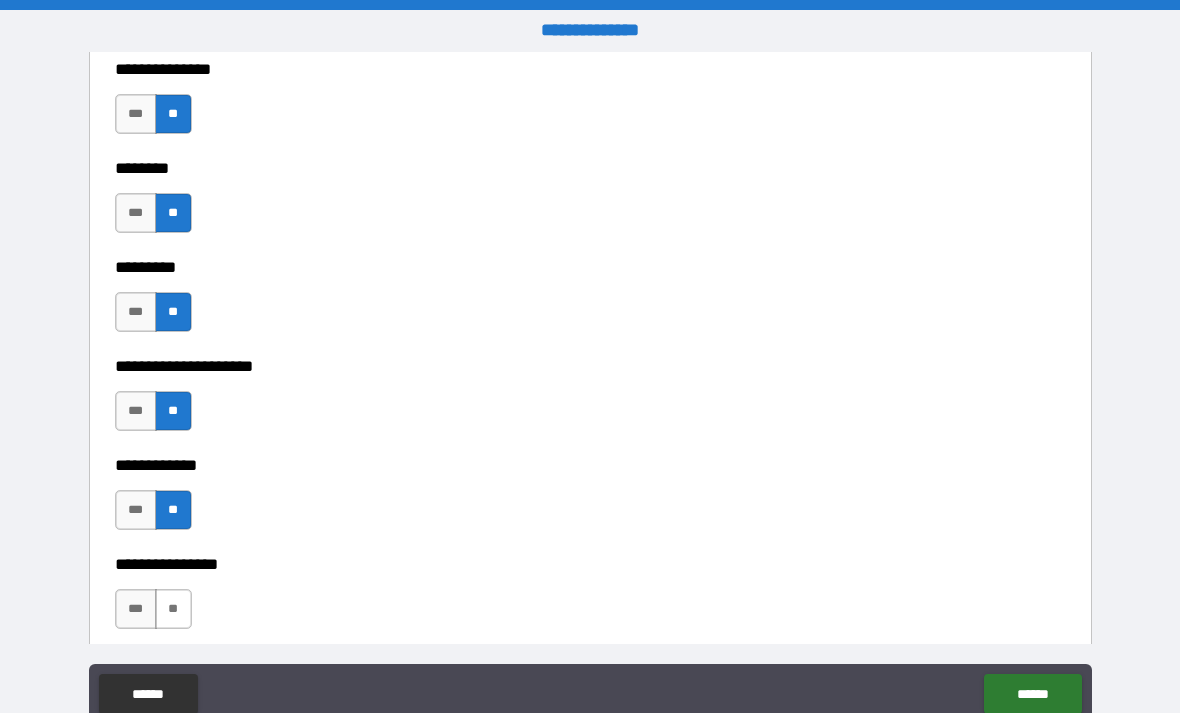 click on "**" at bounding box center [173, 609] 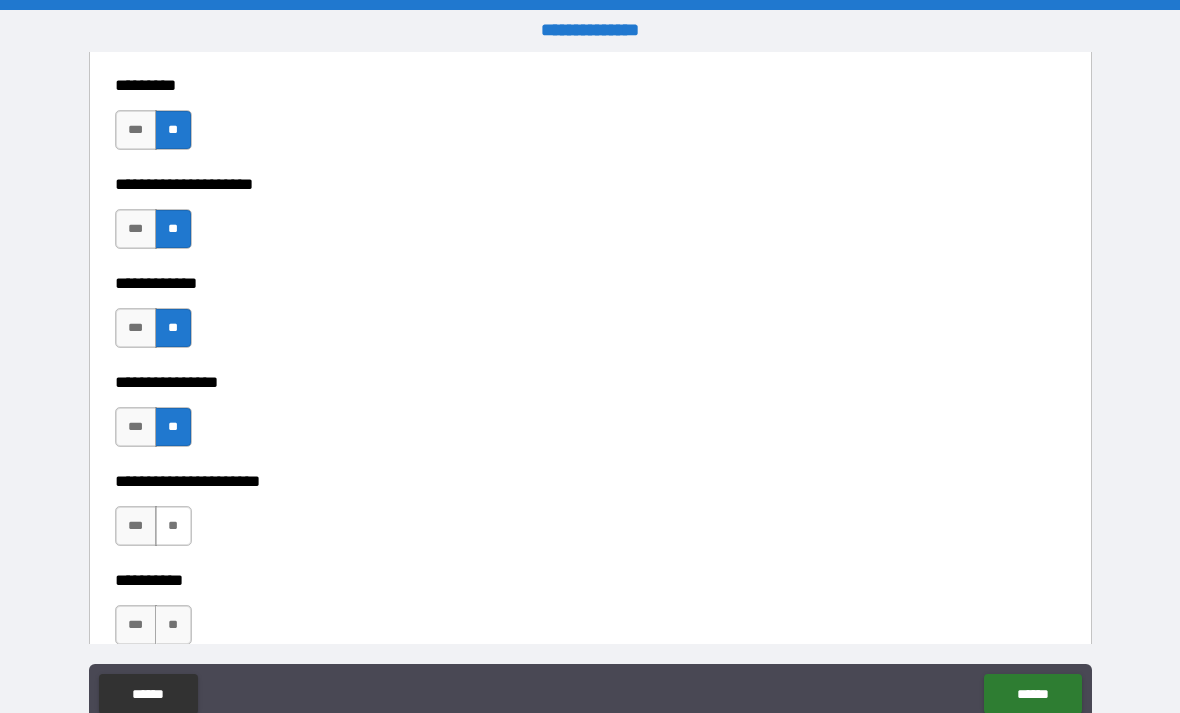 click on "**" at bounding box center [173, 526] 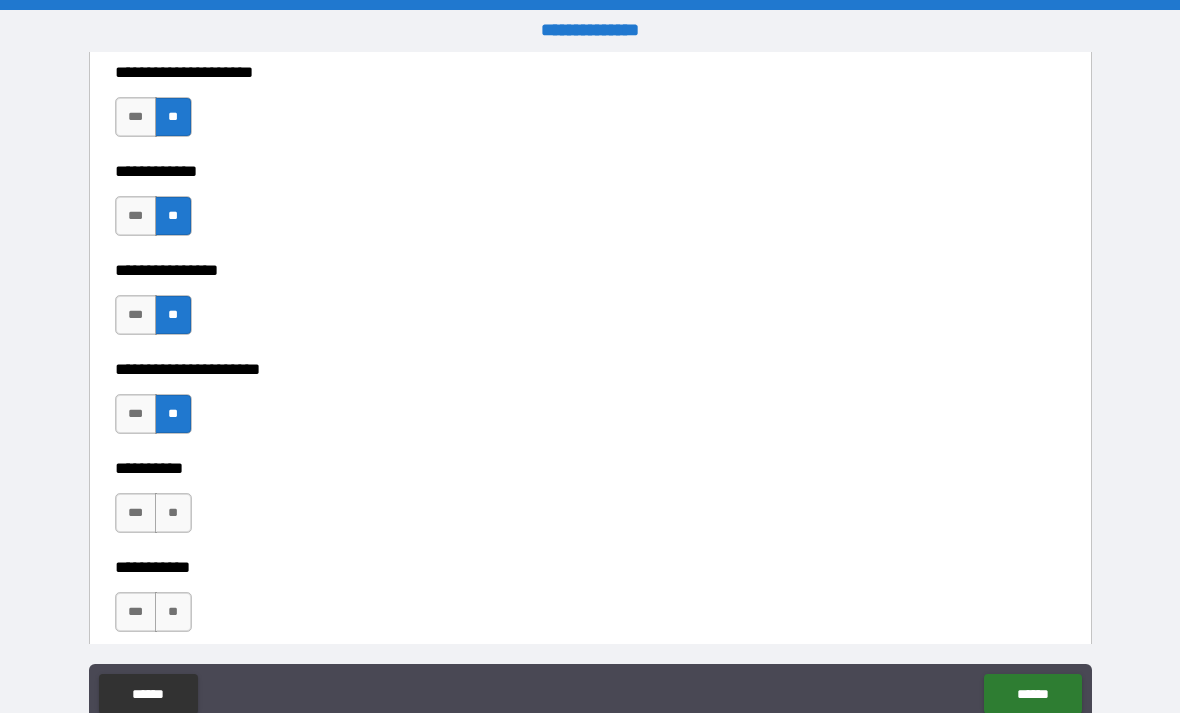 scroll, scrollTop: 6046, scrollLeft: 0, axis: vertical 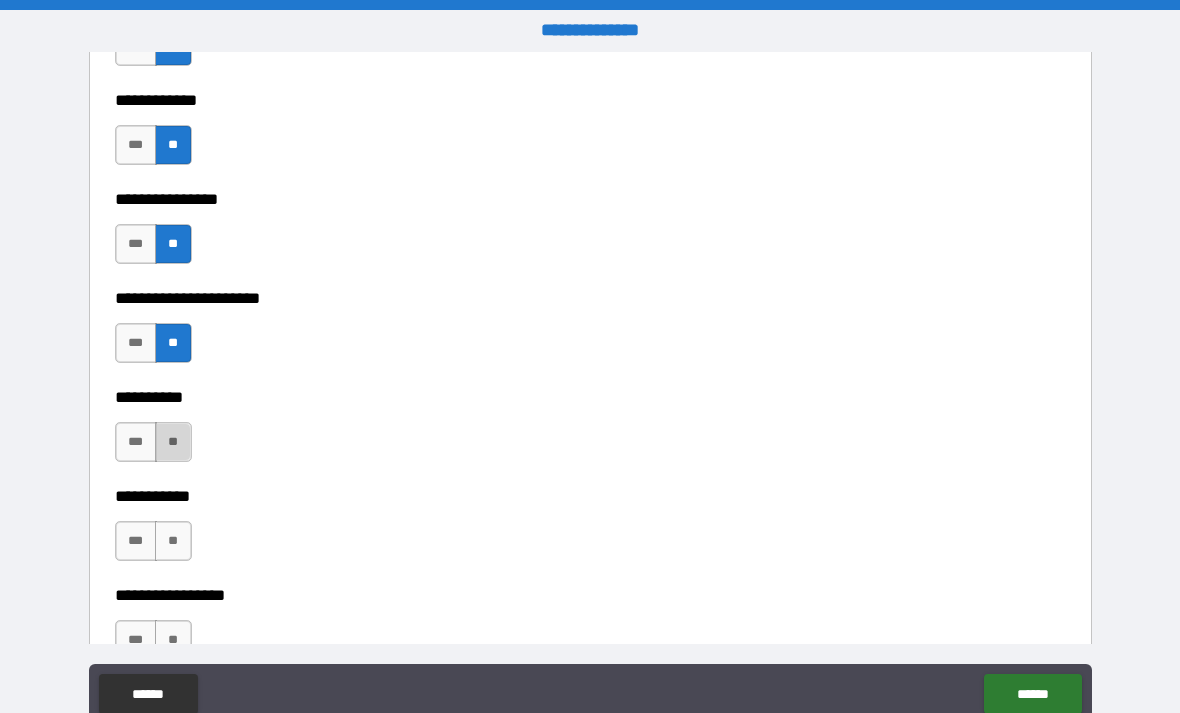click on "**" at bounding box center [173, 442] 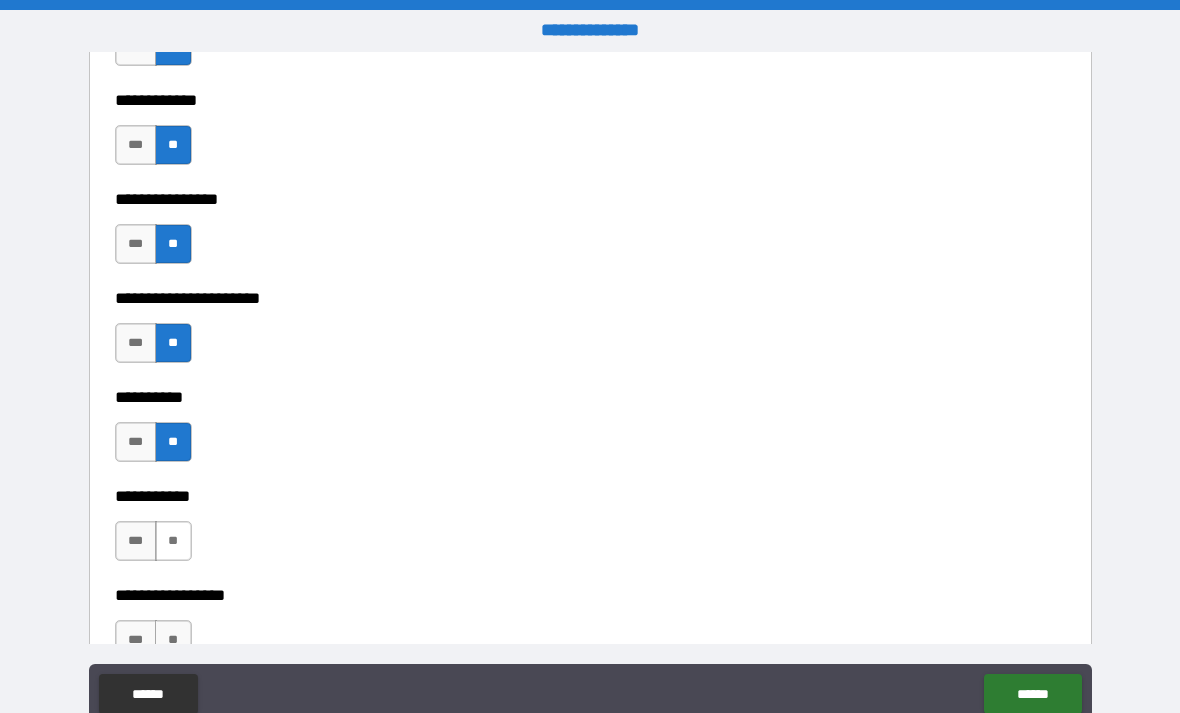 click on "**" at bounding box center (173, 541) 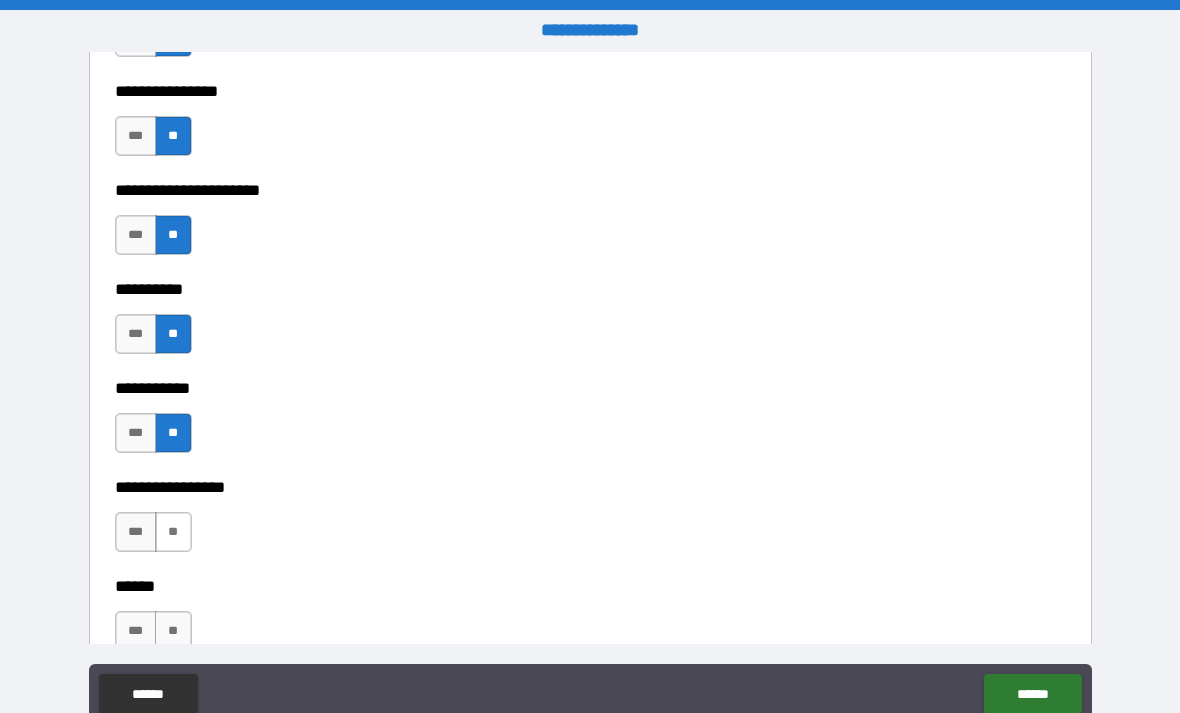 click on "**" at bounding box center [173, 532] 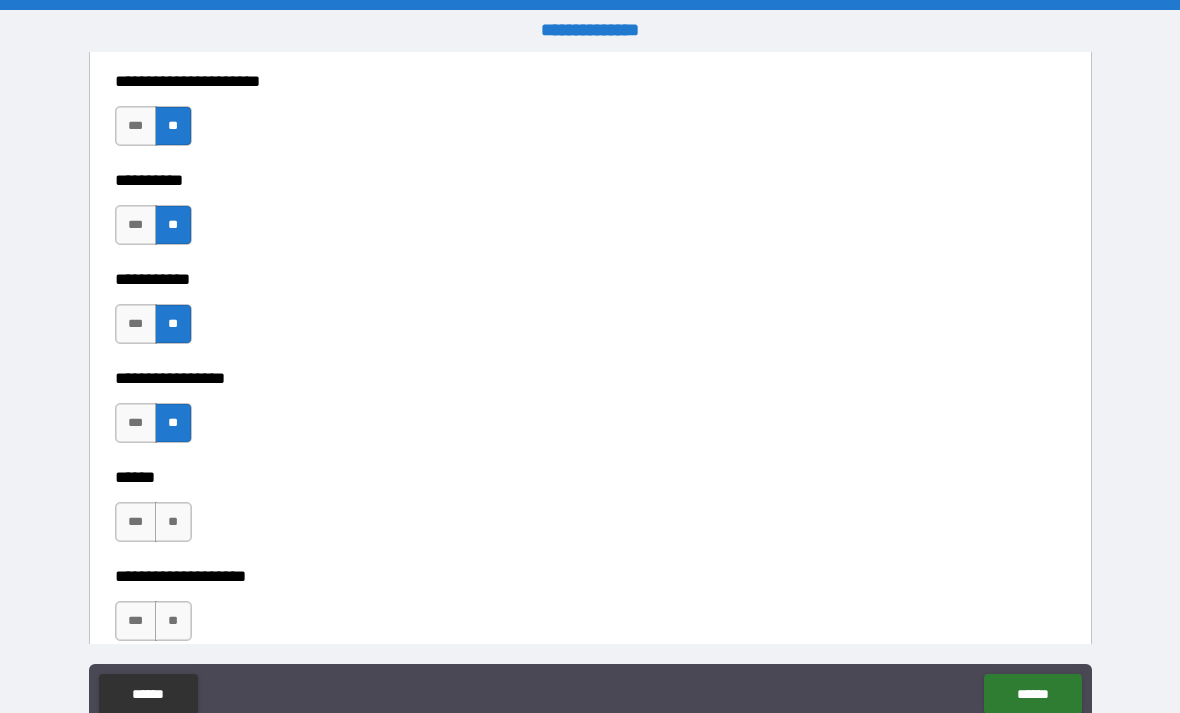 scroll, scrollTop: 6317, scrollLeft: 0, axis: vertical 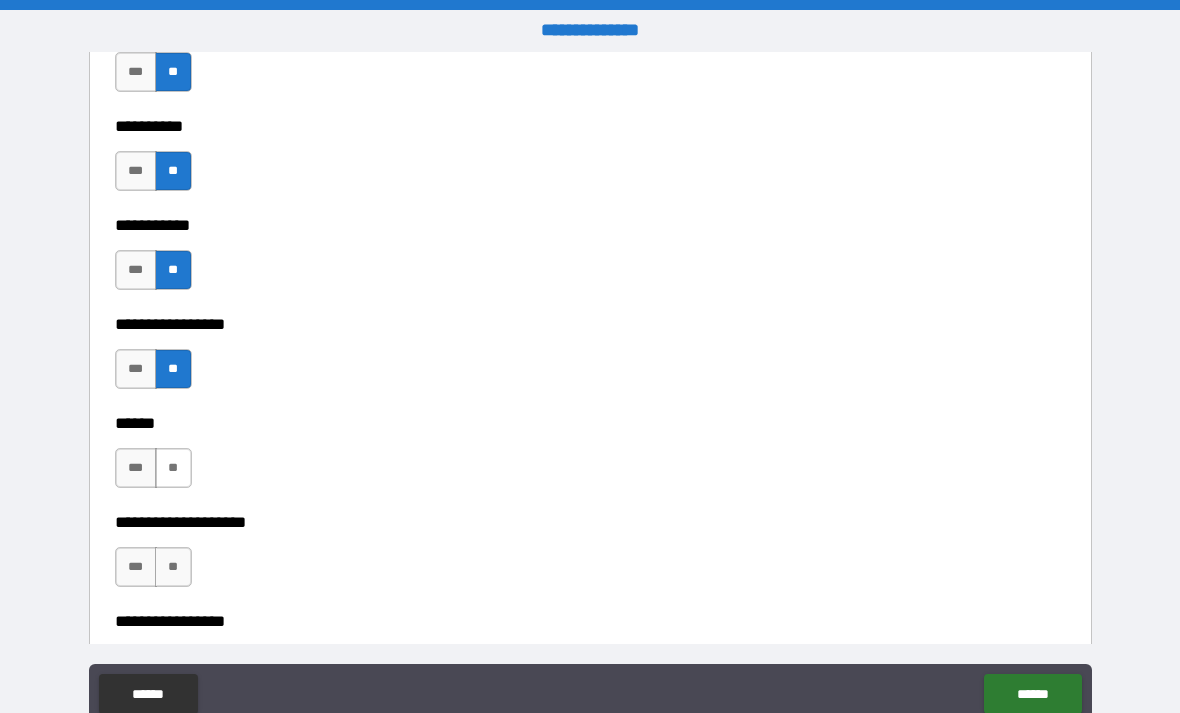 click on "**" at bounding box center (173, 468) 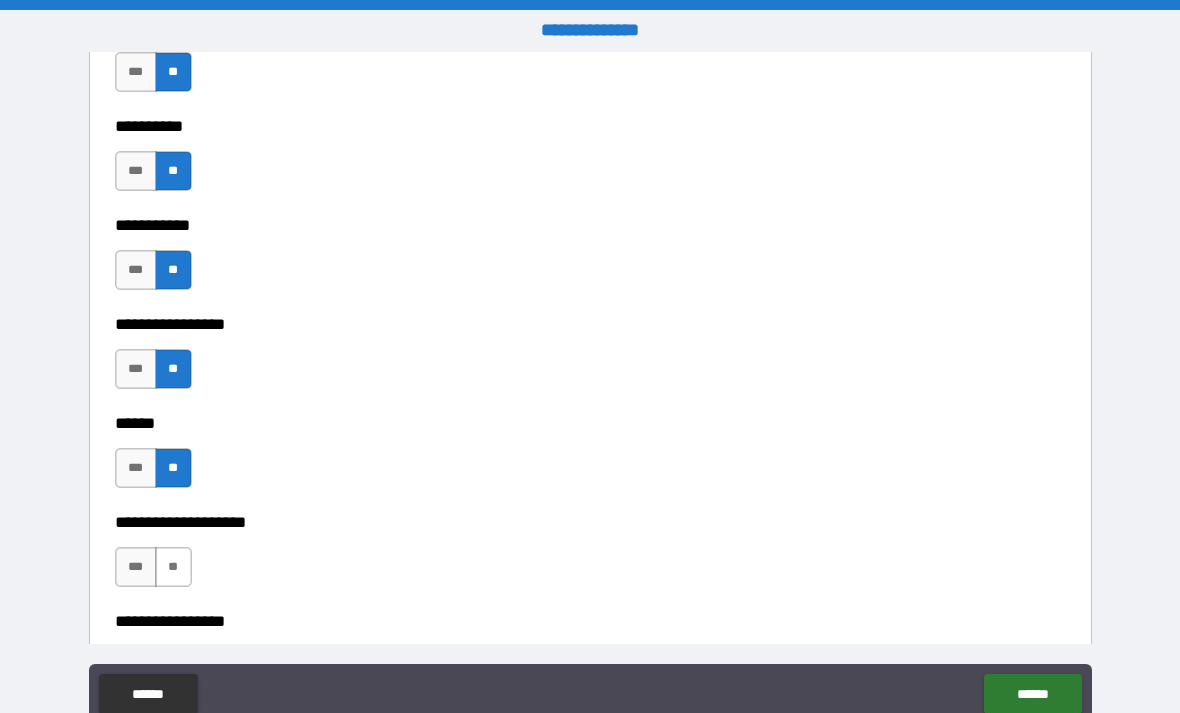 click on "**" at bounding box center [173, 567] 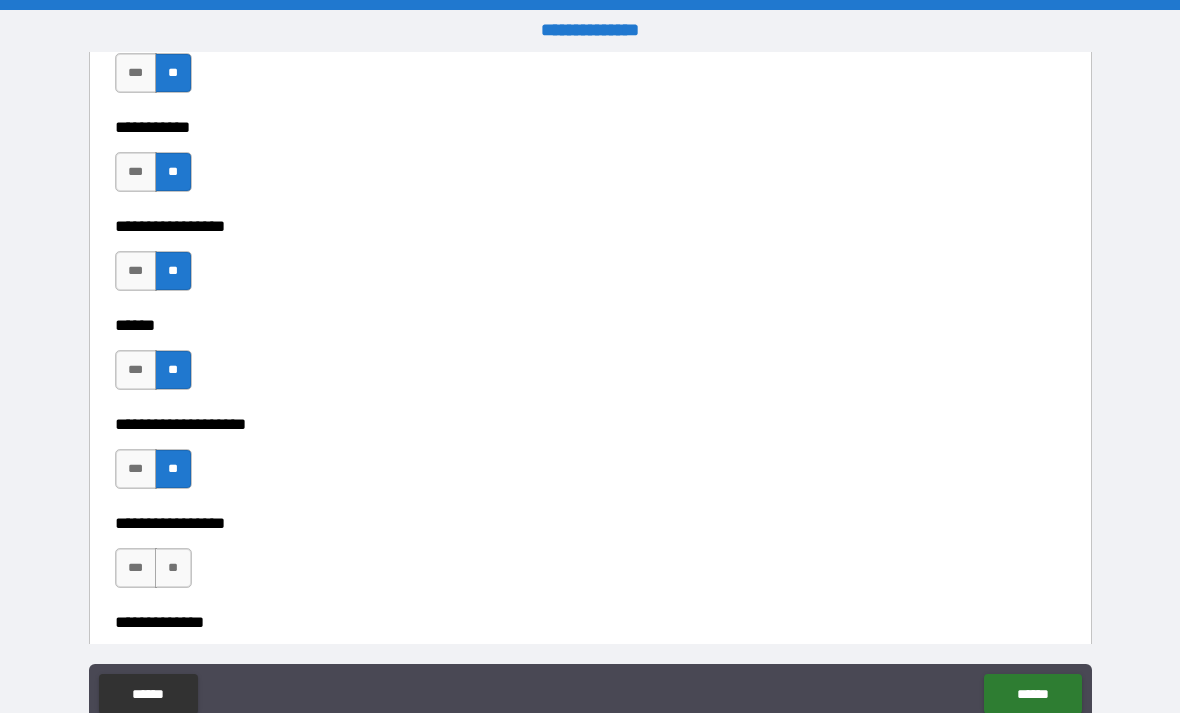scroll, scrollTop: 6496, scrollLeft: 0, axis: vertical 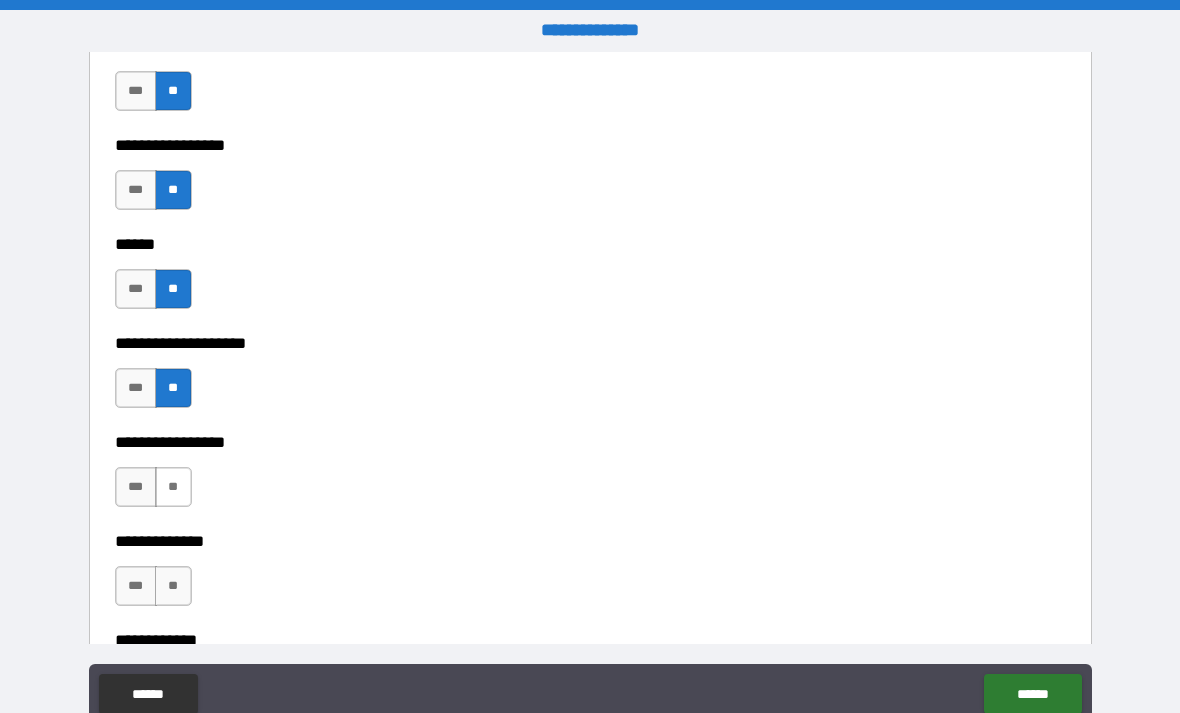 click on "**" at bounding box center (173, 487) 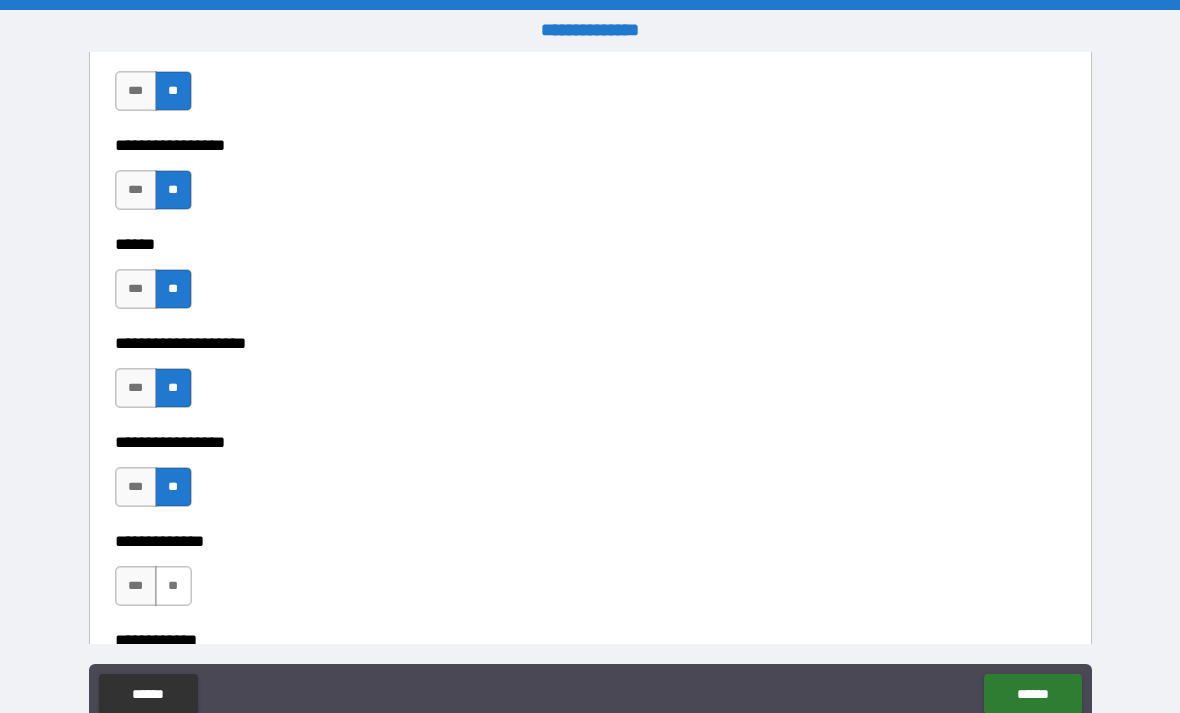 click on "**" at bounding box center [173, 586] 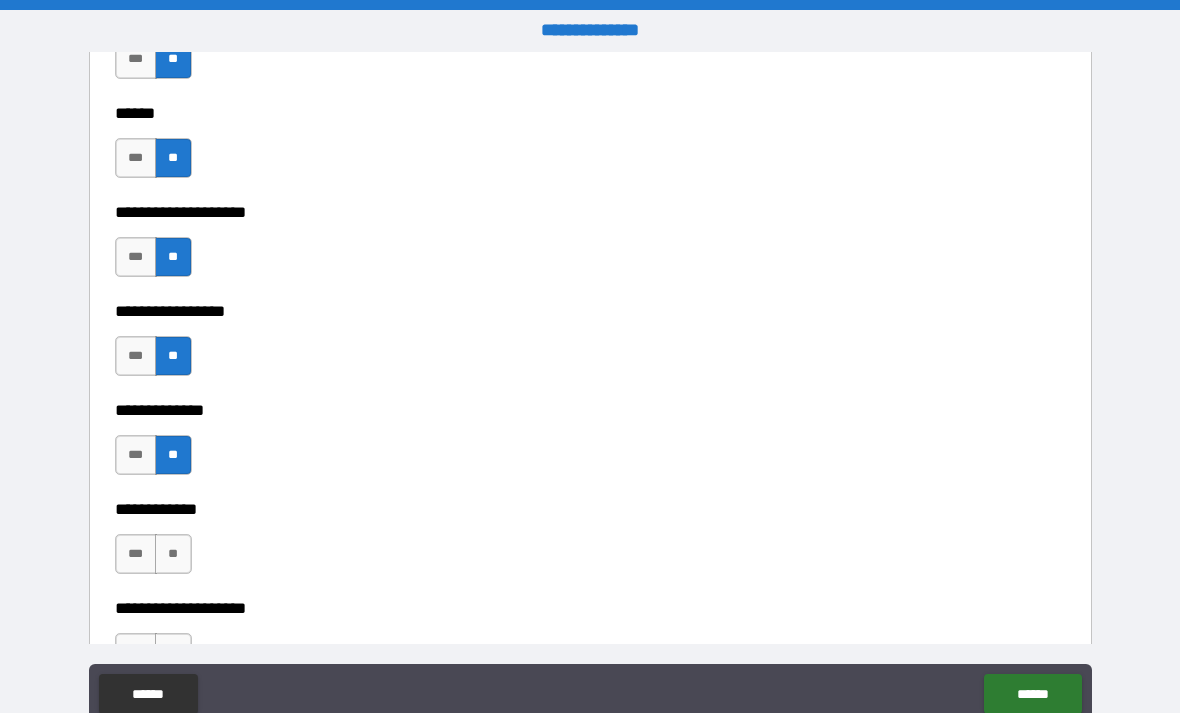 scroll, scrollTop: 6710, scrollLeft: 0, axis: vertical 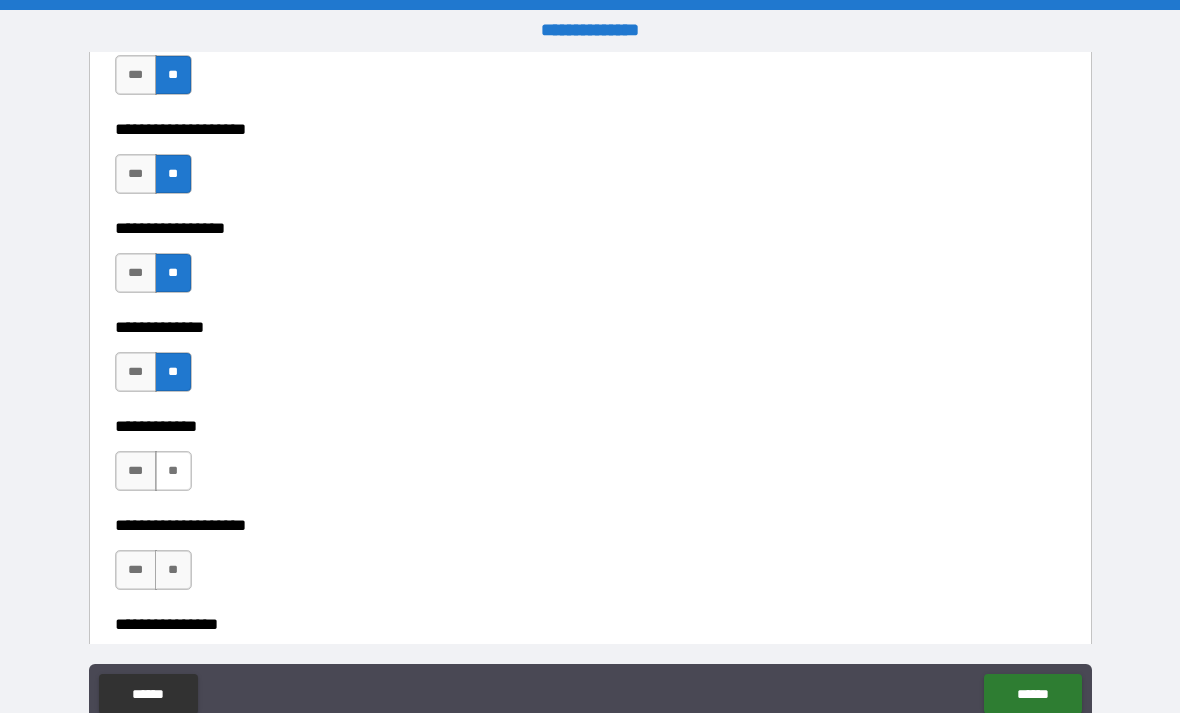 click on "**" at bounding box center [173, 471] 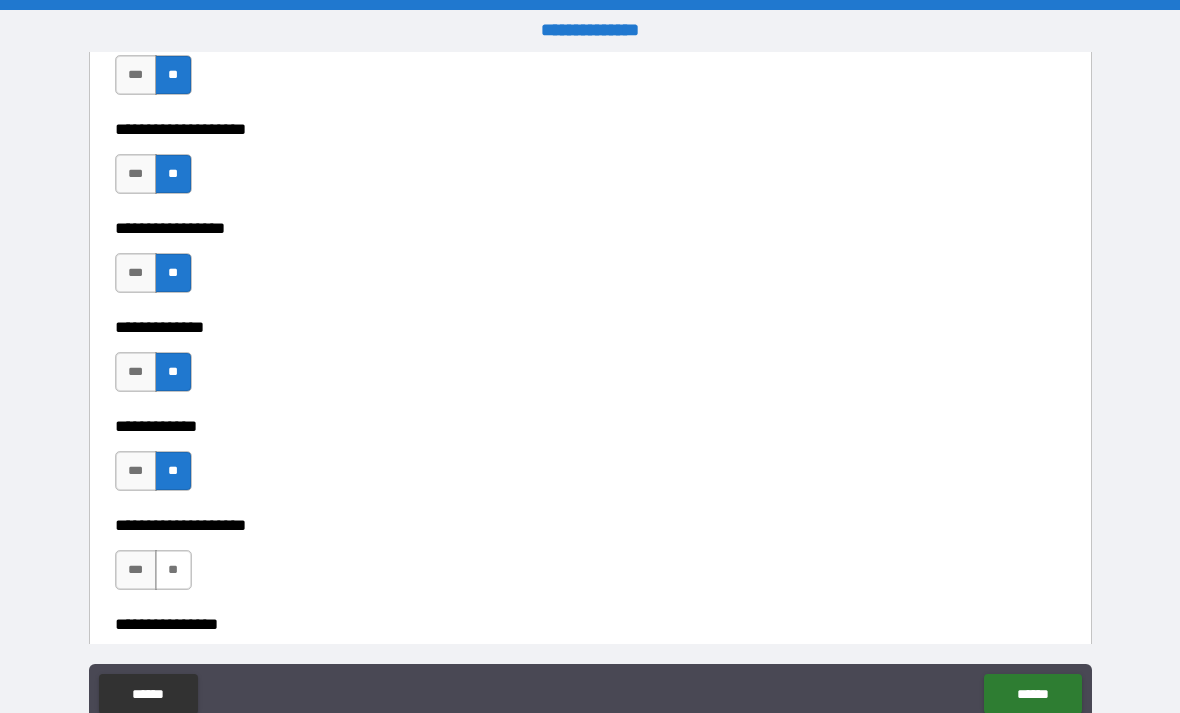 click on "**" at bounding box center [173, 570] 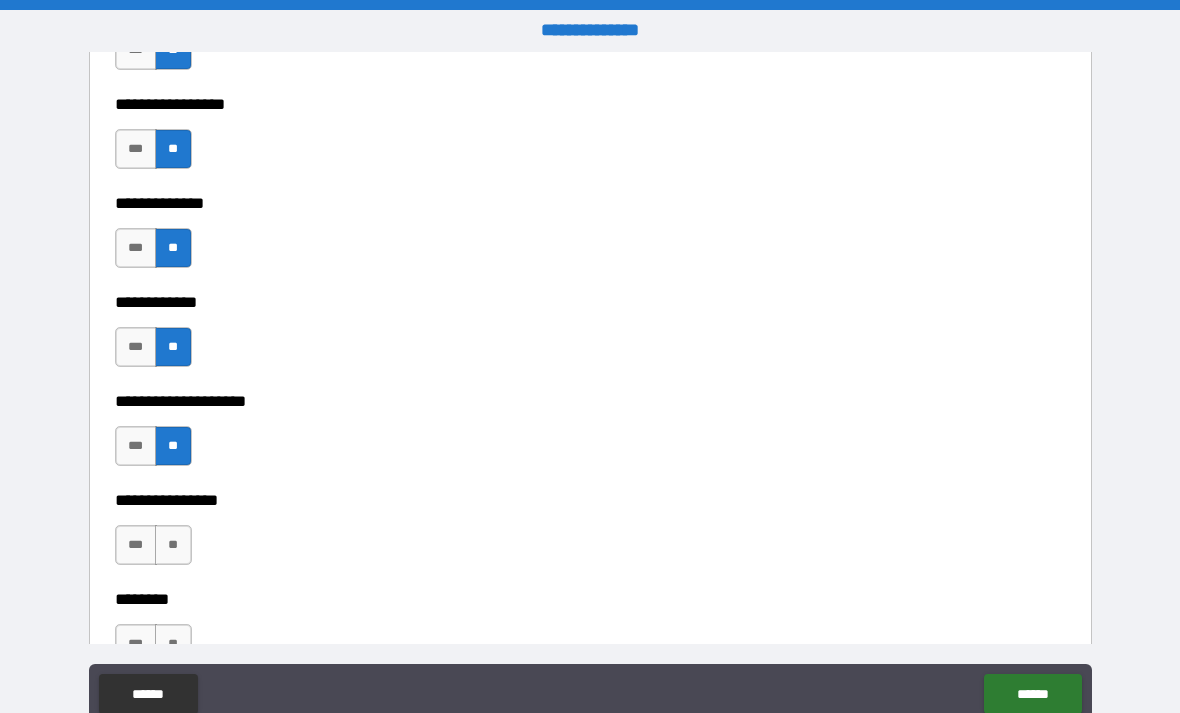 scroll, scrollTop: 6863, scrollLeft: 0, axis: vertical 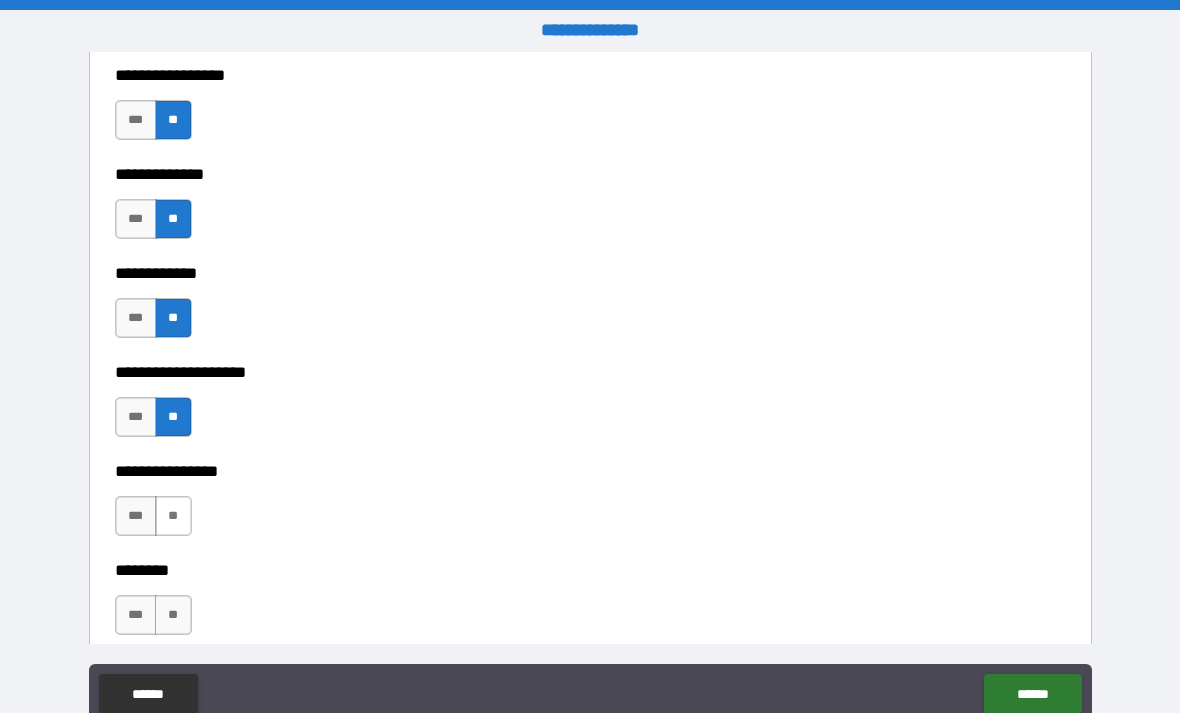 click on "**" at bounding box center [173, 516] 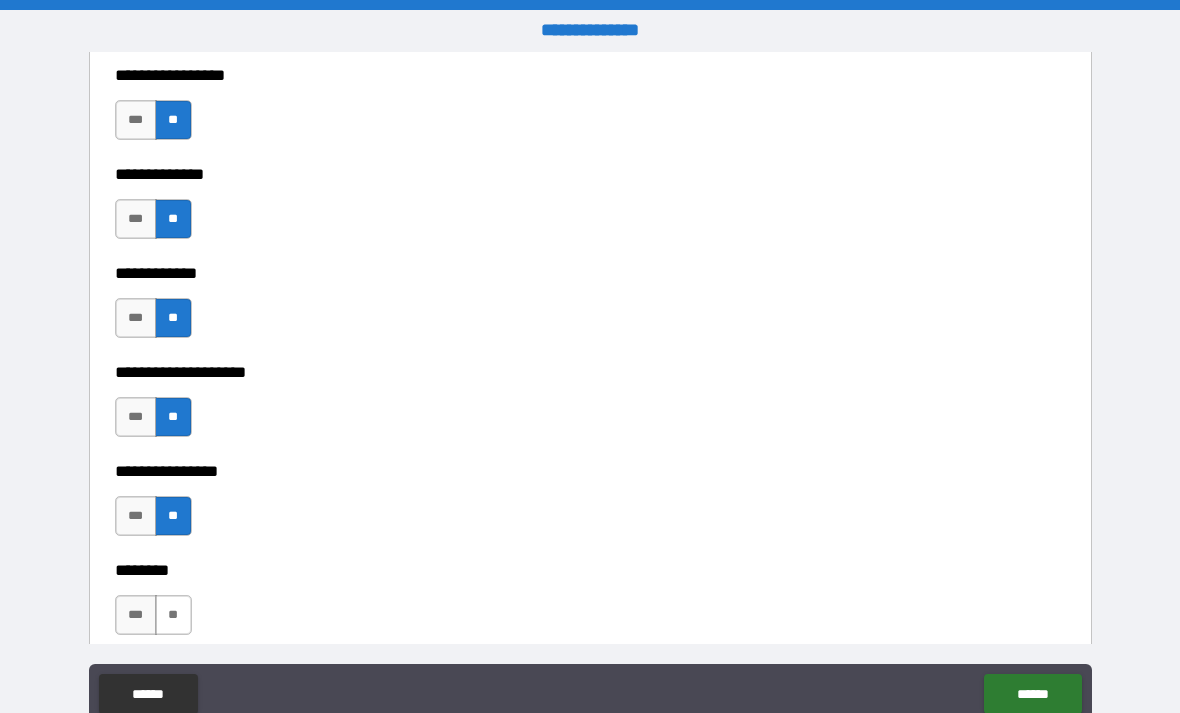 click on "**" at bounding box center [173, 615] 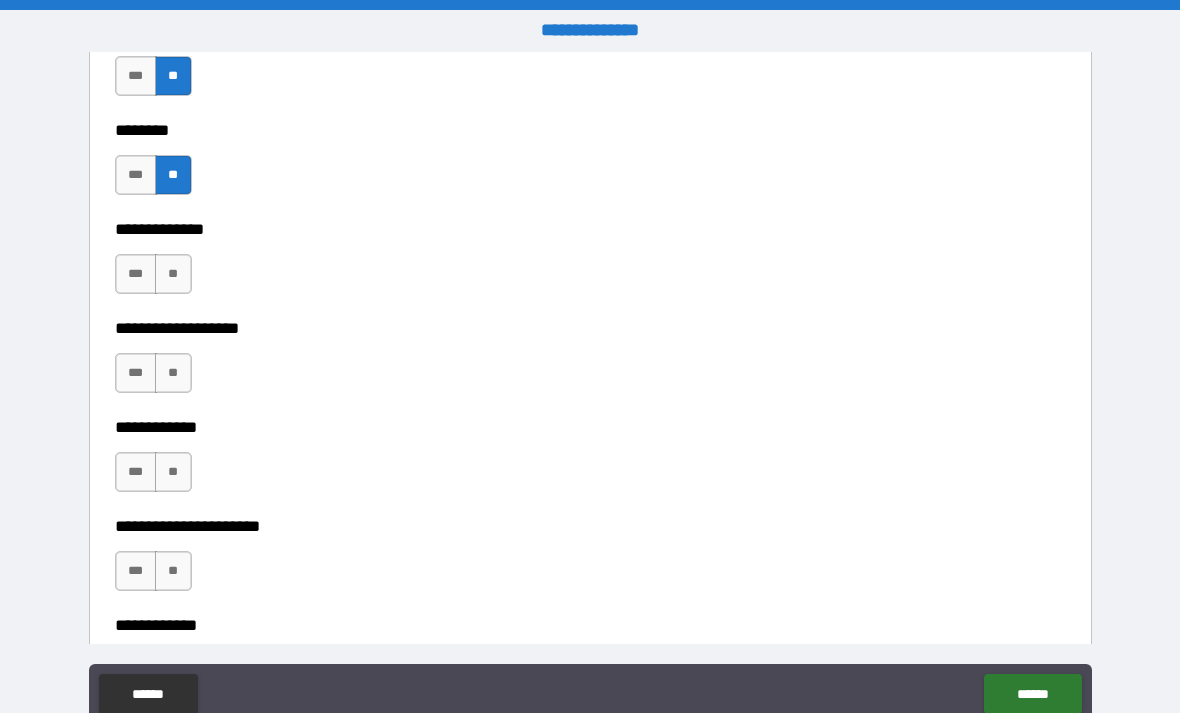 scroll, scrollTop: 7310, scrollLeft: 0, axis: vertical 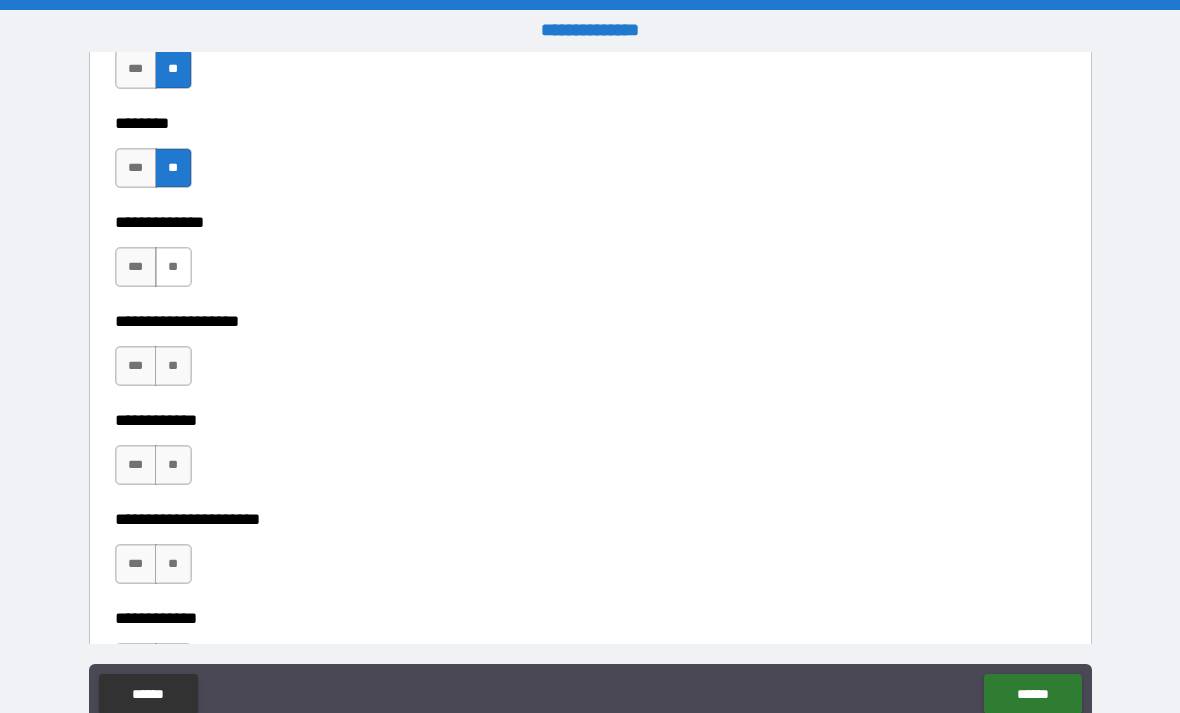 click on "**" at bounding box center (173, 267) 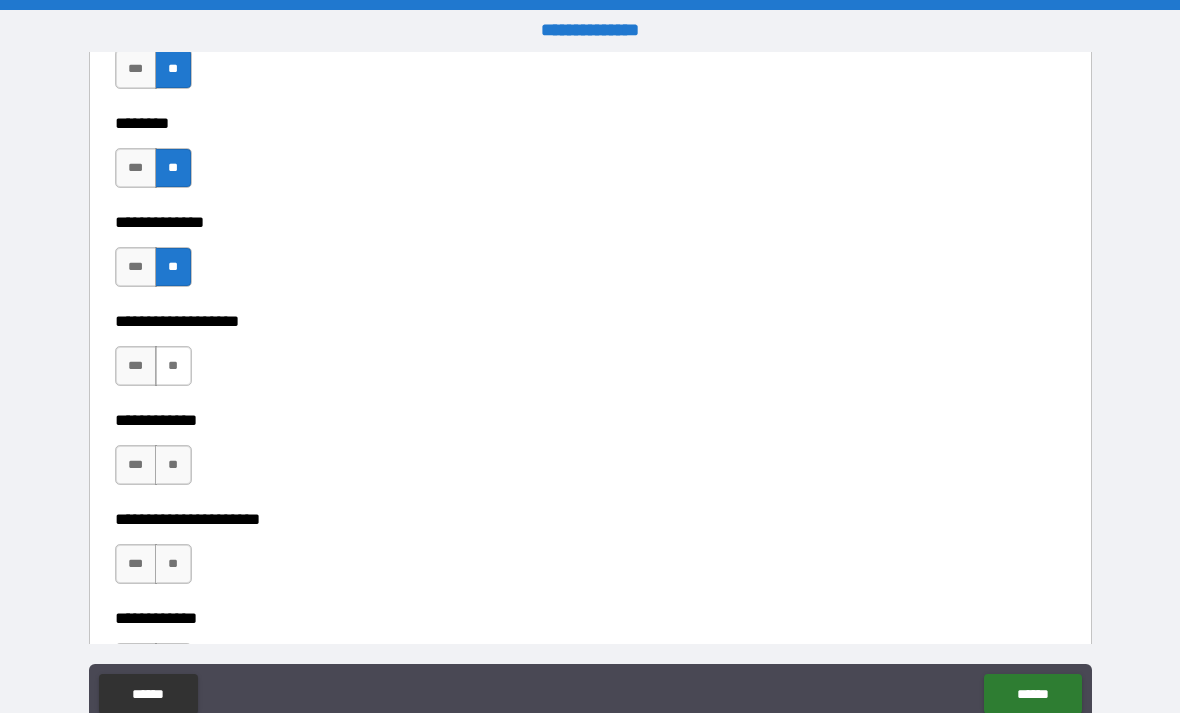 click on "**" at bounding box center [173, 366] 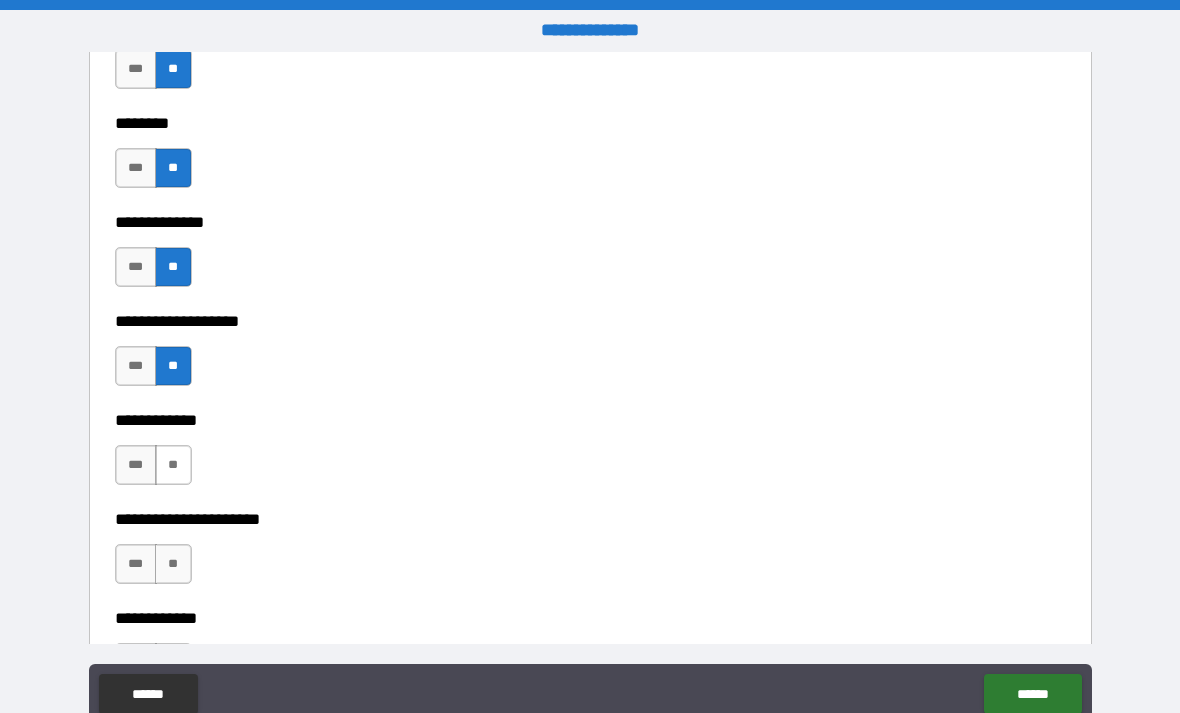 click on "**" at bounding box center (173, 465) 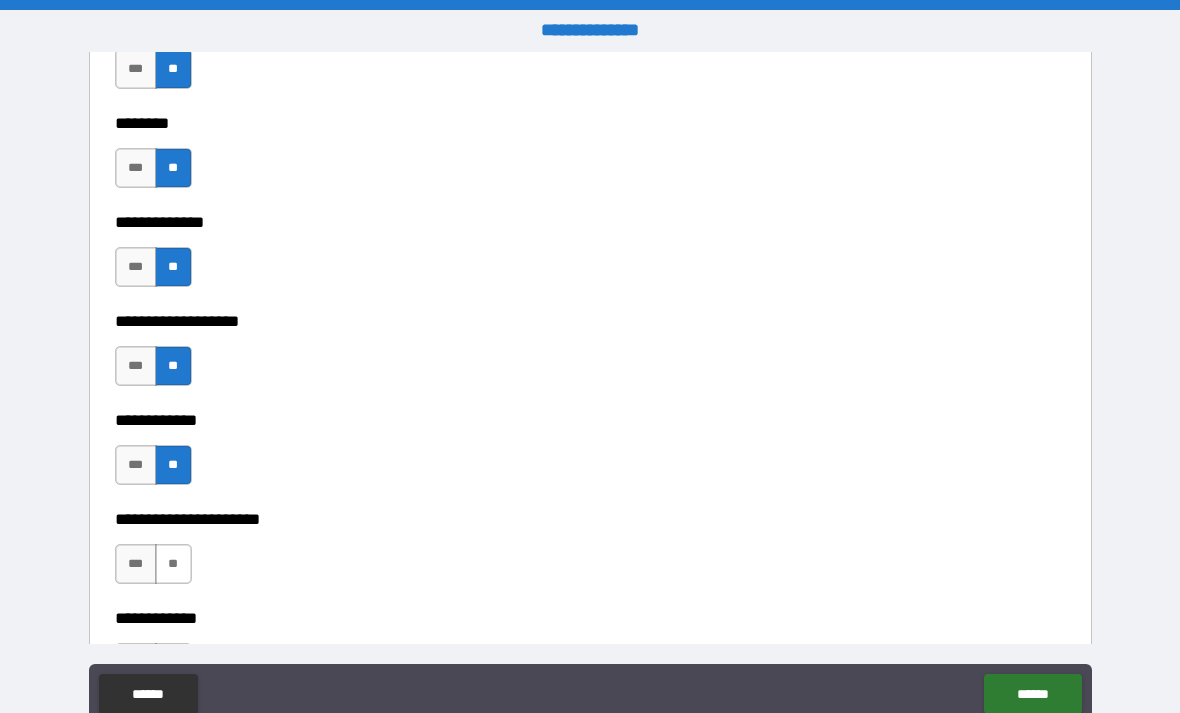 click on "**" at bounding box center (173, 564) 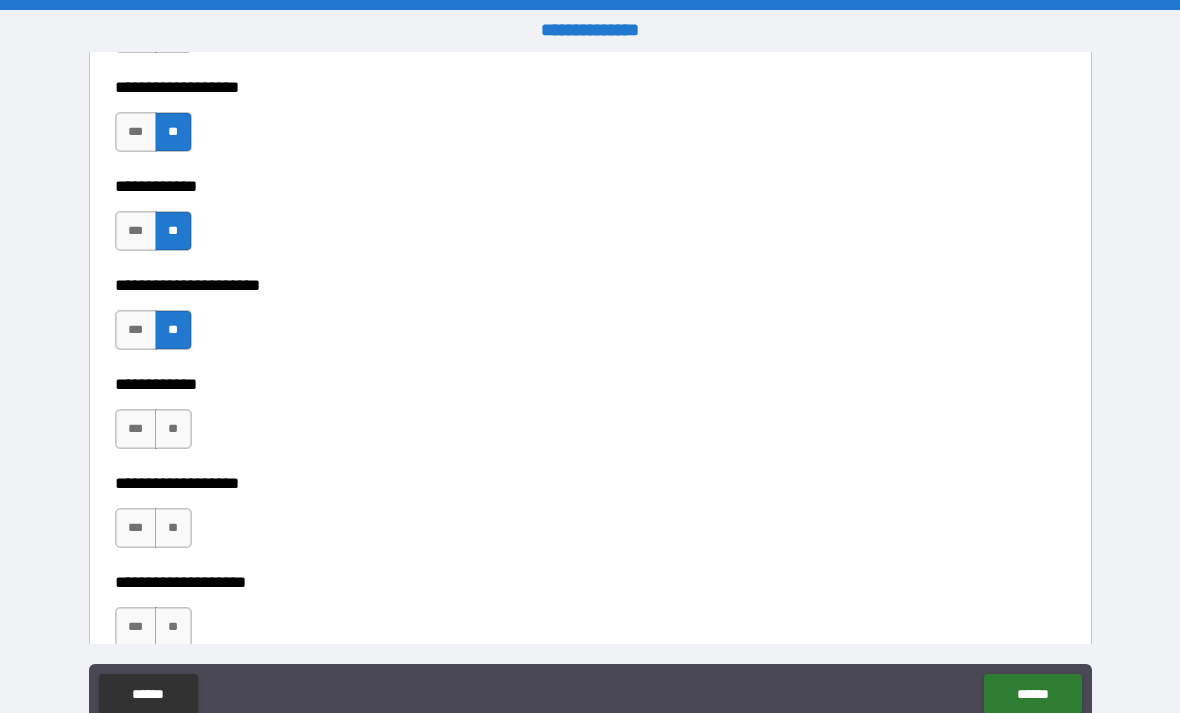 scroll, scrollTop: 7569, scrollLeft: 0, axis: vertical 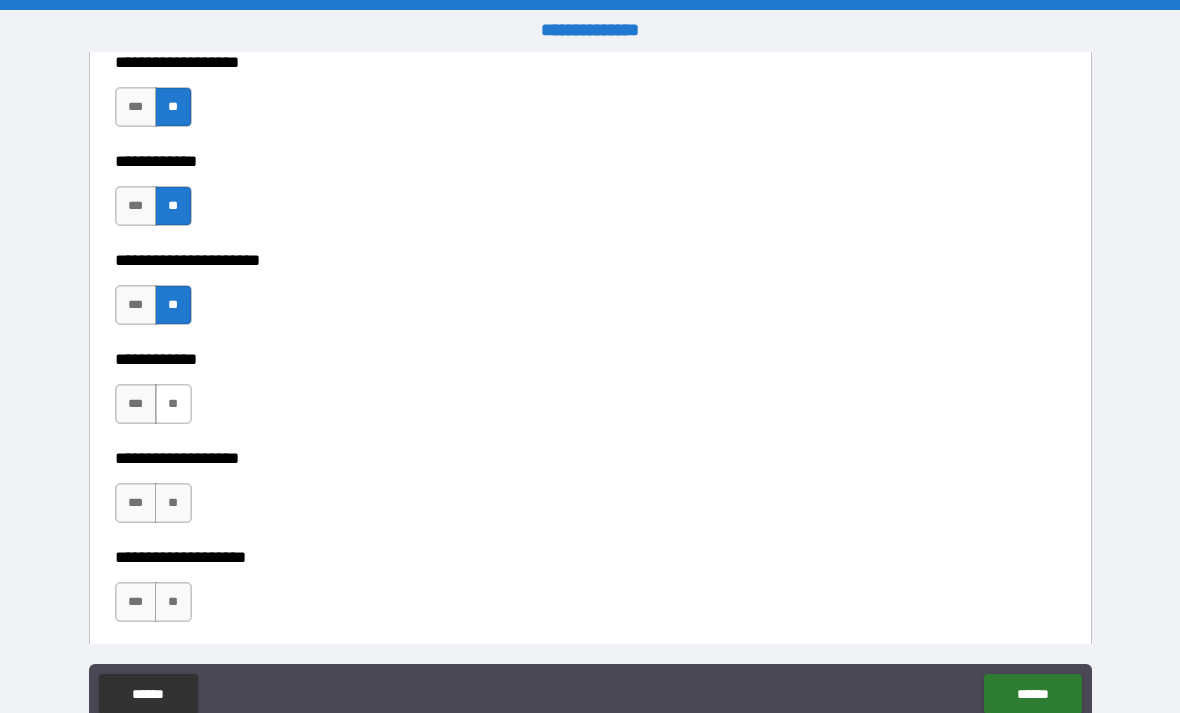 click on "**" at bounding box center [173, 404] 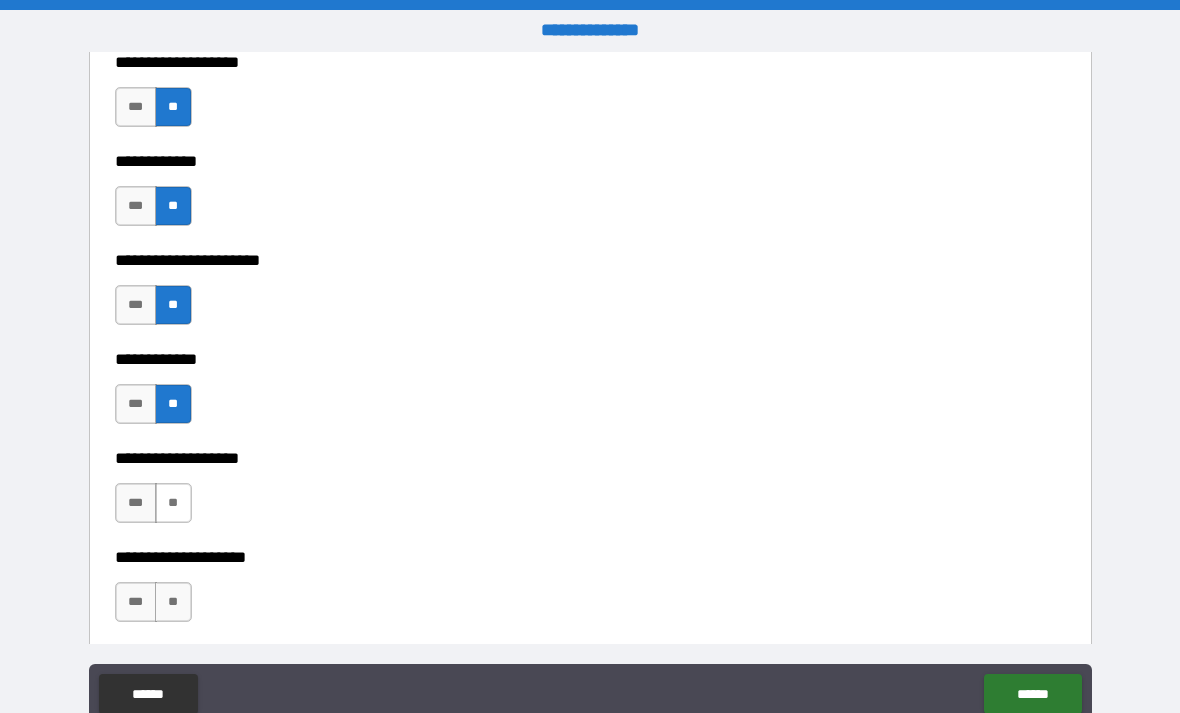 click on "**" at bounding box center [173, 503] 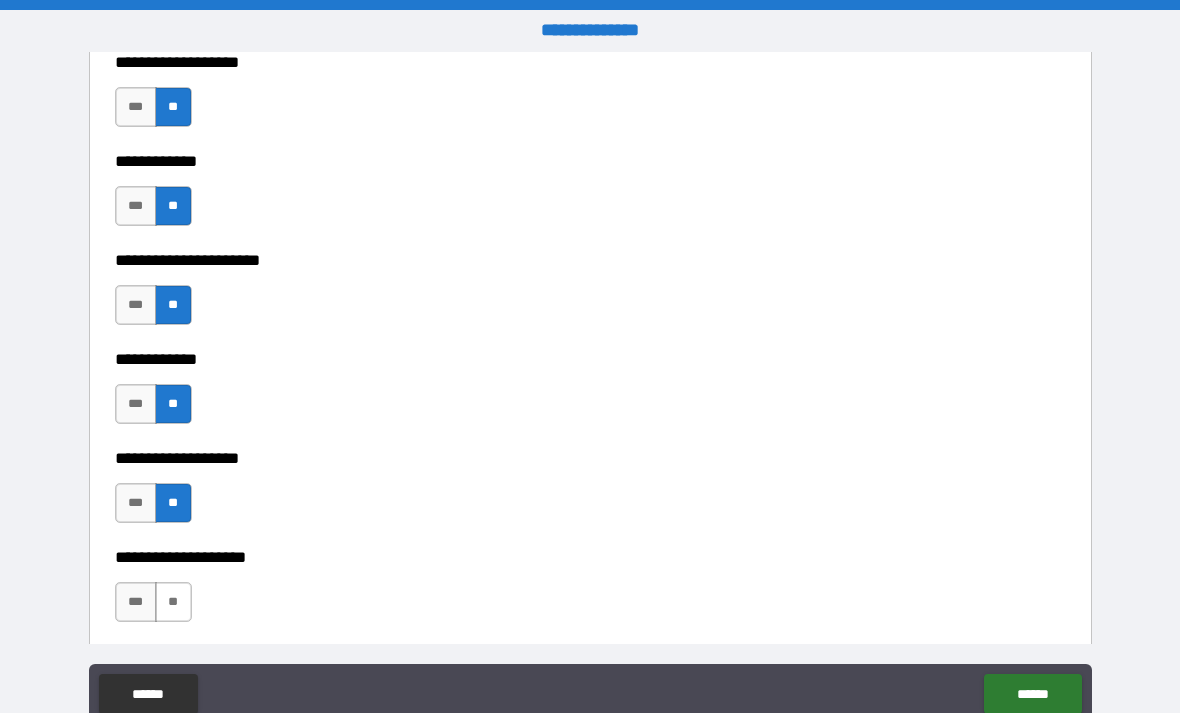 click on "**" at bounding box center [173, 602] 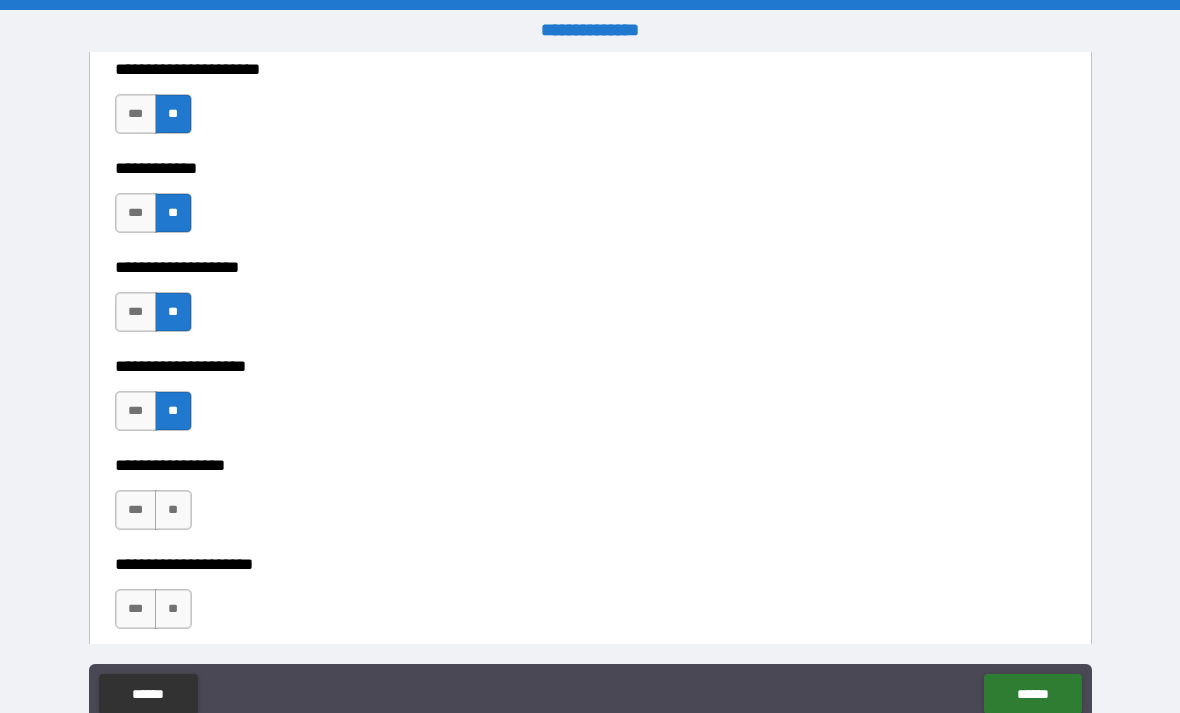 scroll, scrollTop: 7786, scrollLeft: 0, axis: vertical 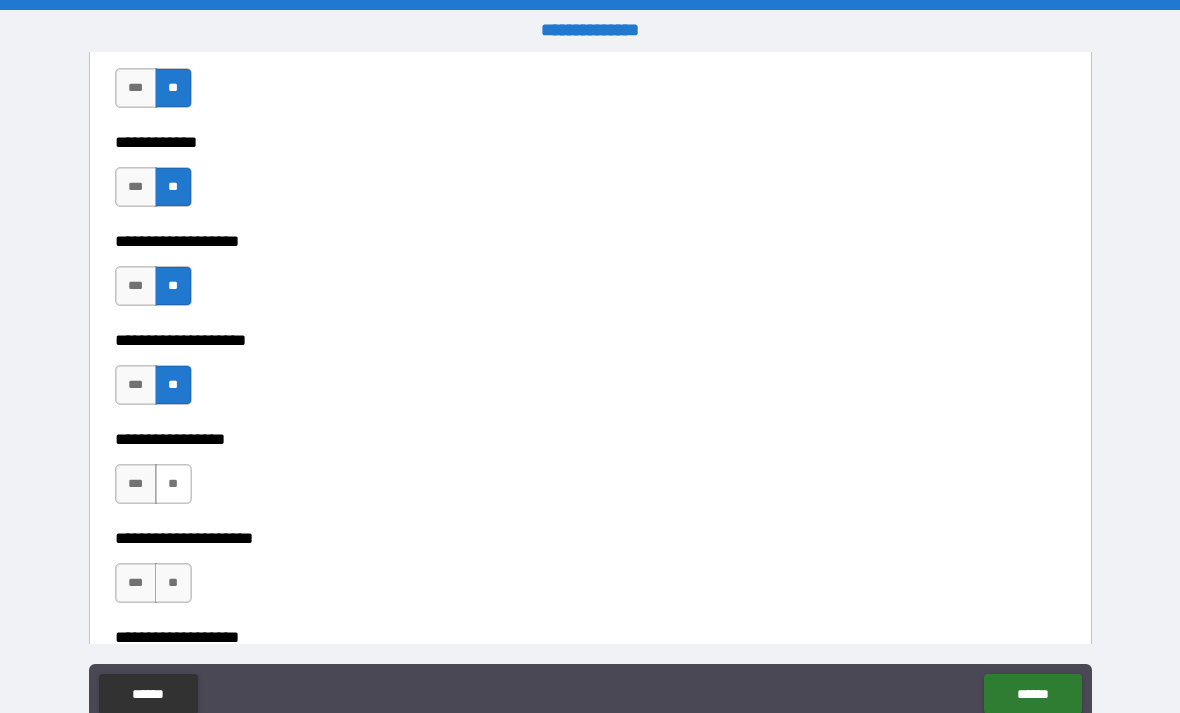 click on "**" at bounding box center [173, 484] 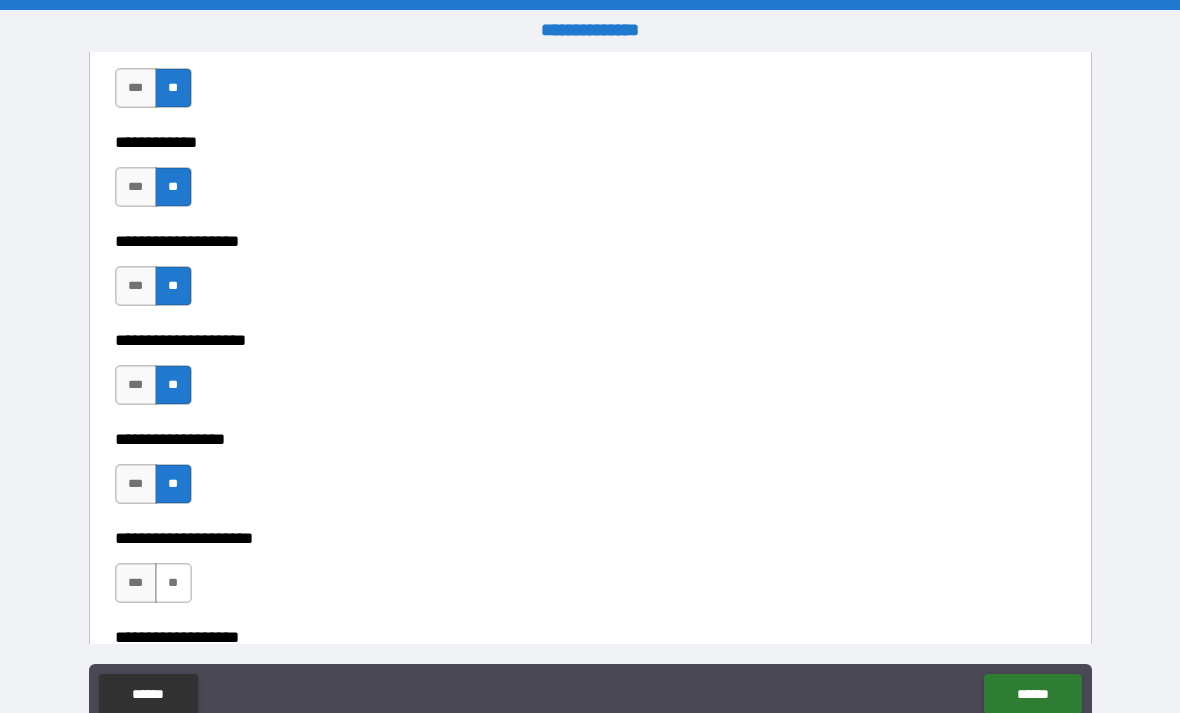 click on "**" at bounding box center [173, 583] 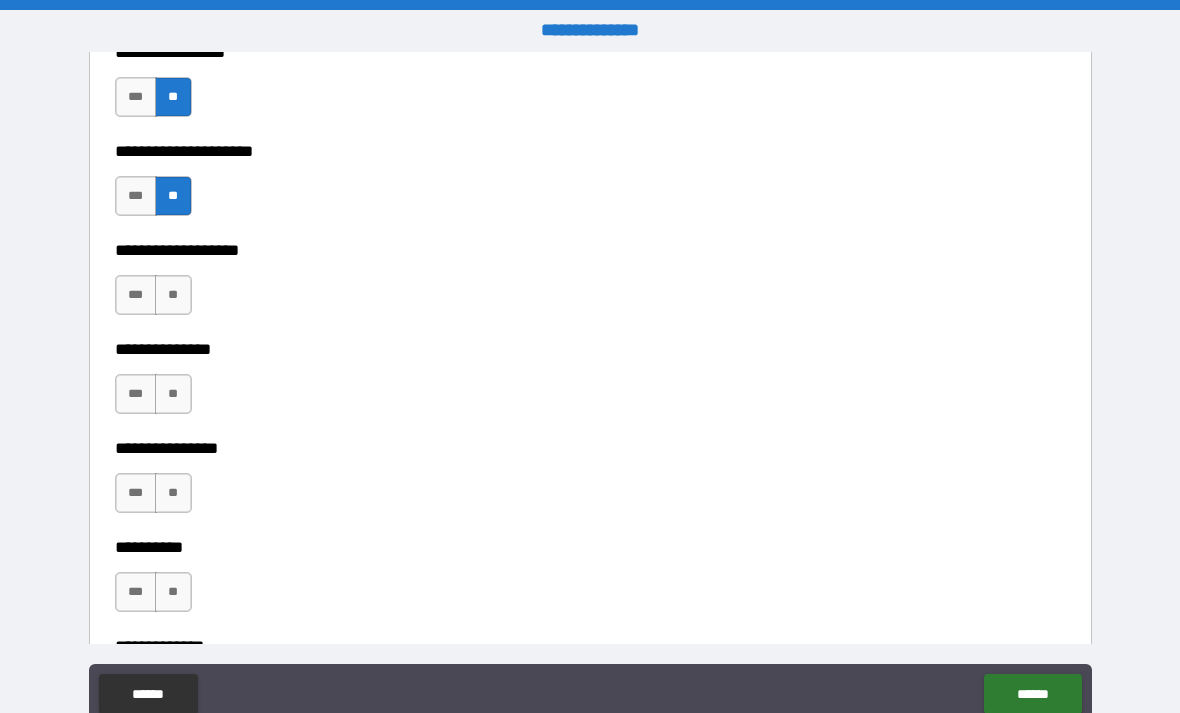 scroll, scrollTop: 8187, scrollLeft: 0, axis: vertical 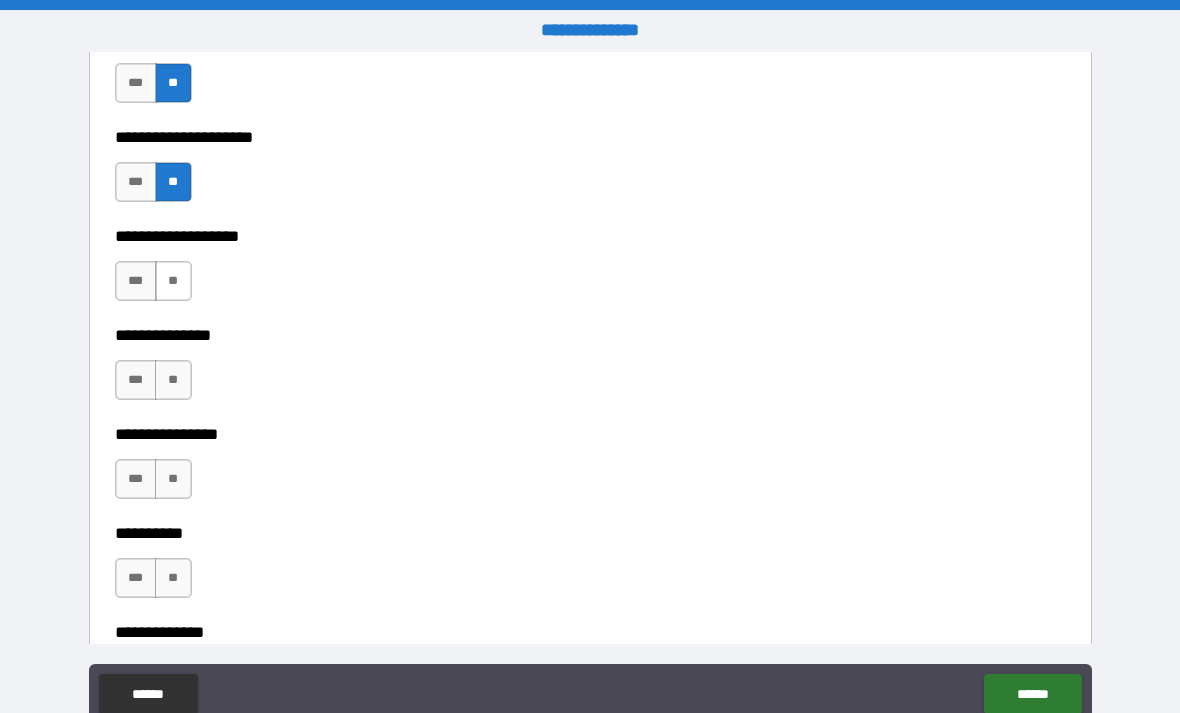 click on "**" at bounding box center [173, 281] 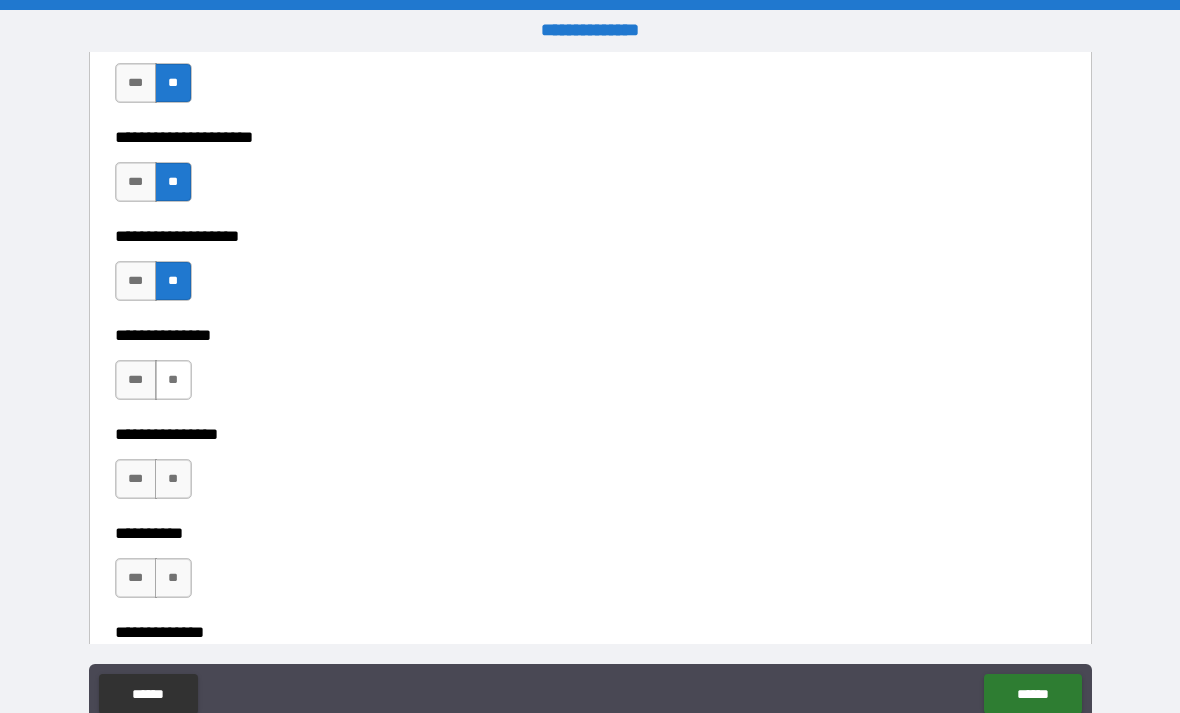 click on "**" at bounding box center (173, 380) 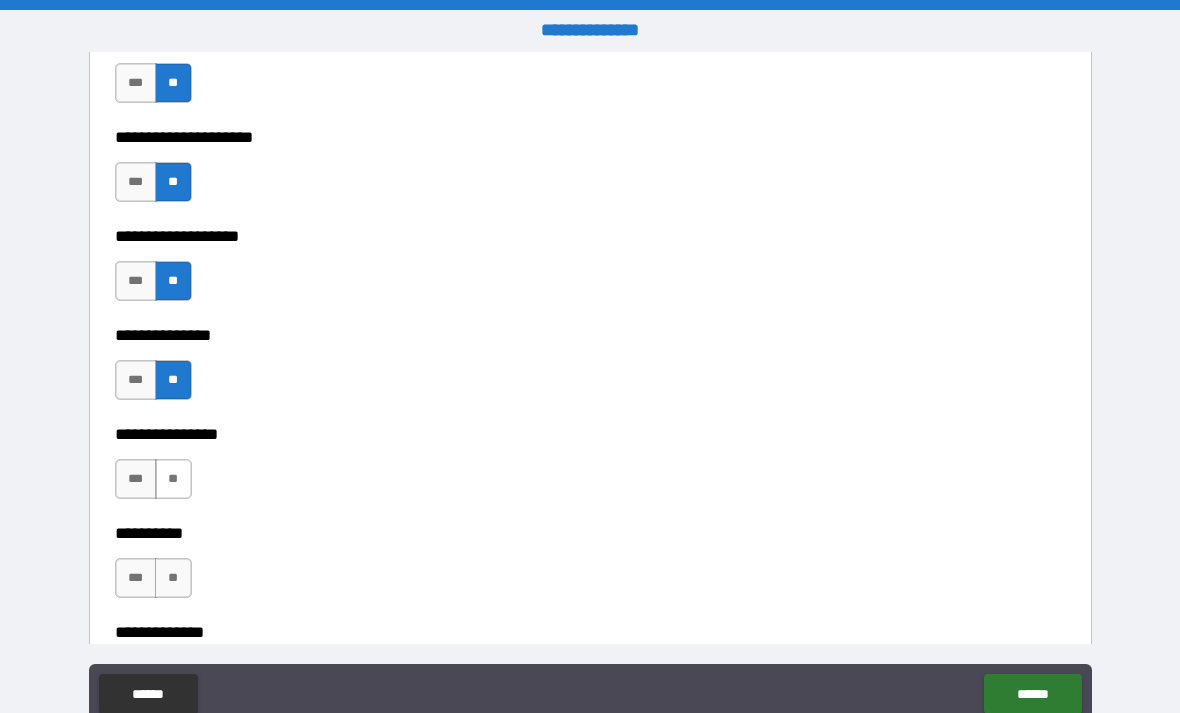 click on "**" at bounding box center (173, 479) 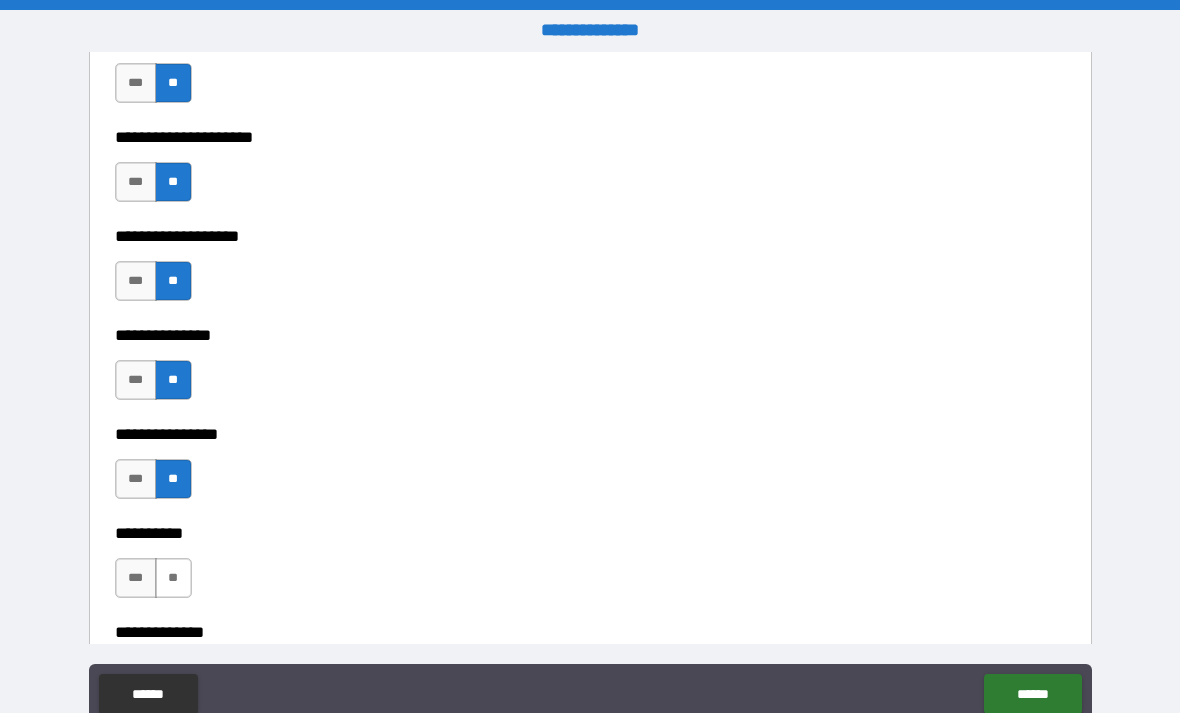 click on "**" at bounding box center (173, 578) 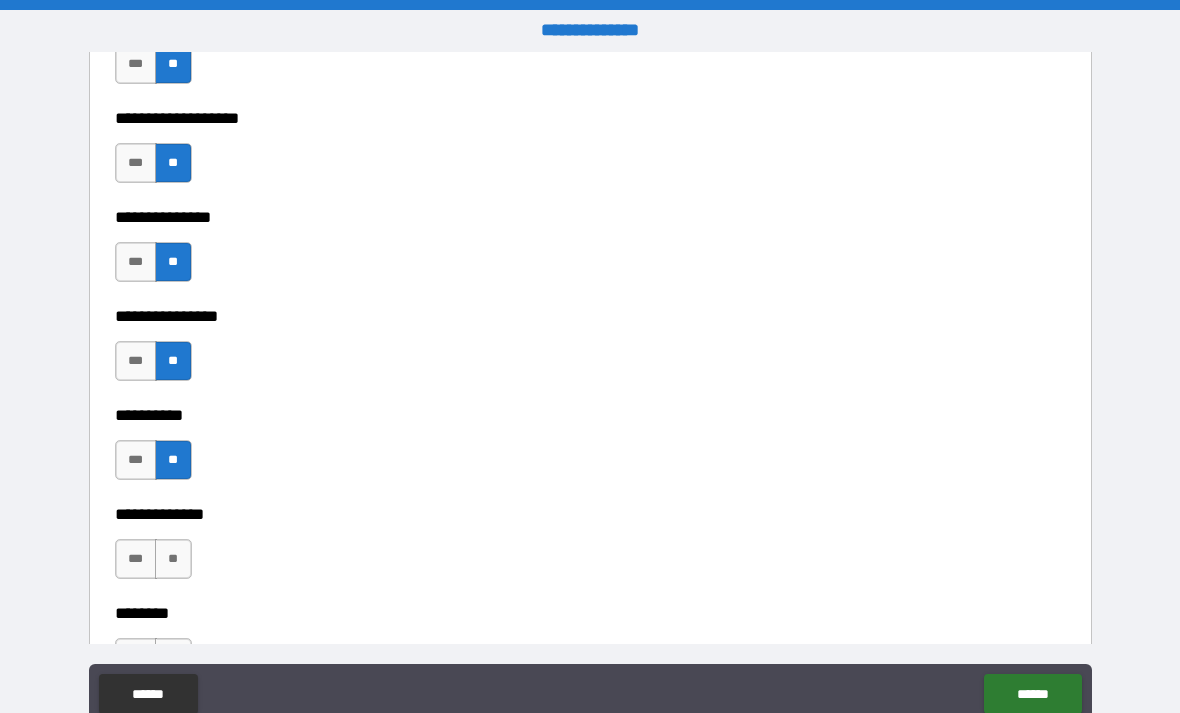 scroll, scrollTop: 8306, scrollLeft: 0, axis: vertical 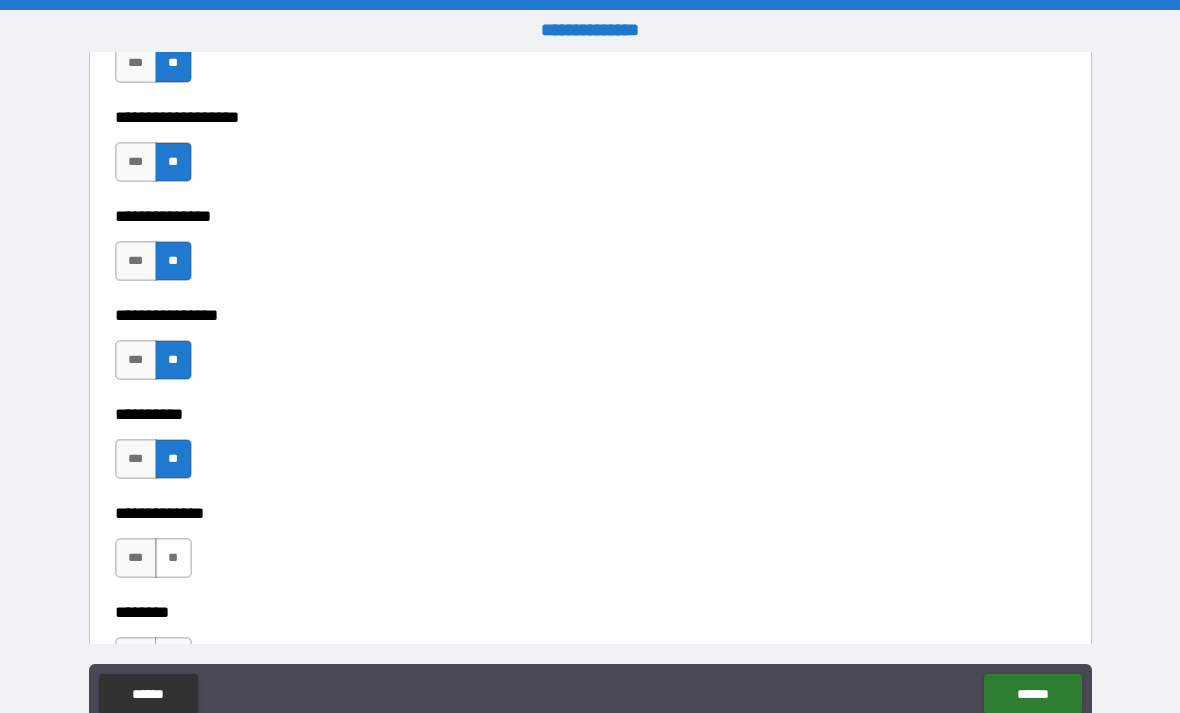 click on "**" at bounding box center [173, 558] 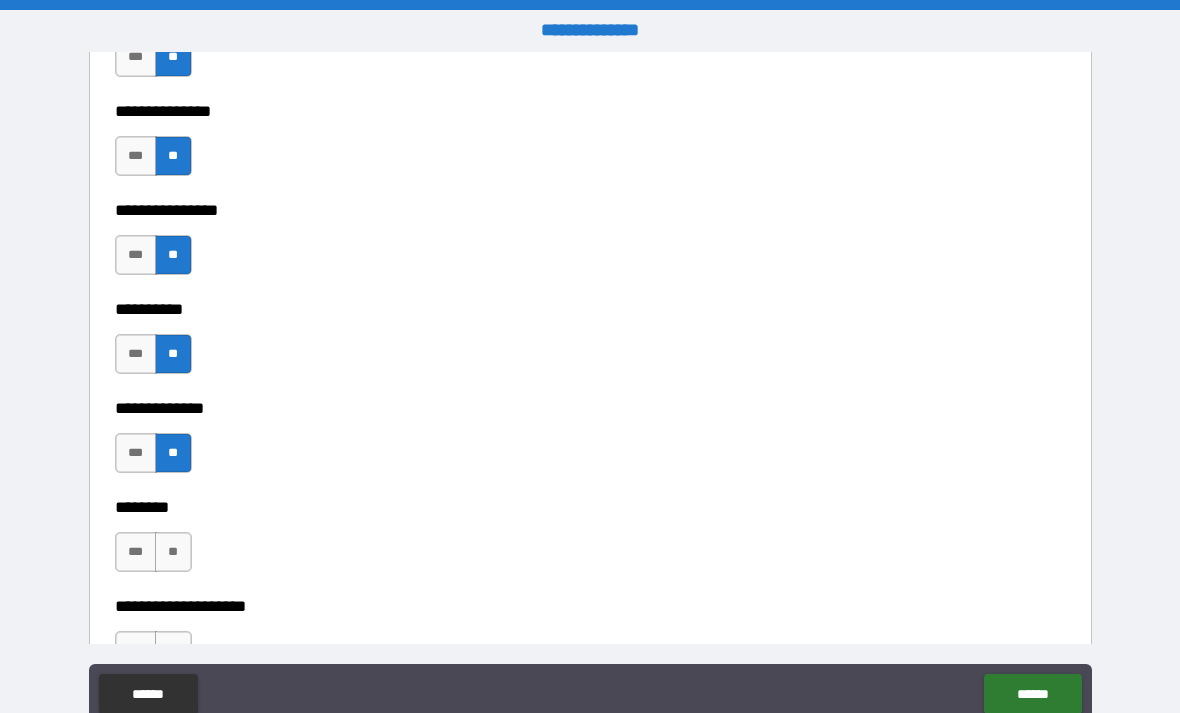scroll, scrollTop: 8488, scrollLeft: 0, axis: vertical 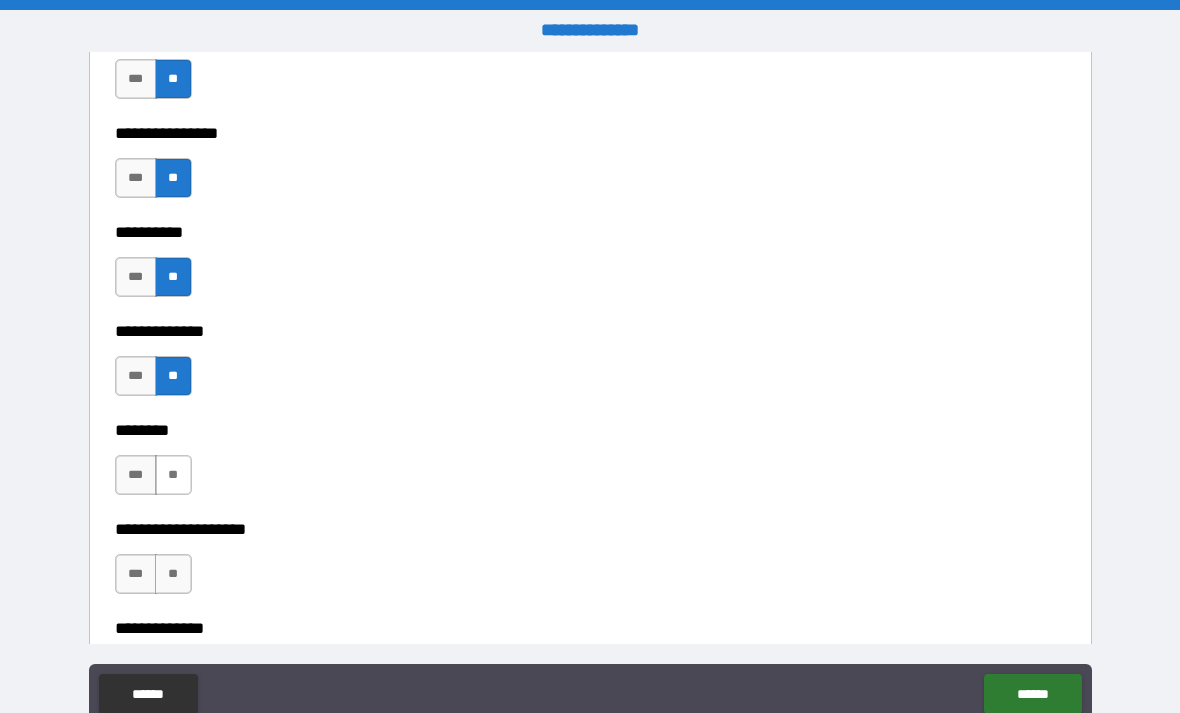 click on "**" at bounding box center [173, 475] 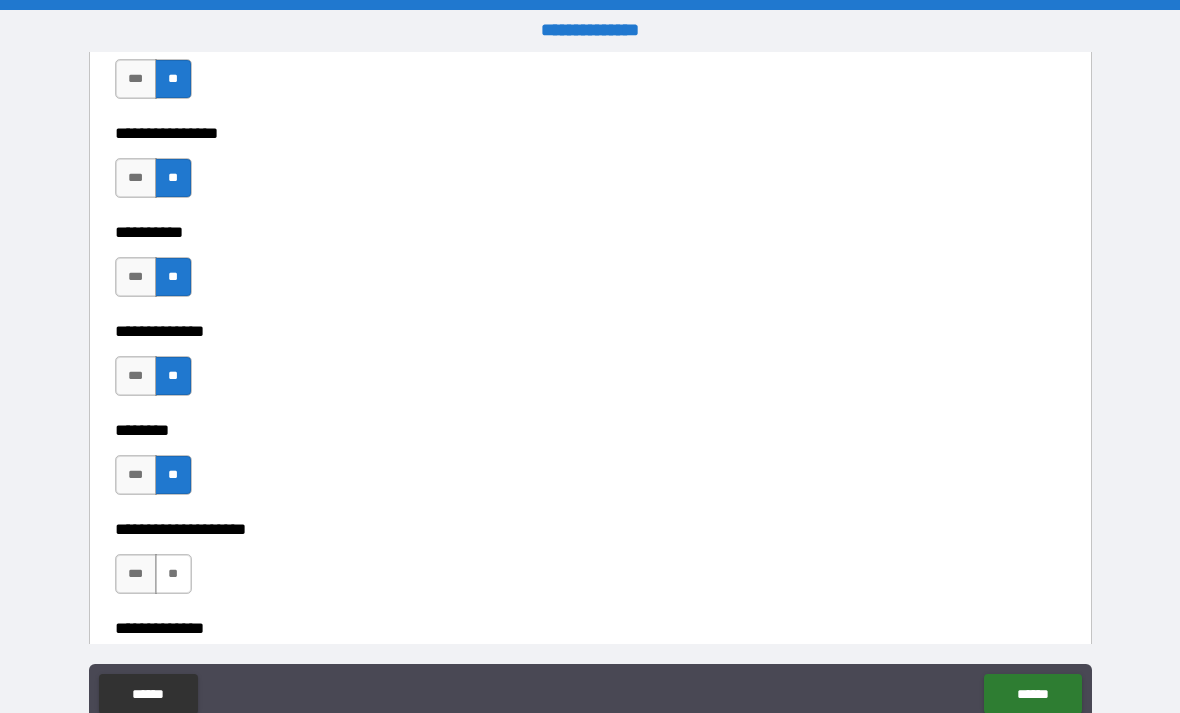click on "**" at bounding box center (173, 574) 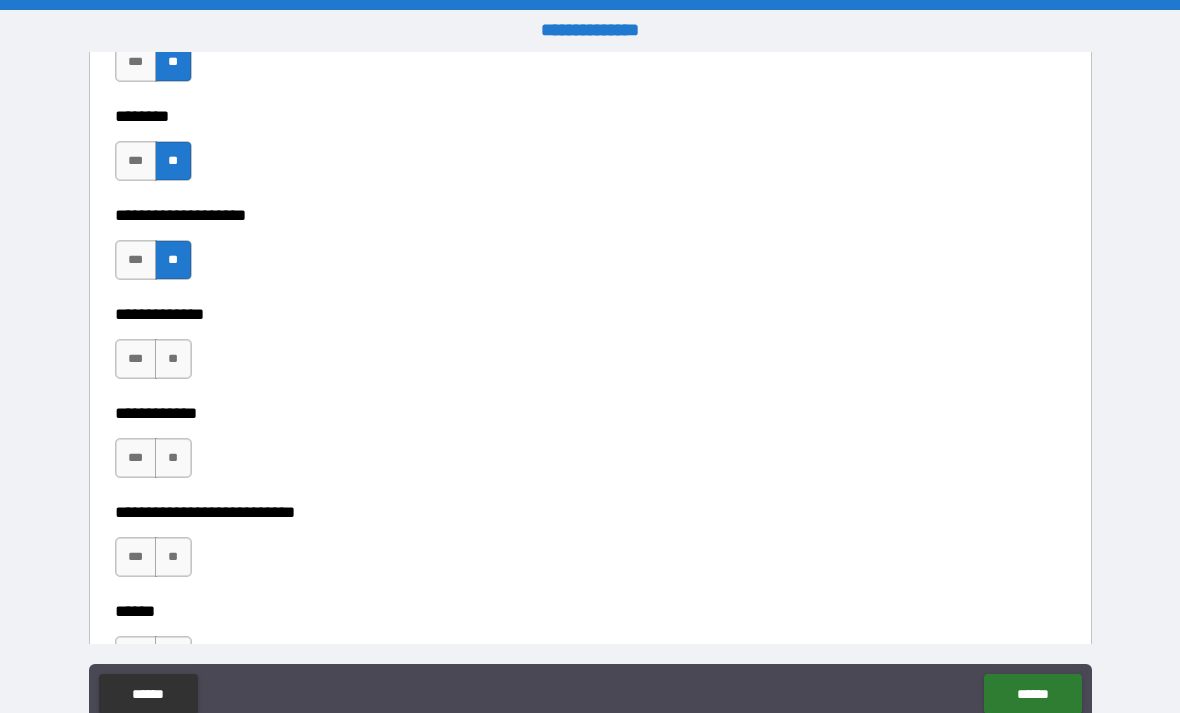 scroll, scrollTop: 8813, scrollLeft: 0, axis: vertical 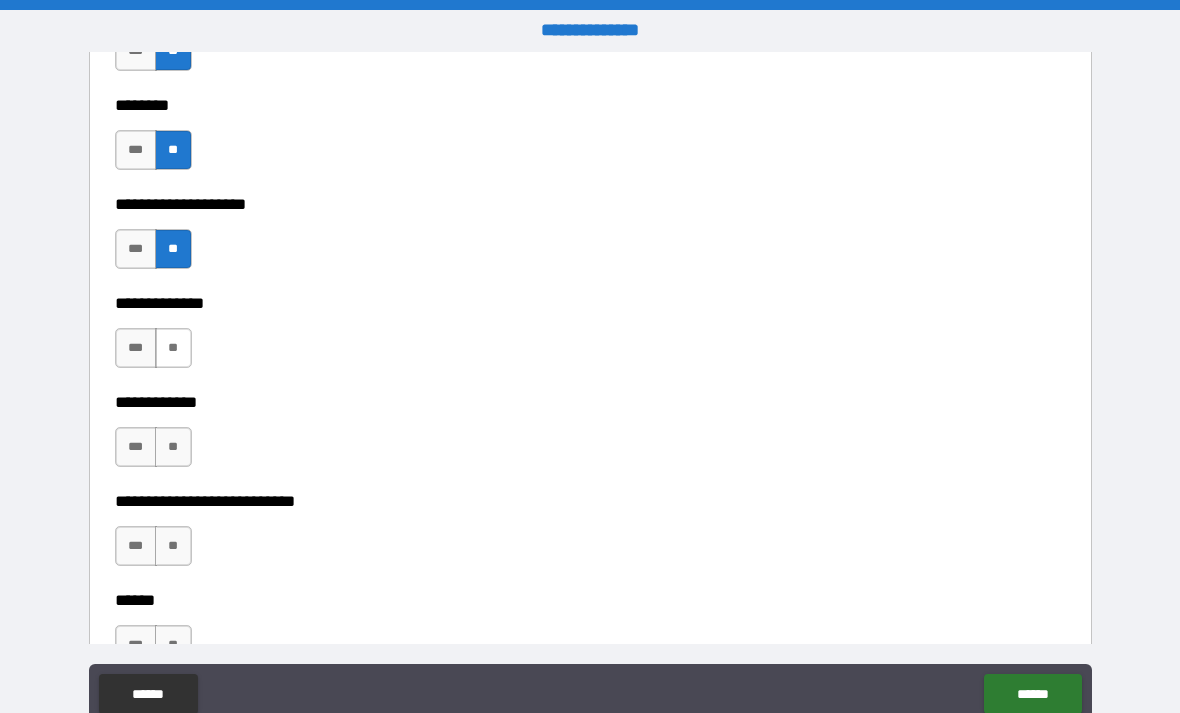 click on "**" at bounding box center [173, 348] 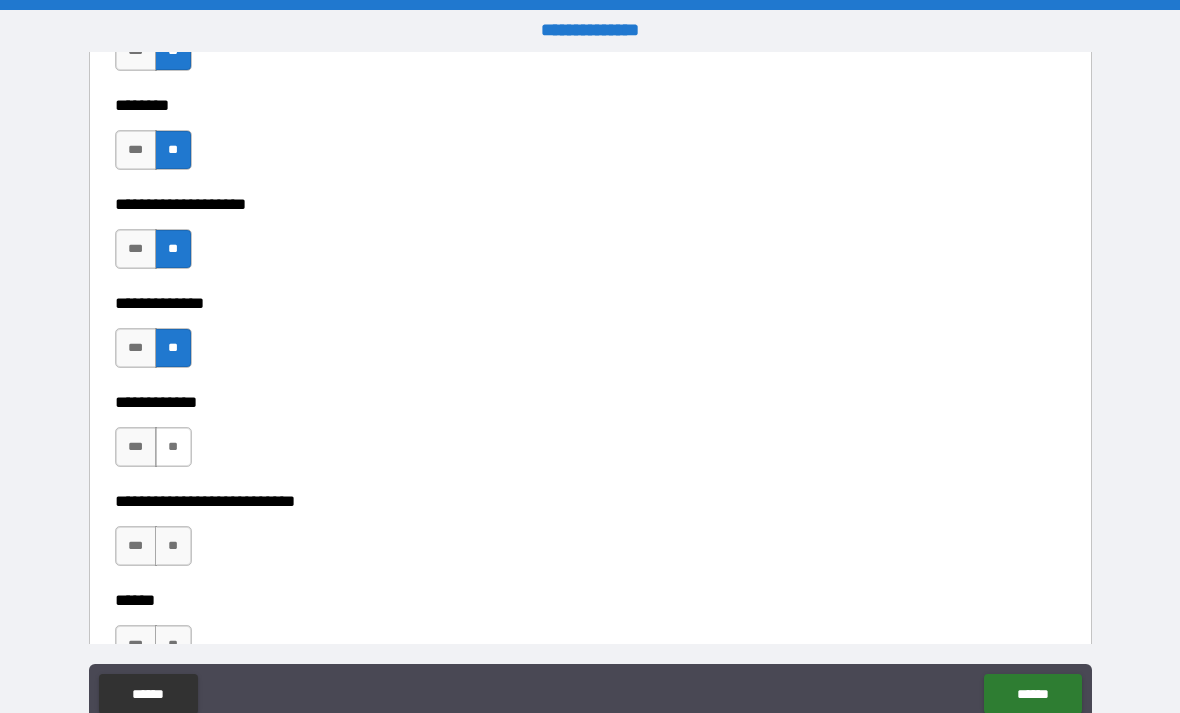 click on "**" at bounding box center (173, 447) 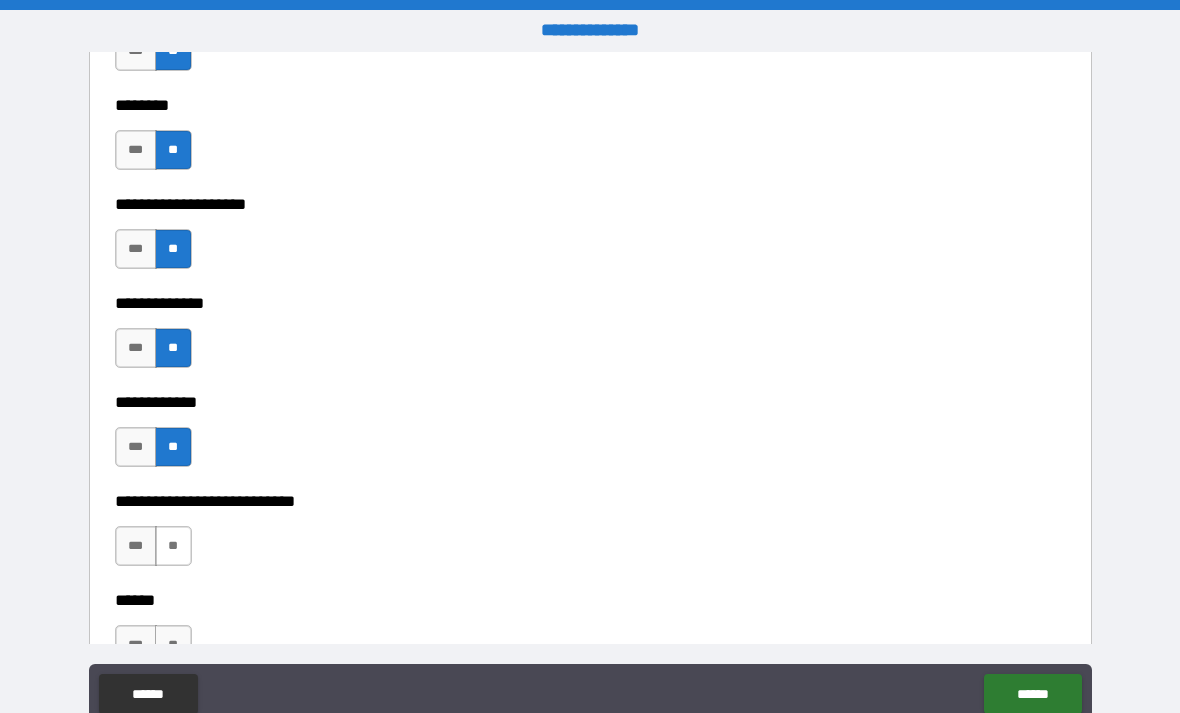 click on "**" at bounding box center (173, 546) 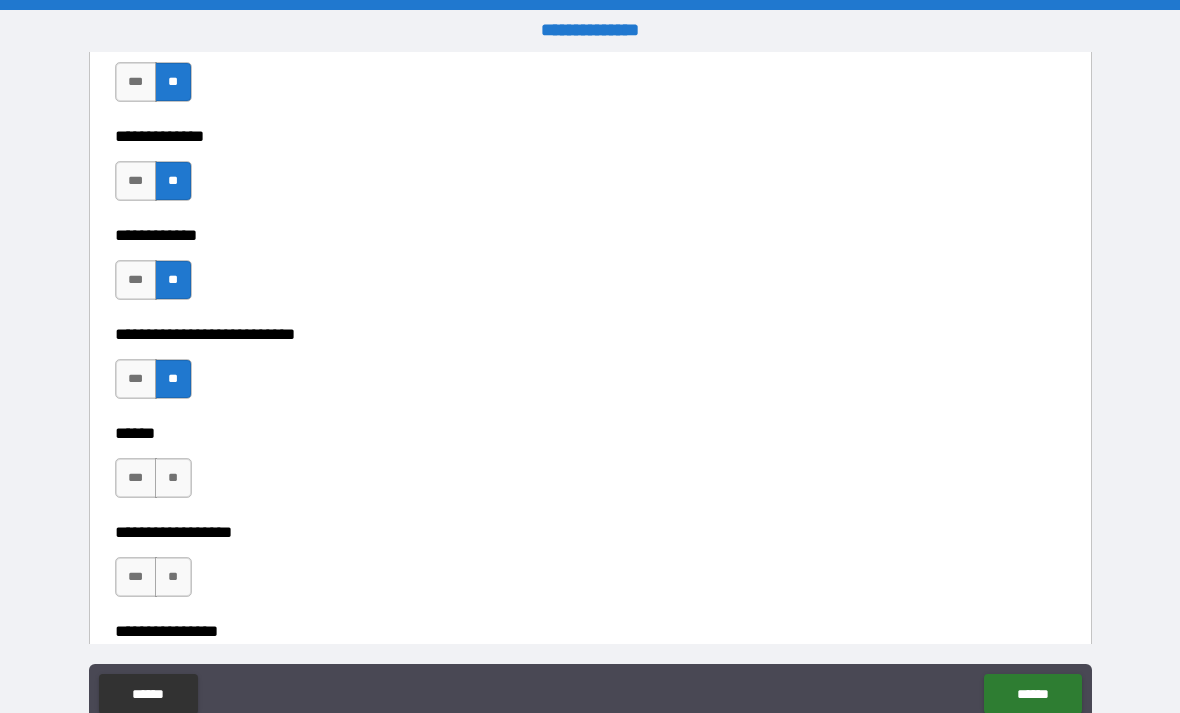scroll, scrollTop: 8984, scrollLeft: 0, axis: vertical 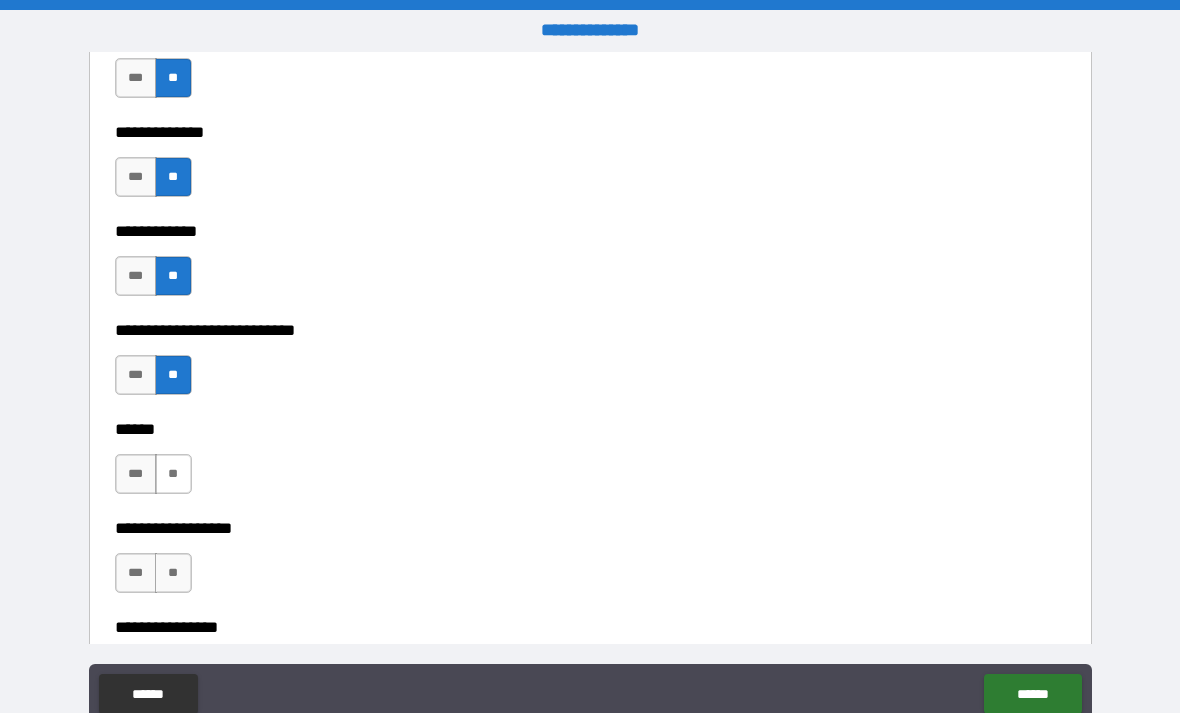 click on "**" at bounding box center [173, 474] 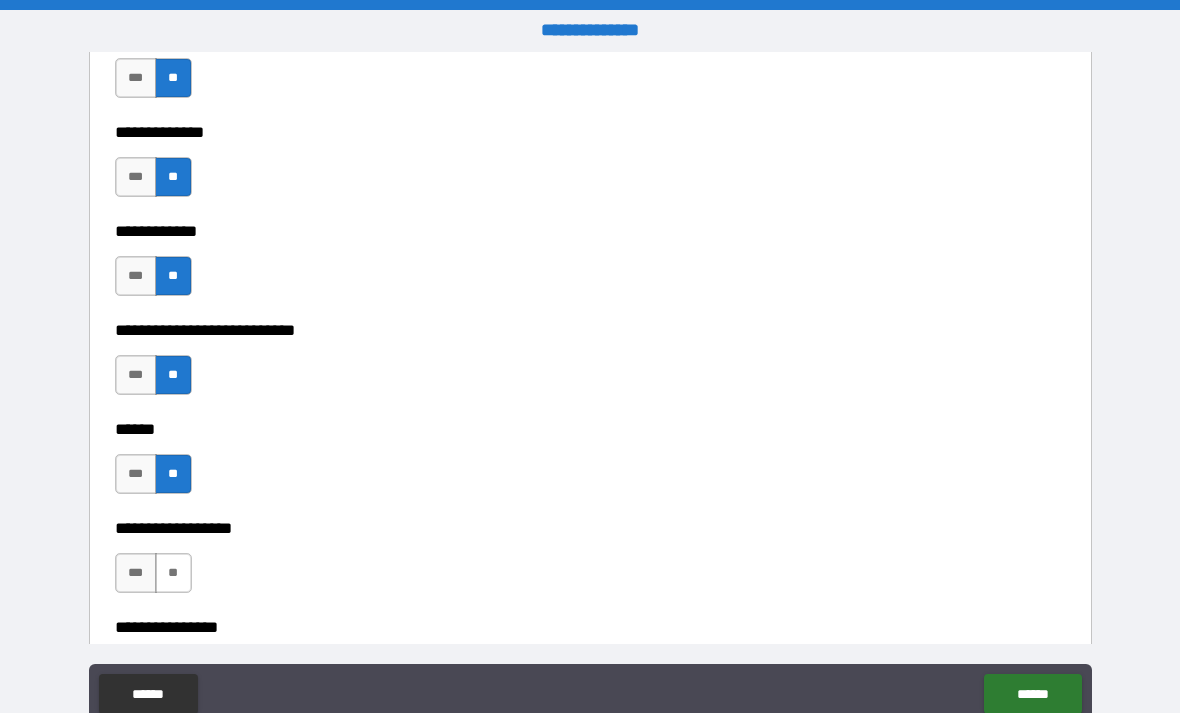 click on "**" at bounding box center [173, 573] 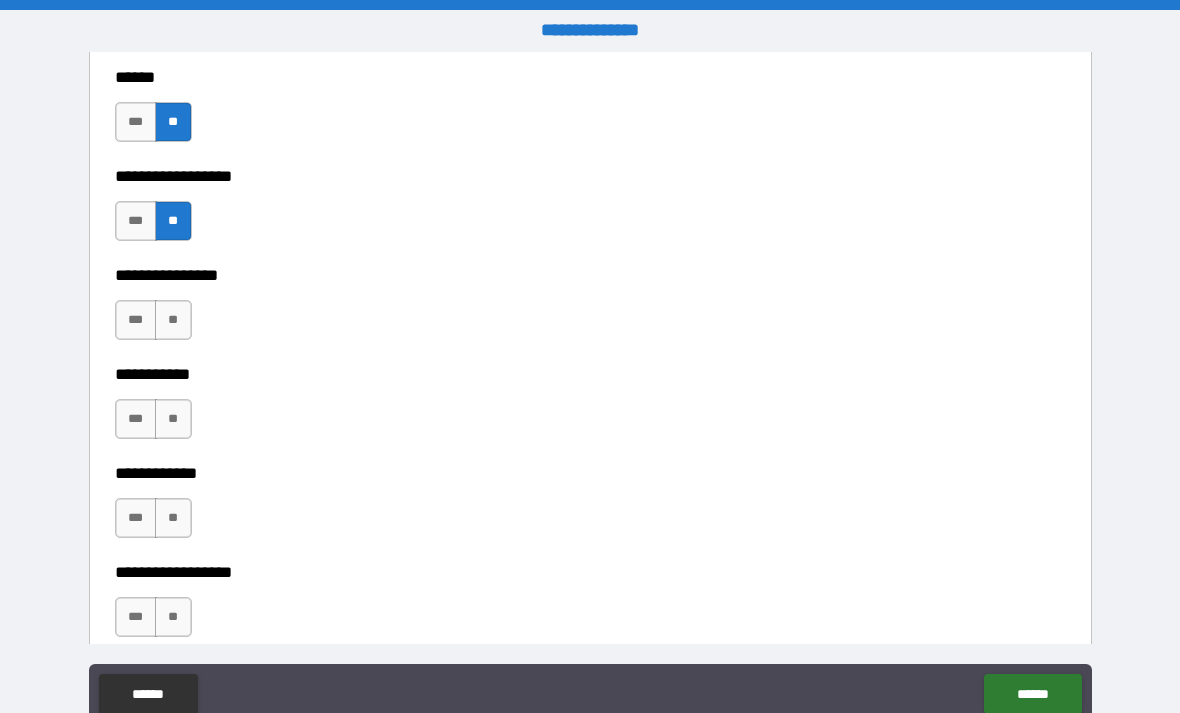 scroll, scrollTop: 9404, scrollLeft: 0, axis: vertical 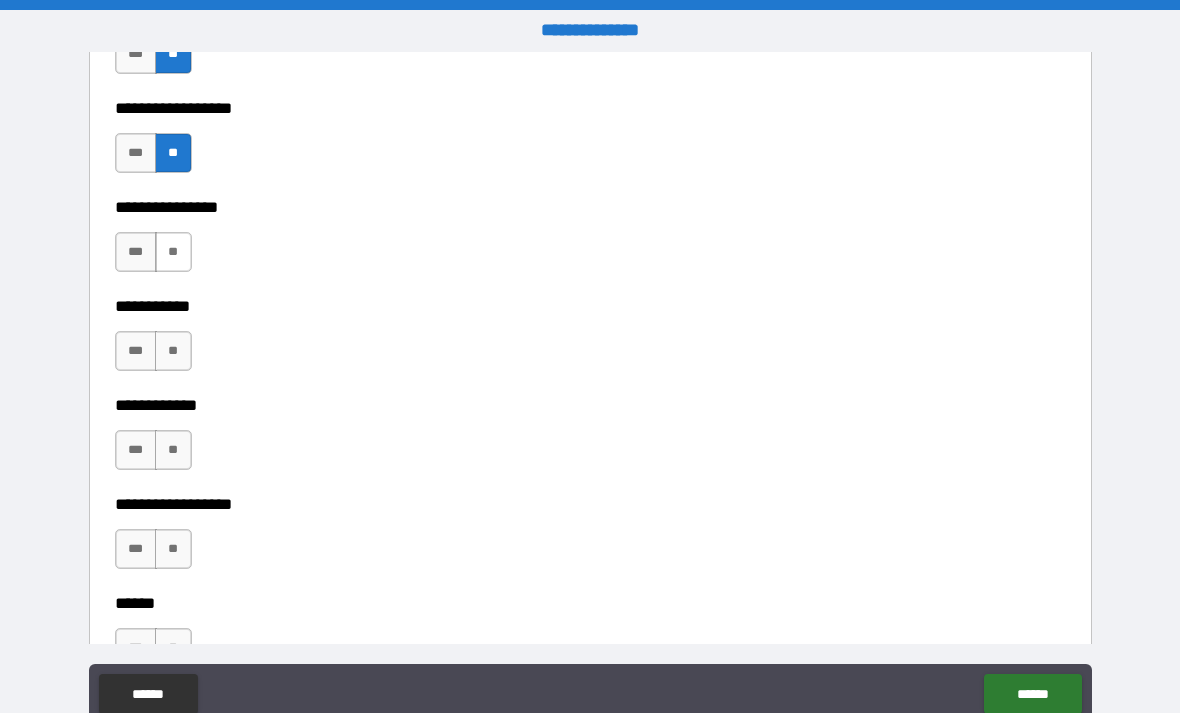 click on "**" at bounding box center [173, 252] 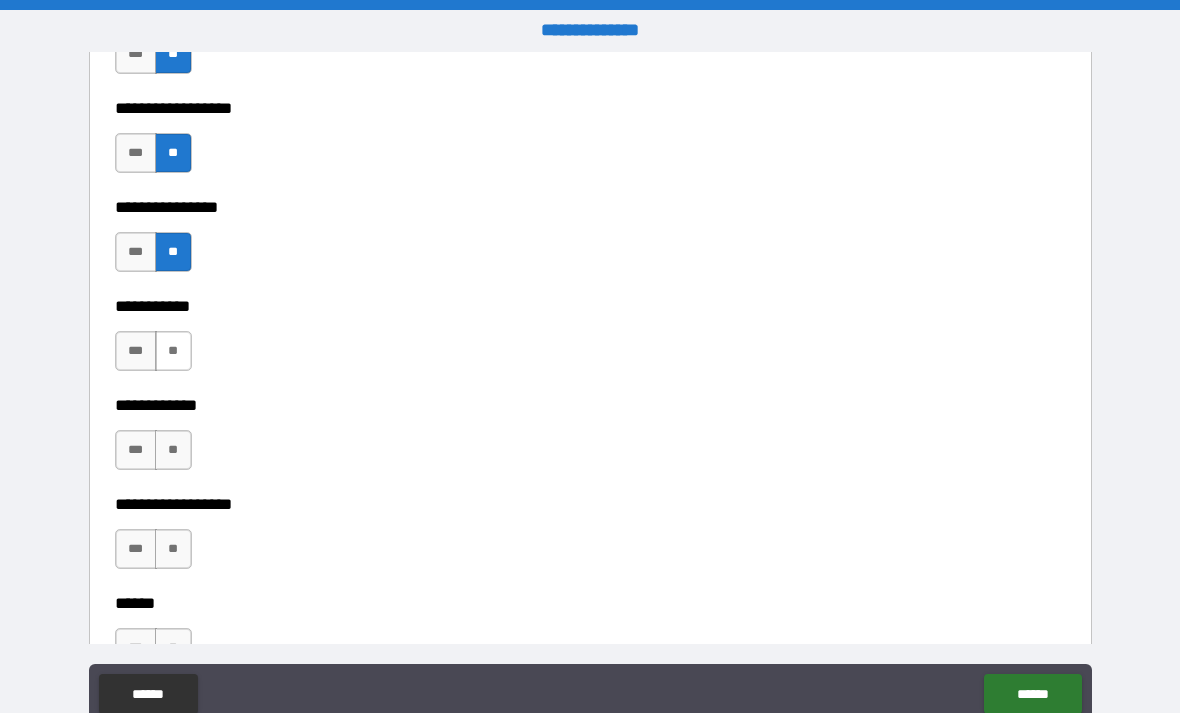 click on "**" at bounding box center [173, 351] 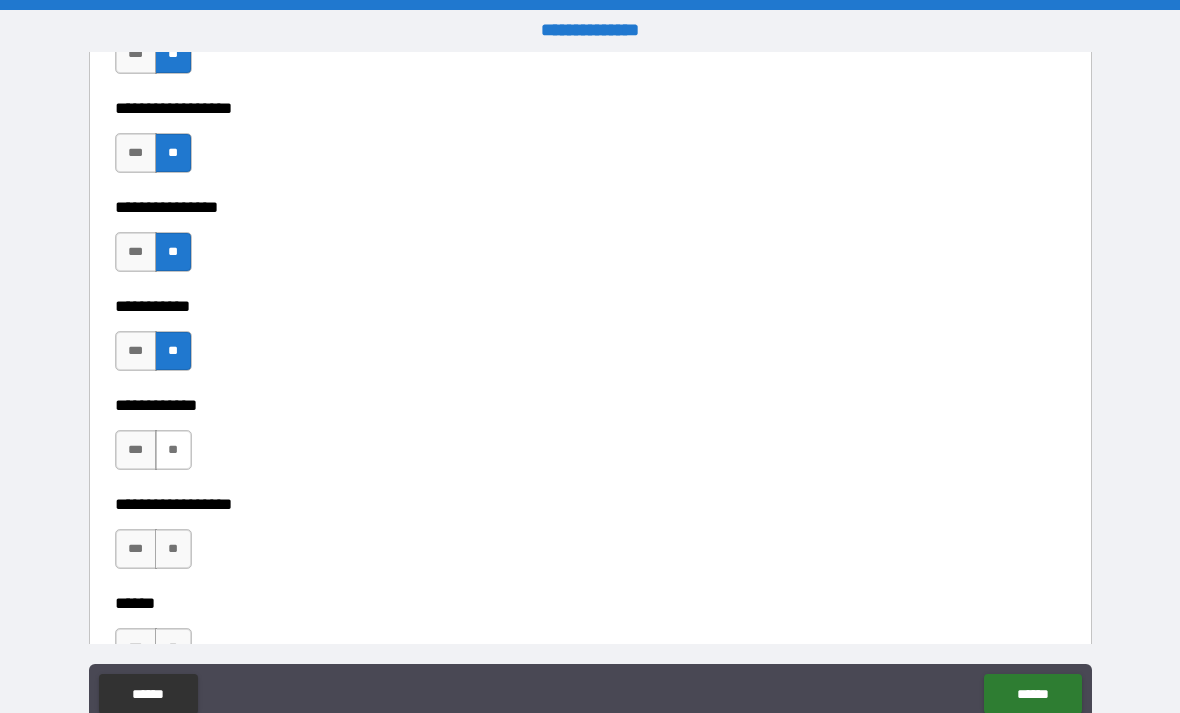 click on "**" at bounding box center [173, 450] 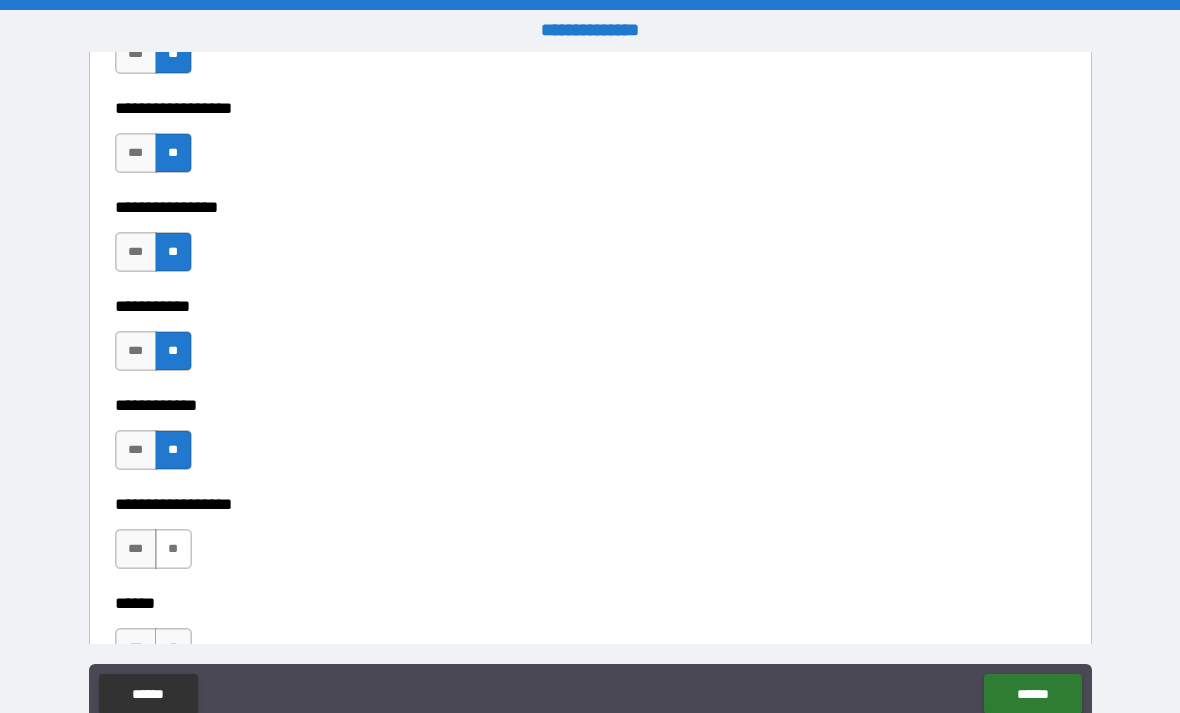 click on "**" at bounding box center (173, 549) 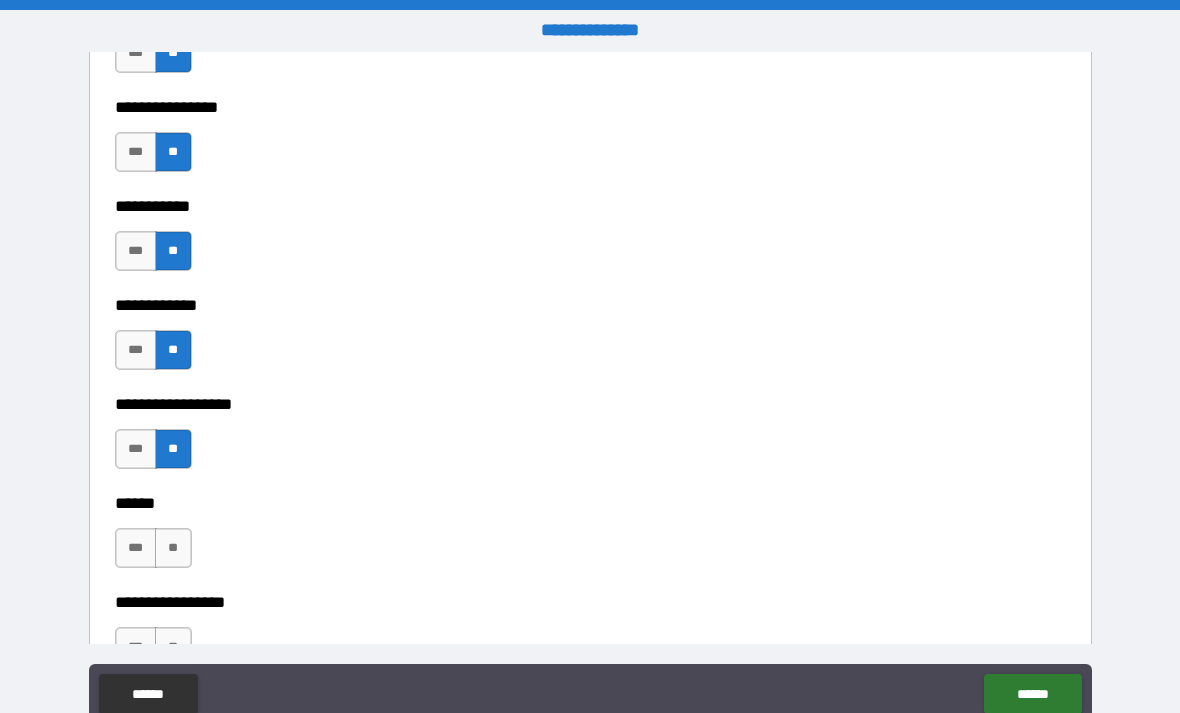 scroll, scrollTop: 9560, scrollLeft: 0, axis: vertical 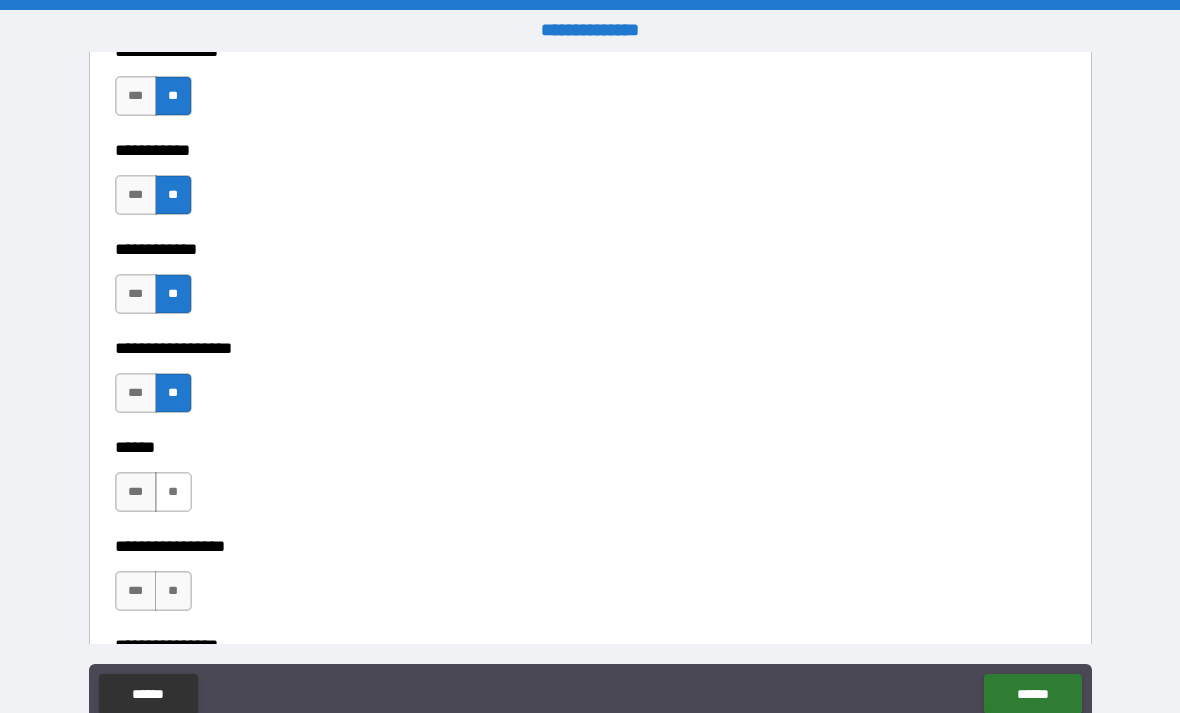 click on "**" at bounding box center (173, 492) 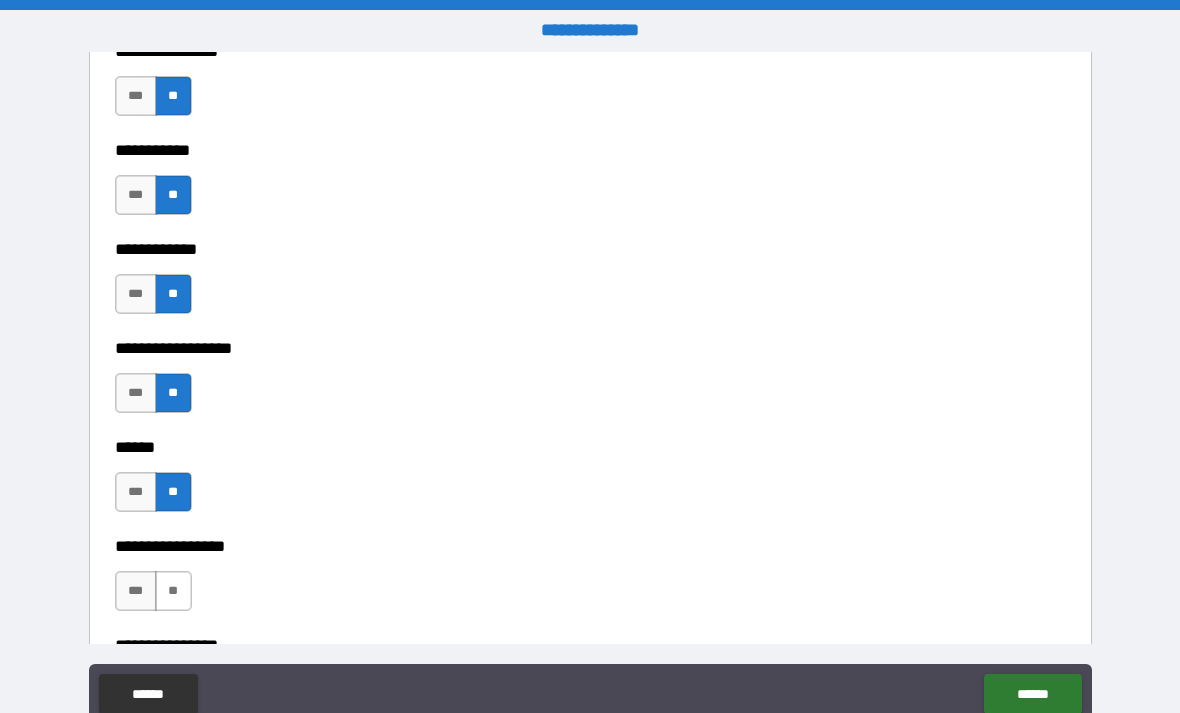 click on "**" at bounding box center [173, 591] 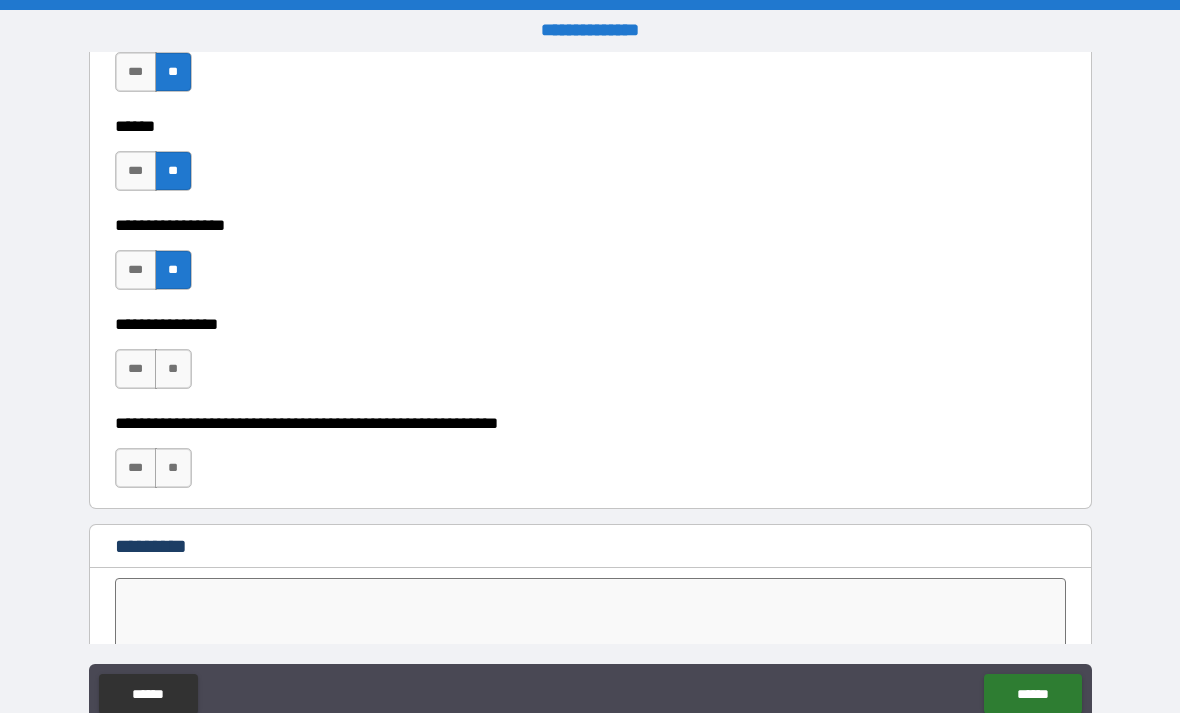 scroll, scrollTop: 9939, scrollLeft: 0, axis: vertical 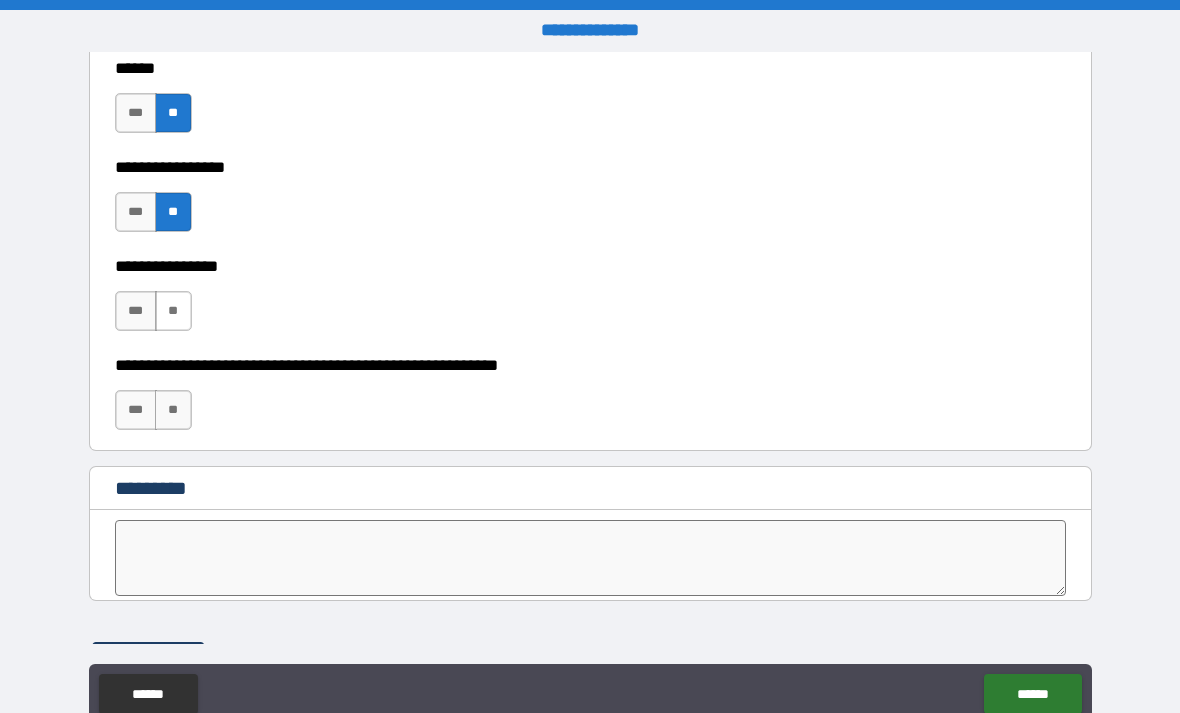 click on "**" at bounding box center (173, 311) 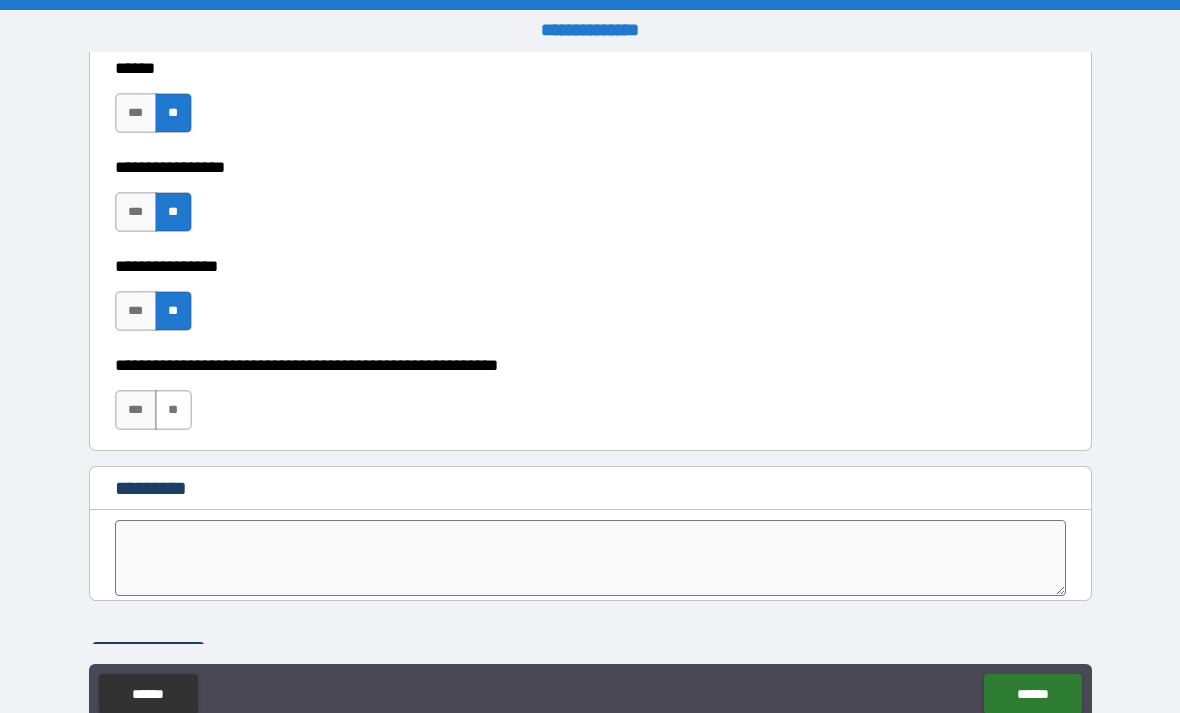 click on "**" at bounding box center (173, 410) 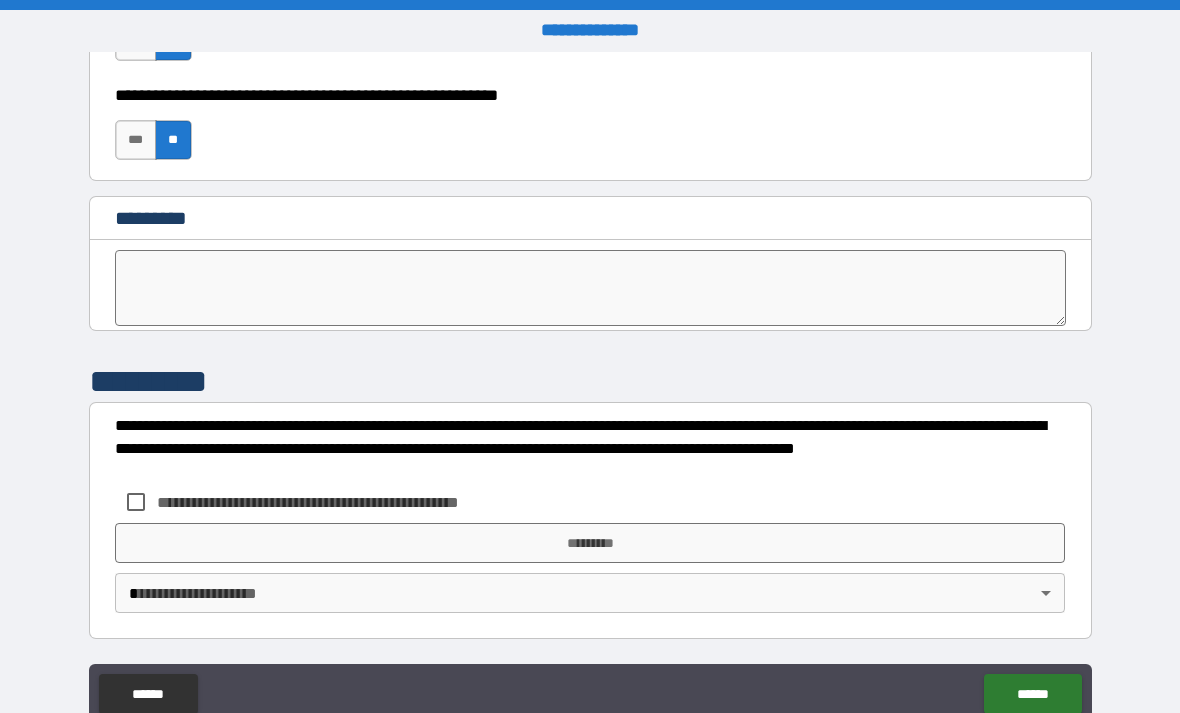 scroll, scrollTop: 10209, scrollLeft: 0, axis: vertical 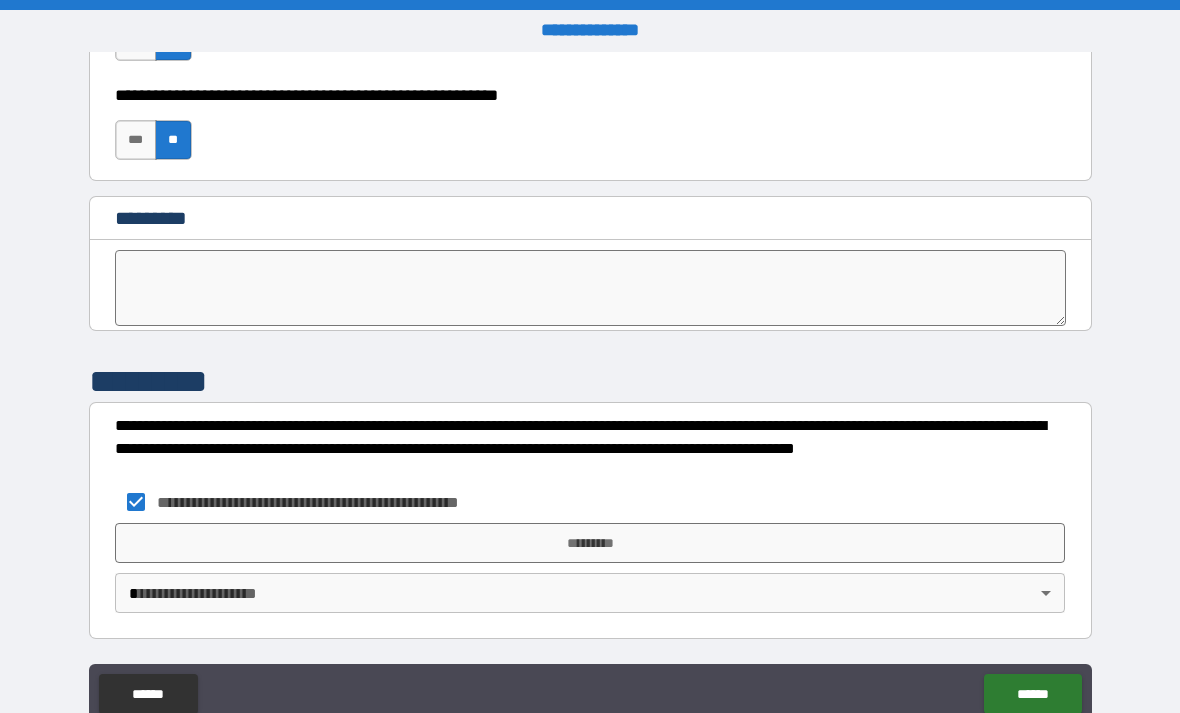 click on "**********" at bounding box center (590, 388) 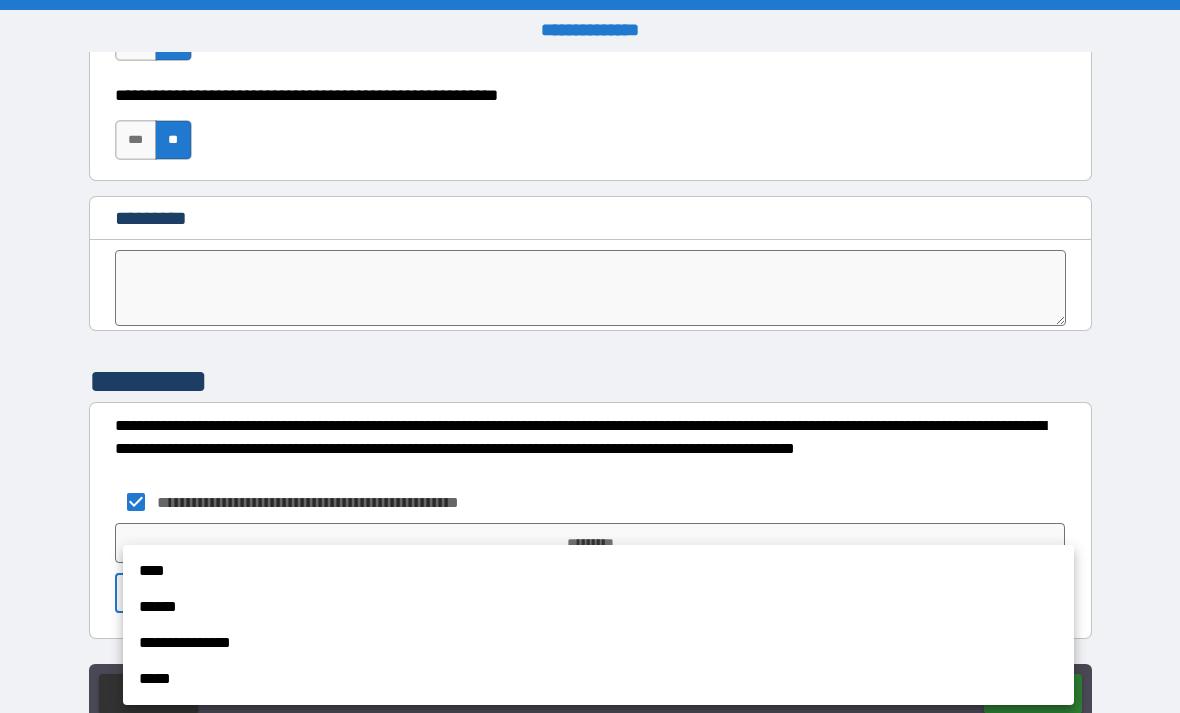 click on "**********" at bounding box center (598, 643) 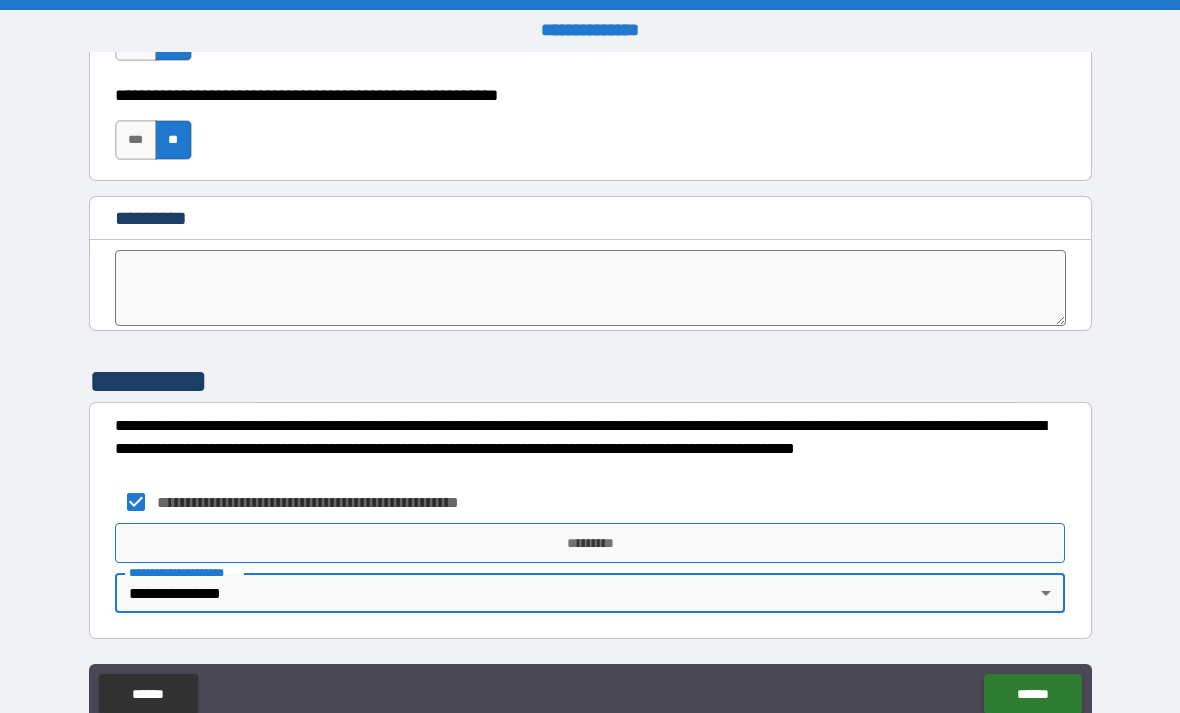 click on "*********" at bounding box center (590, 543) 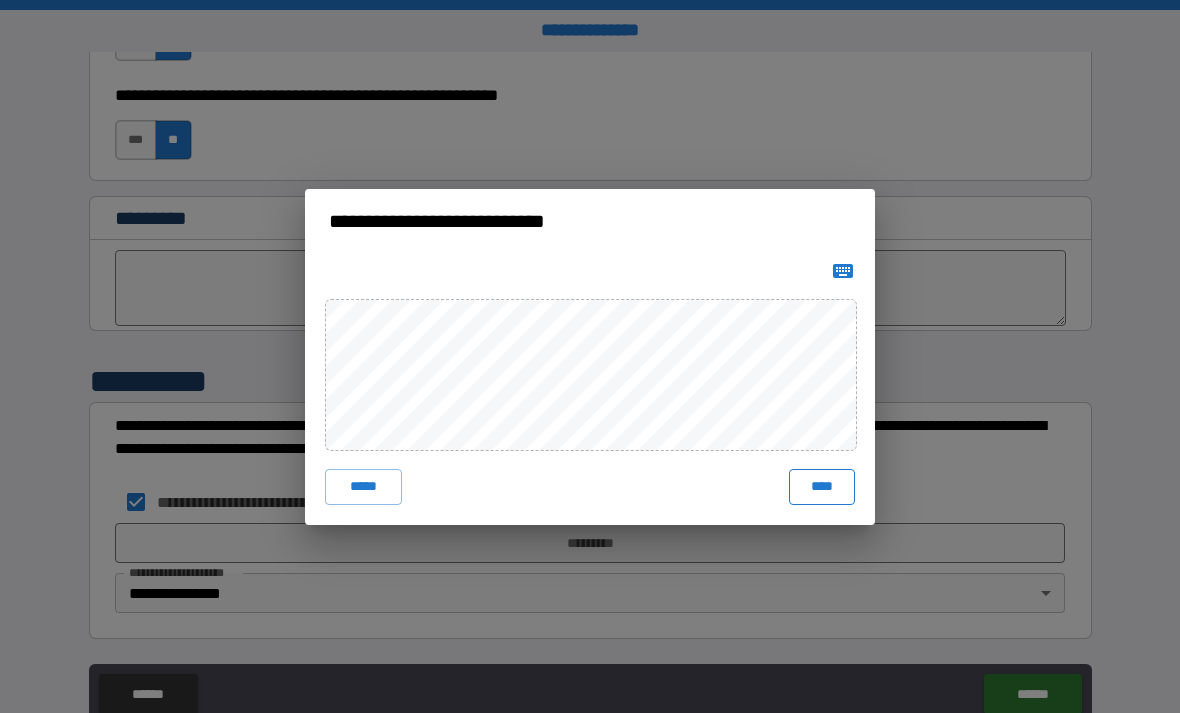 click on "****" at bounding box center [822, 487] 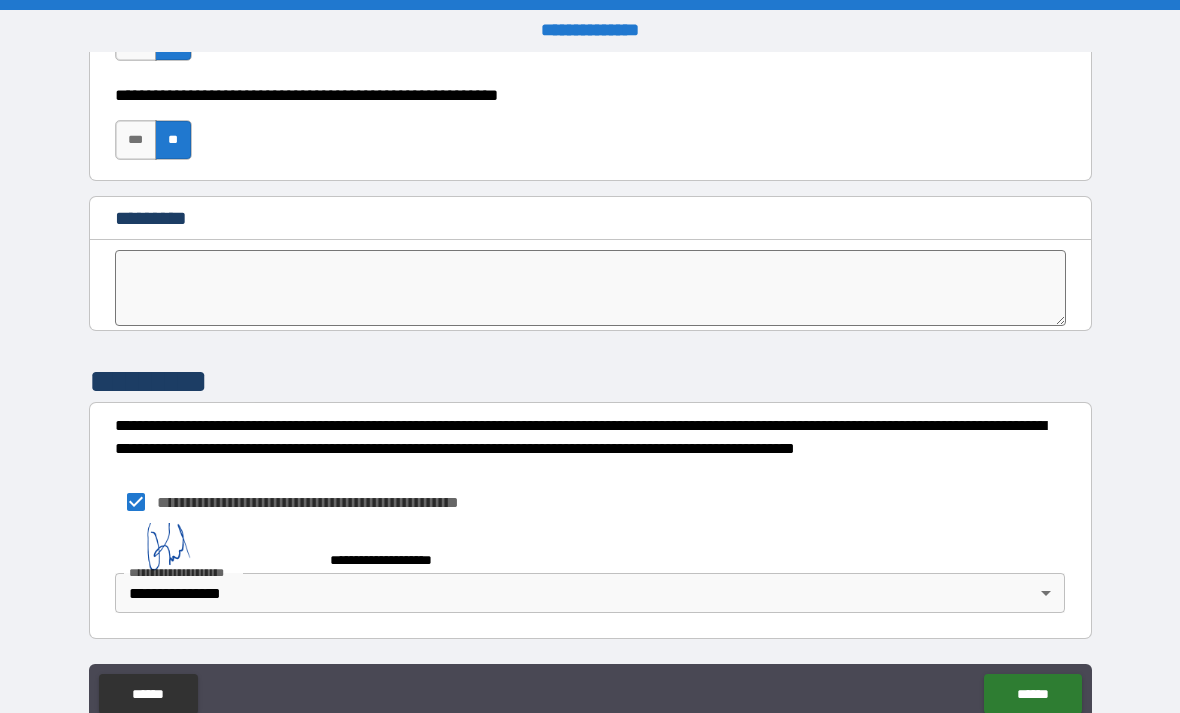 scroll, scrollTop: 10199, scrollLeft: 0, axis: vertical 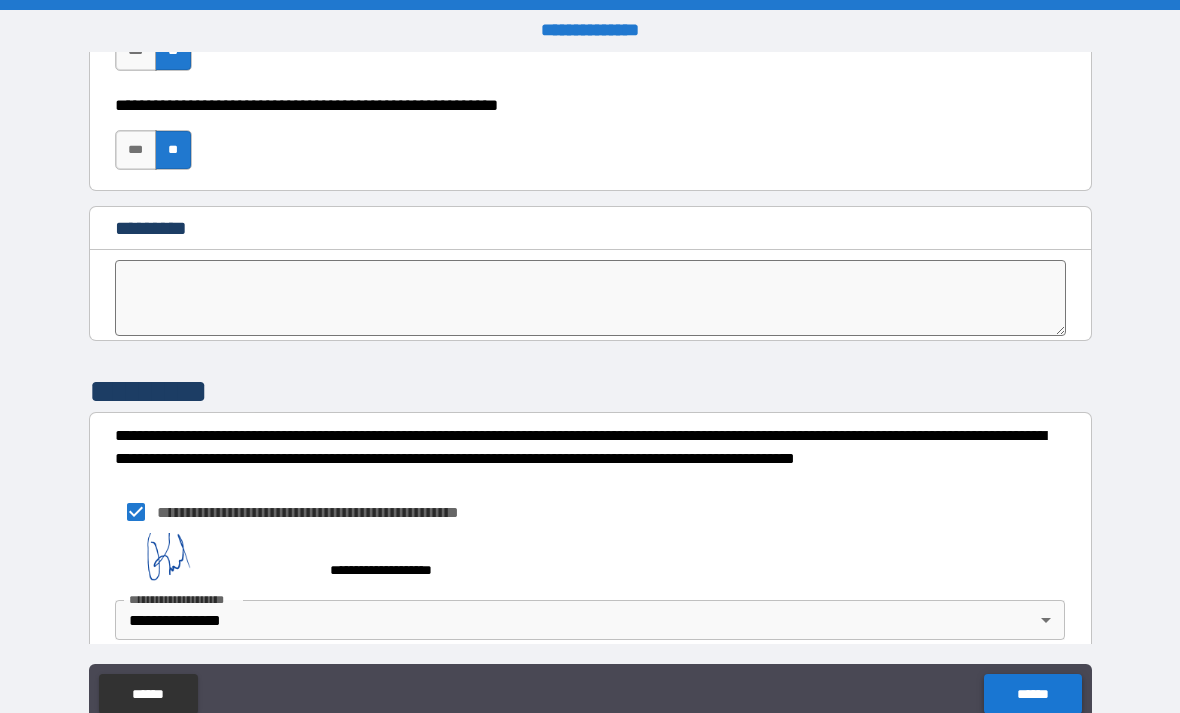 click on "******" at bounding box center (1032, 694) 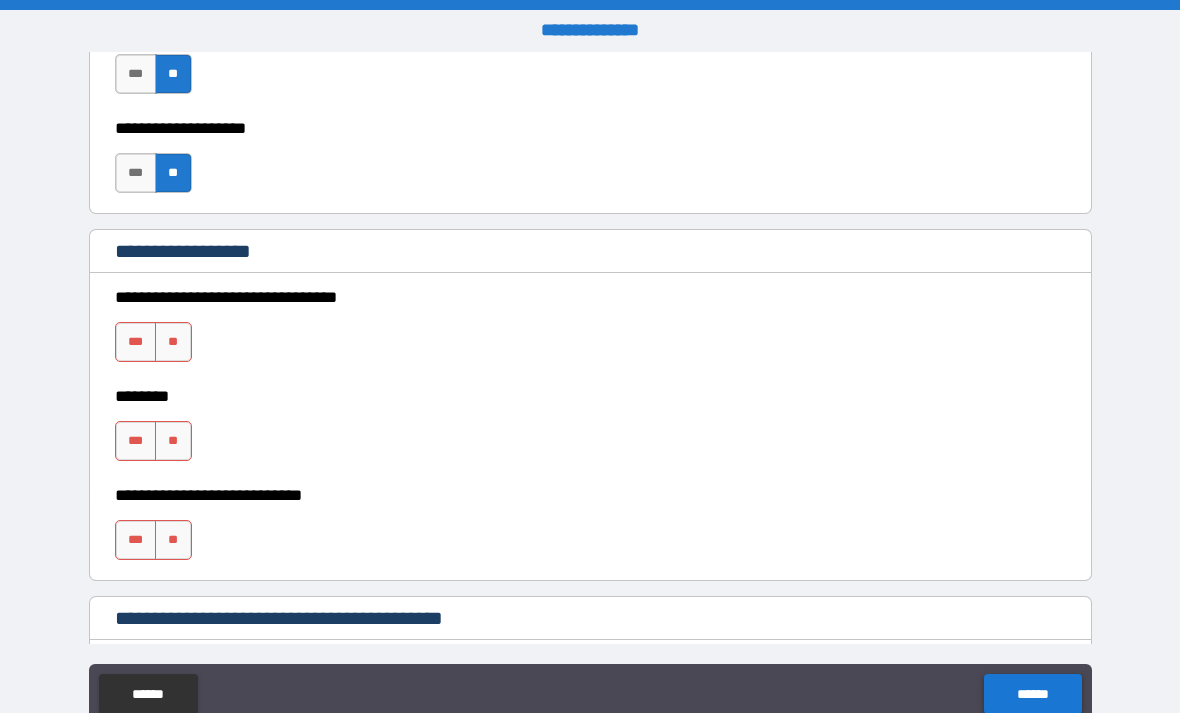 scroll, scrollTop: 948, scrollLeft: 0, axis: vertical 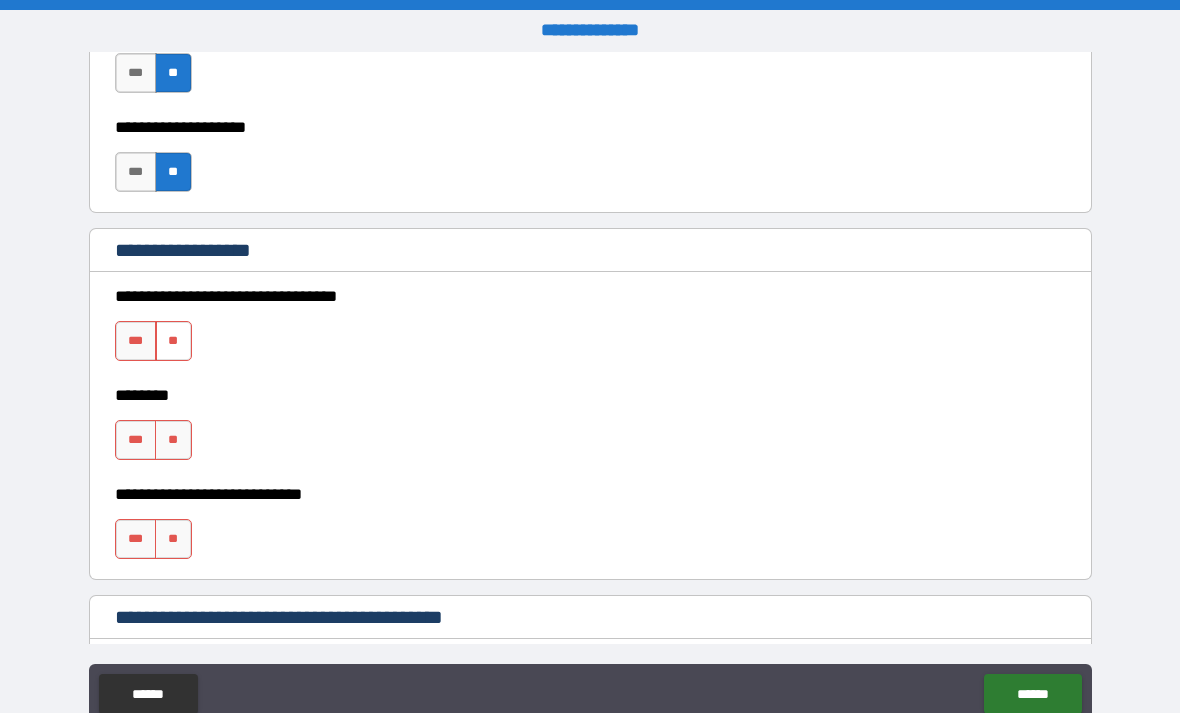 click on "**" at bounding box center (173, 341) 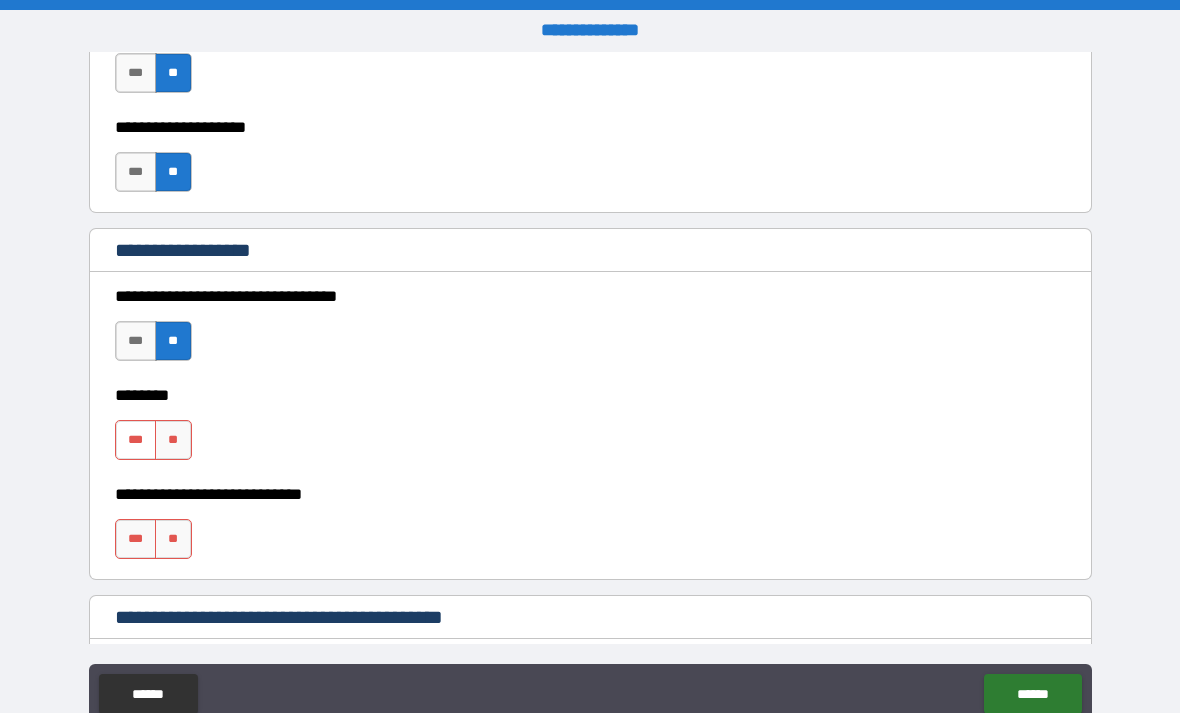 click on "***" at bounding box center [136, 440] 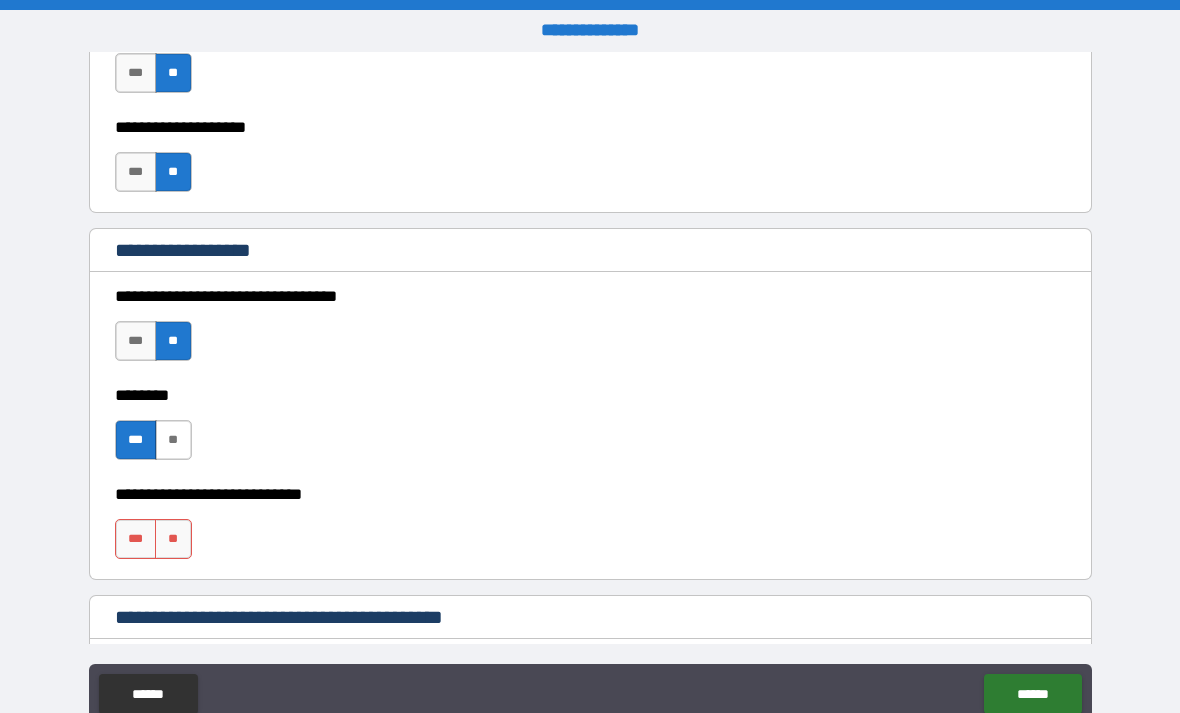 click on "**" at bounding box center [173, 440] 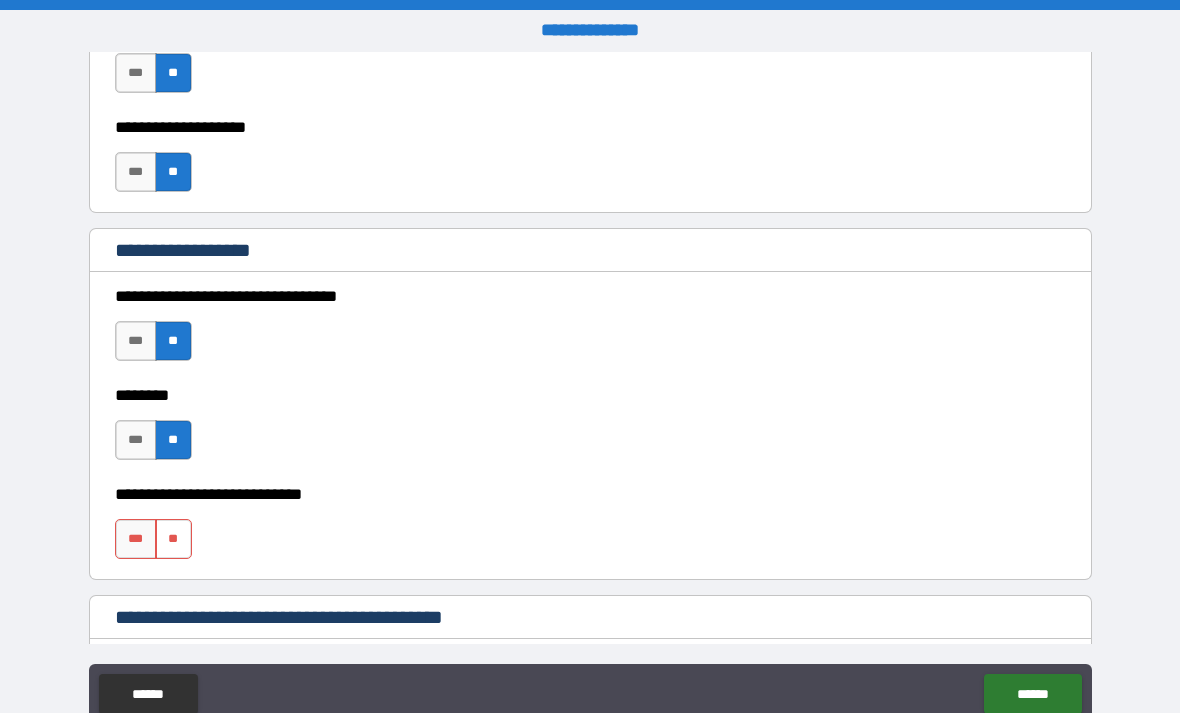 click on "**" at bounding box center [173, 539] 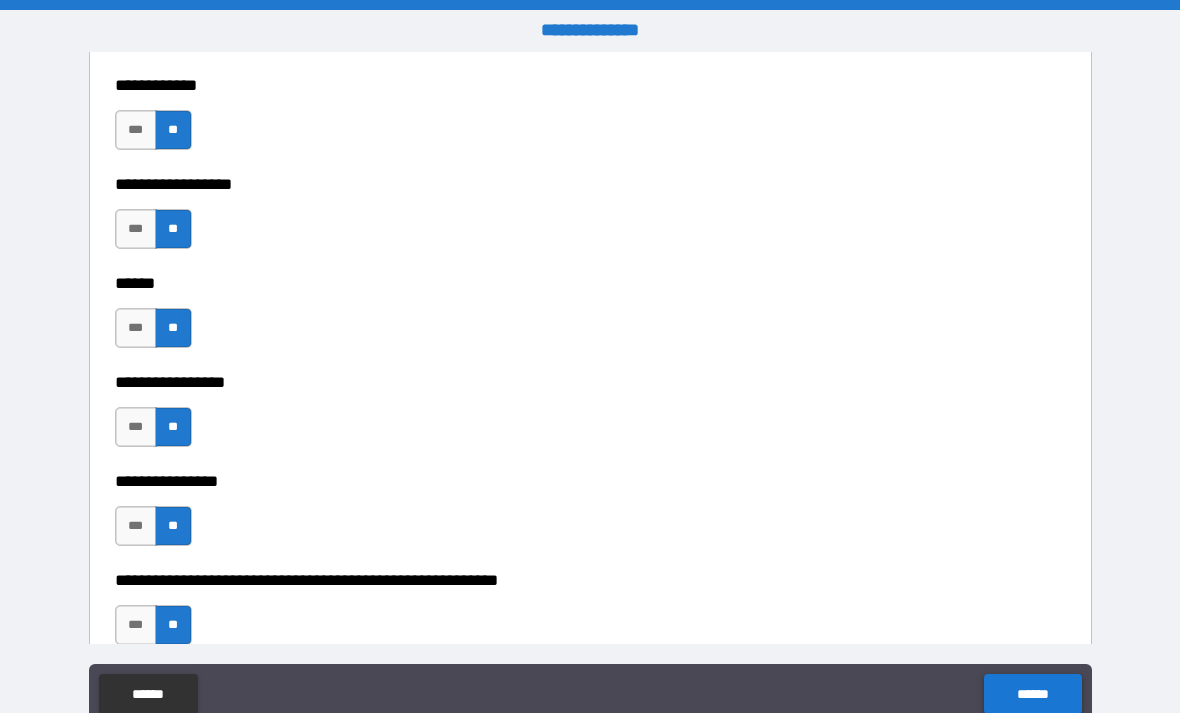 click on "******" at bounding box center [1032, 694] 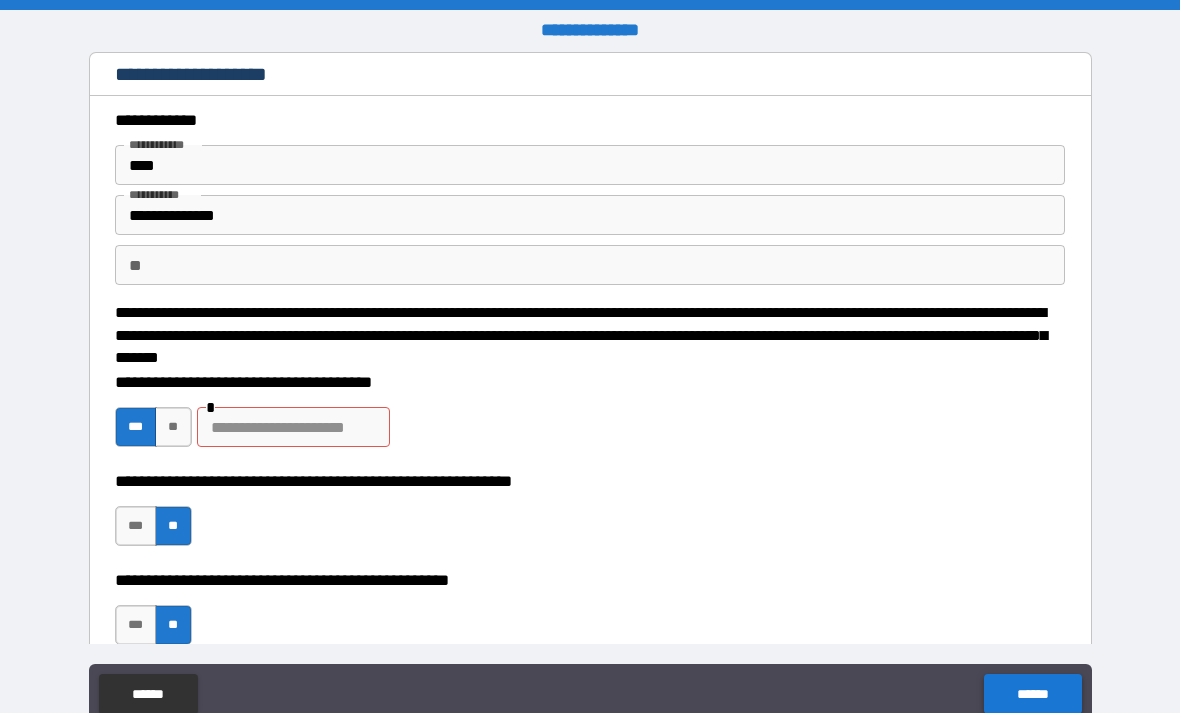 scroll, scrollTop: 0, scrollLeft: 0, axis: both 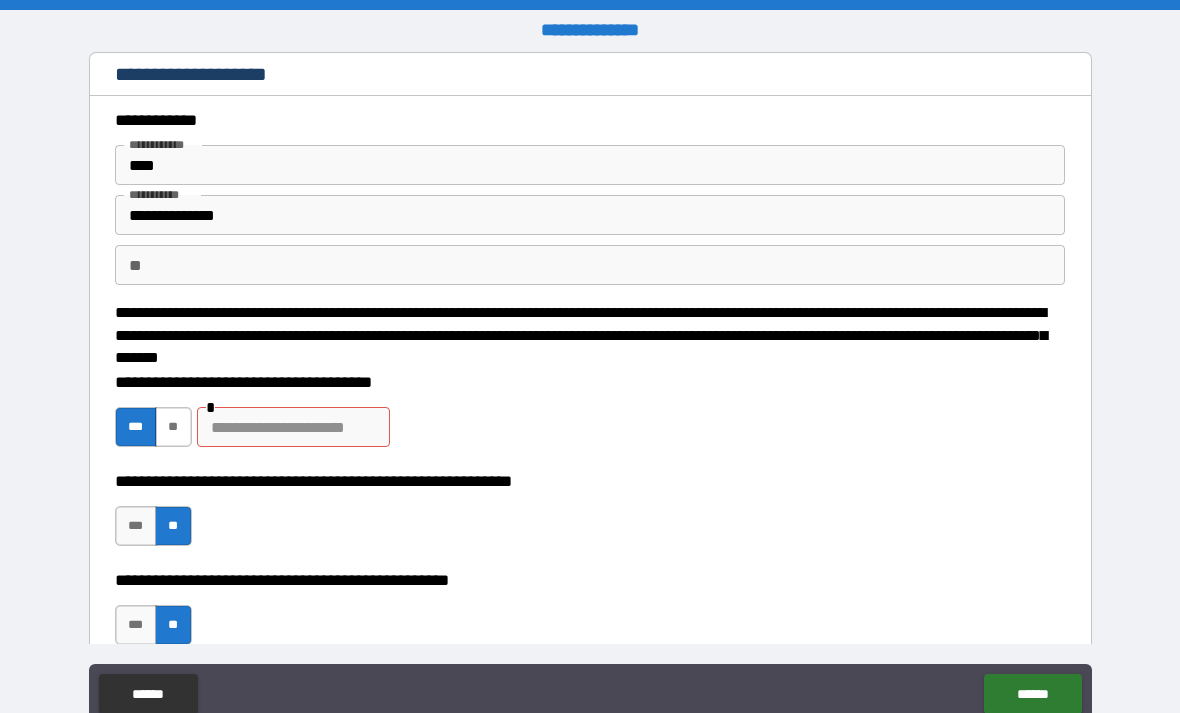 click on "**" at bounding box center (173, 427) 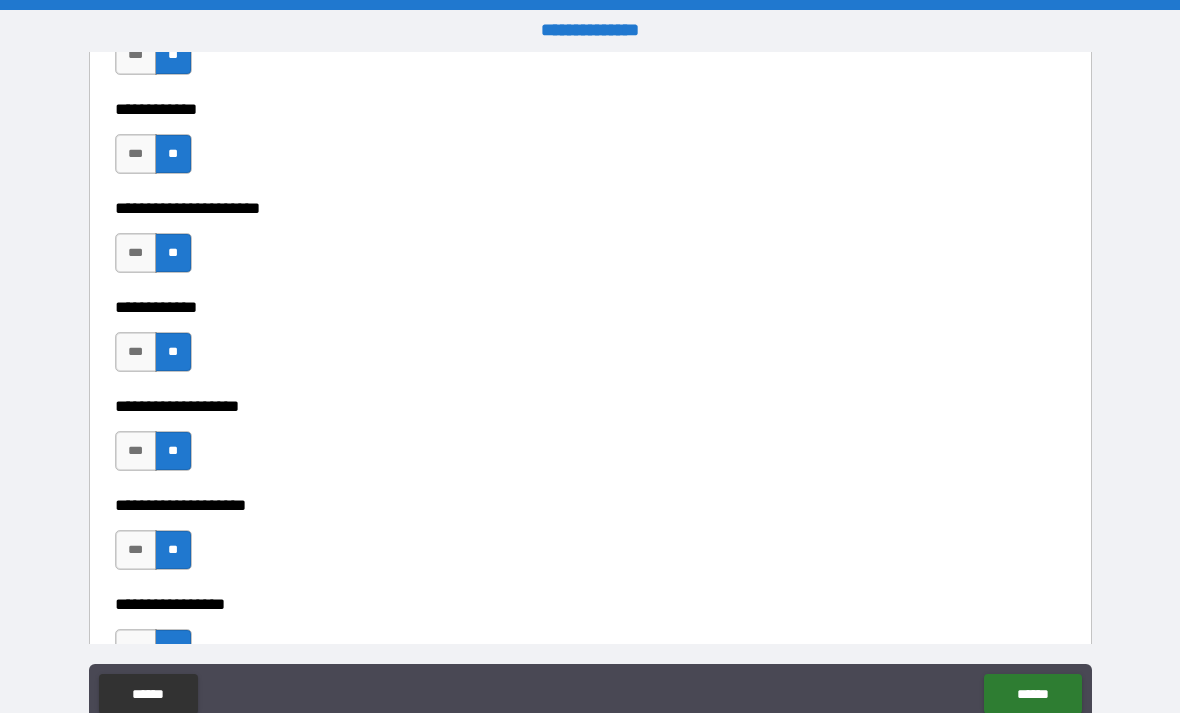 scroll, scrollTop: 7876, scrollLeft: 0, axis: vertical 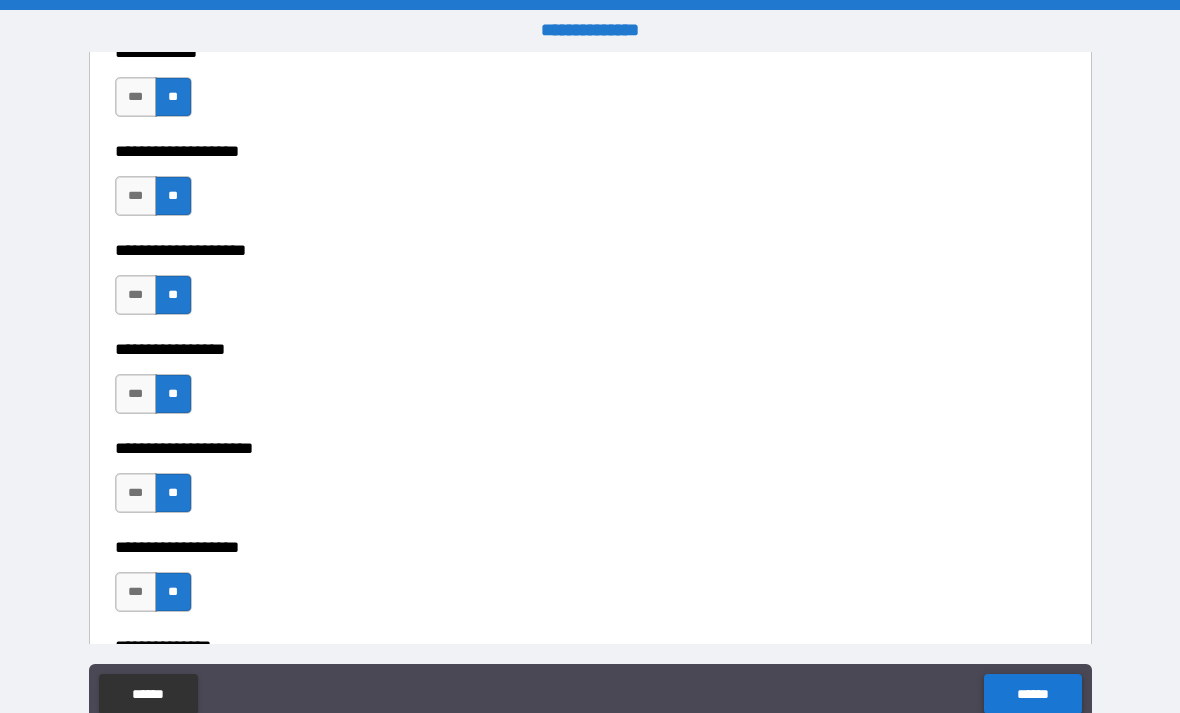 click on "******" at bounding box center [1032, 694] 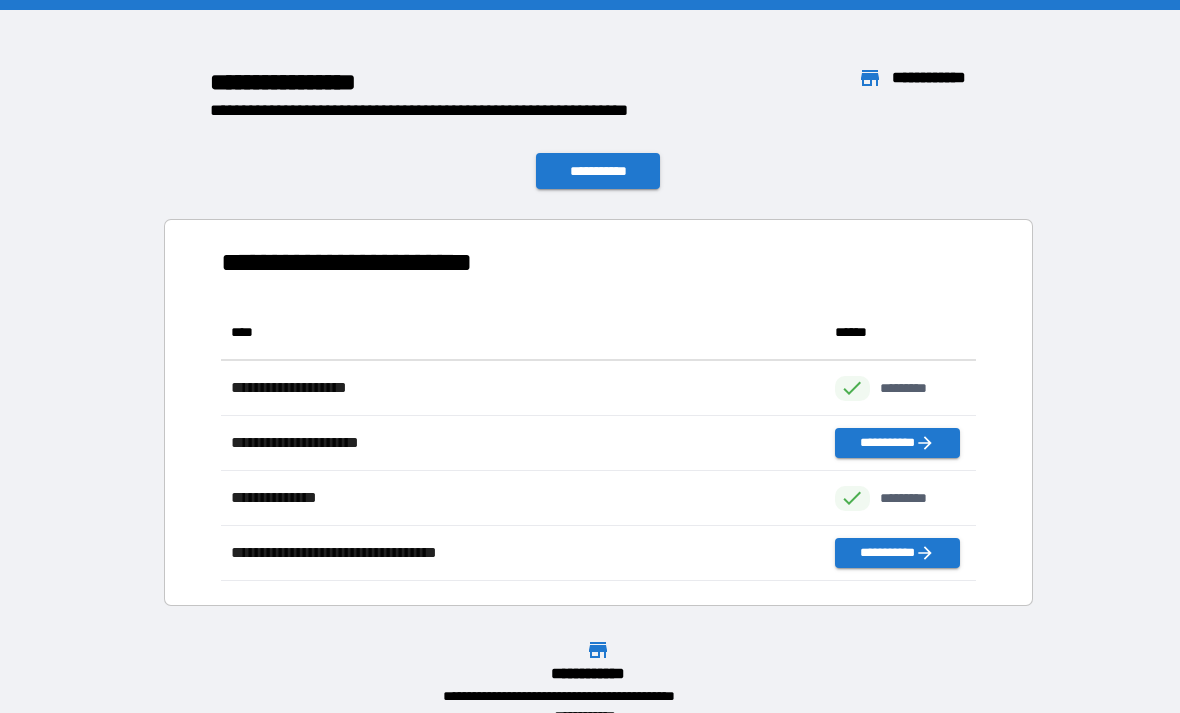 scroll, scrollTop: 276, scrollLeft: 755, axis: both 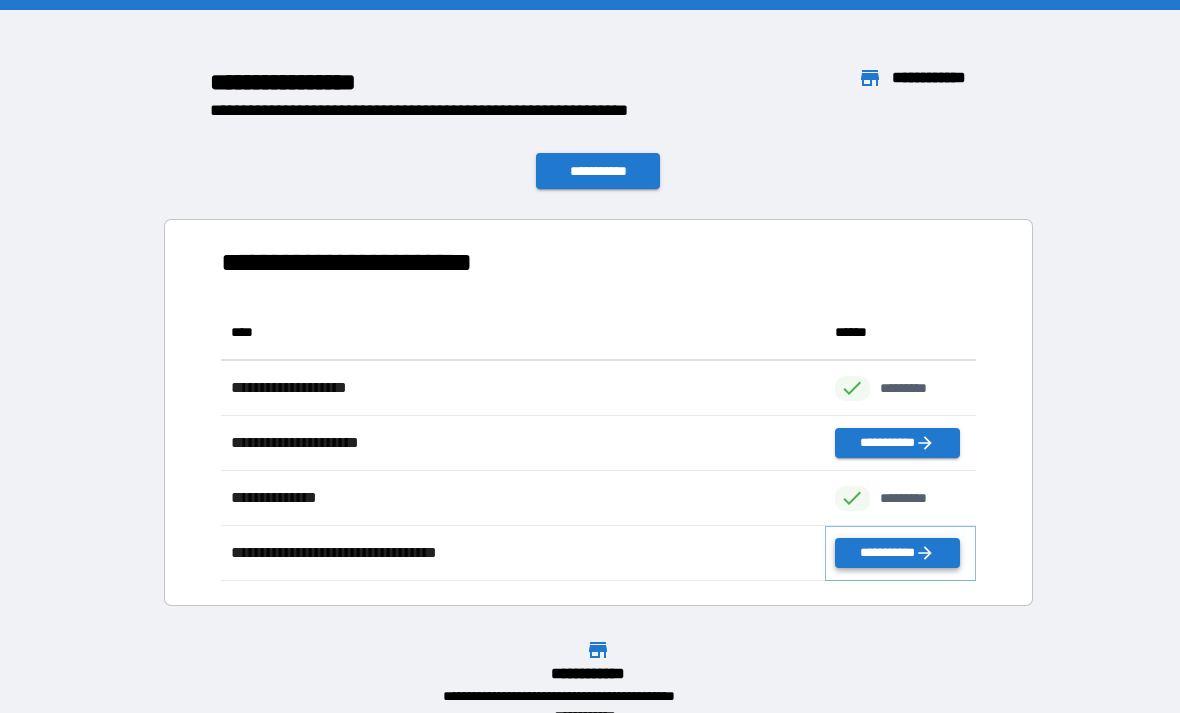 click on "**********" at bounding box center [897, 553] 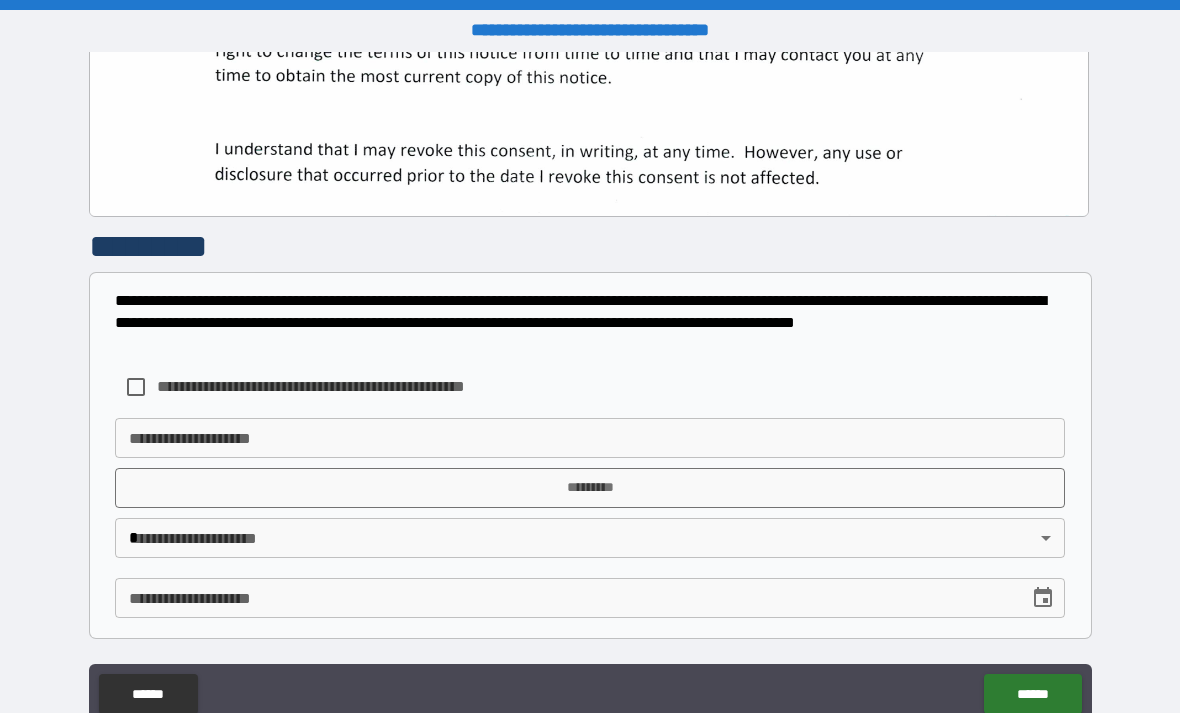 scroll, scrollTop: 644, scrollLeft: 0, axis: vertical 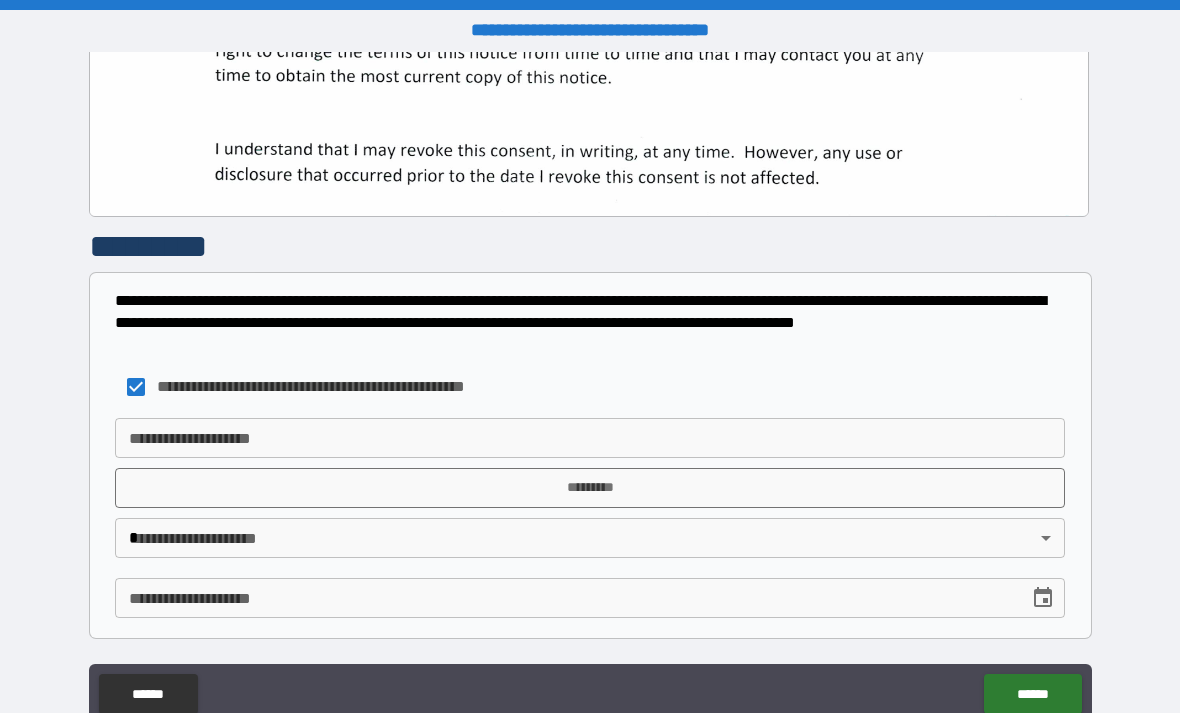 click on "**********" at bounding box center [590, 438] 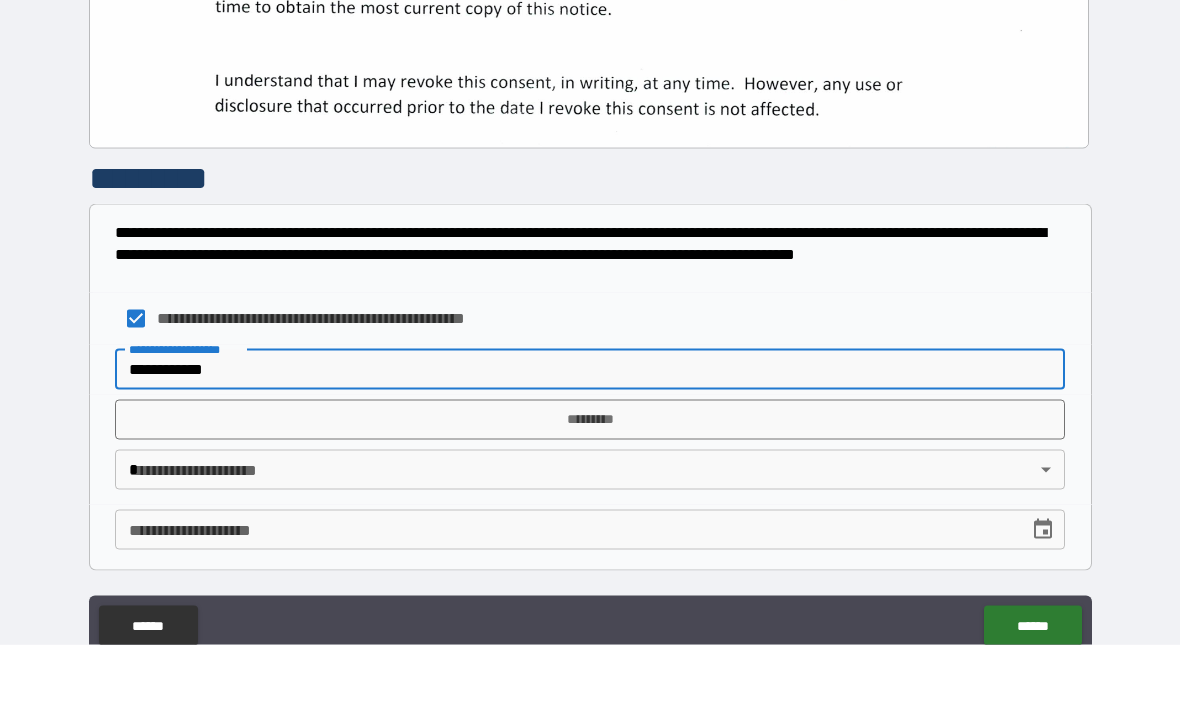 type on "**********" 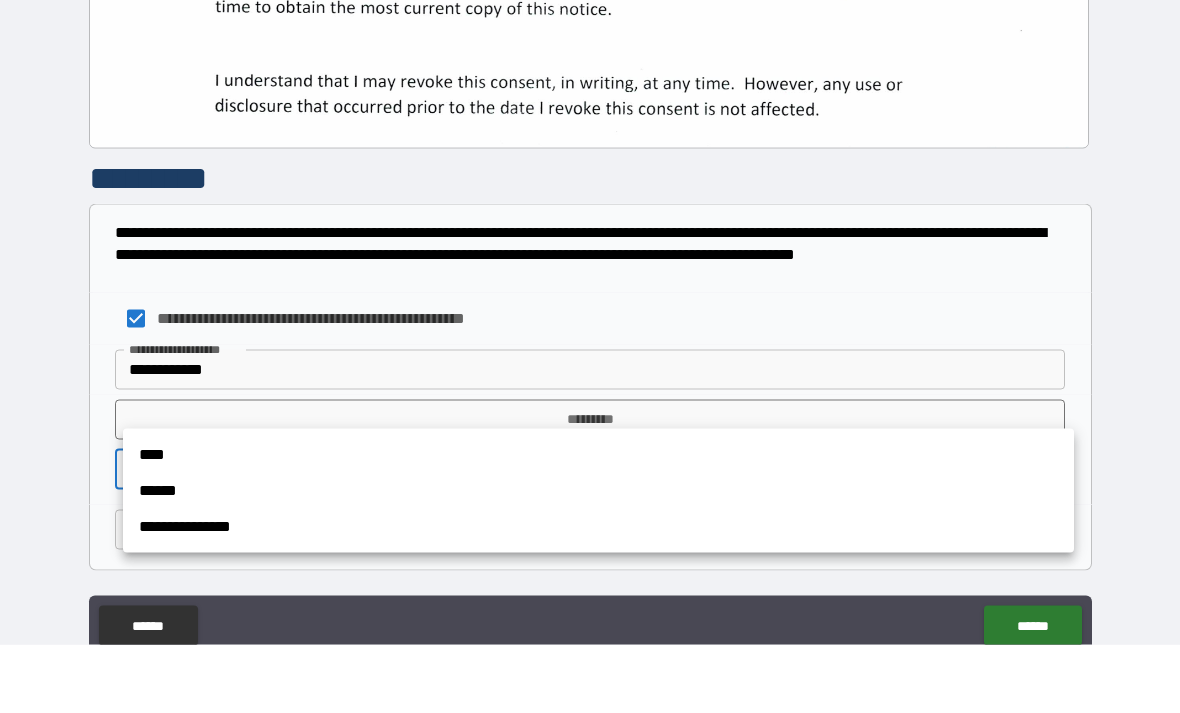 scroll, scrollTop: 64, scrollLeft: 0, axis: vertical 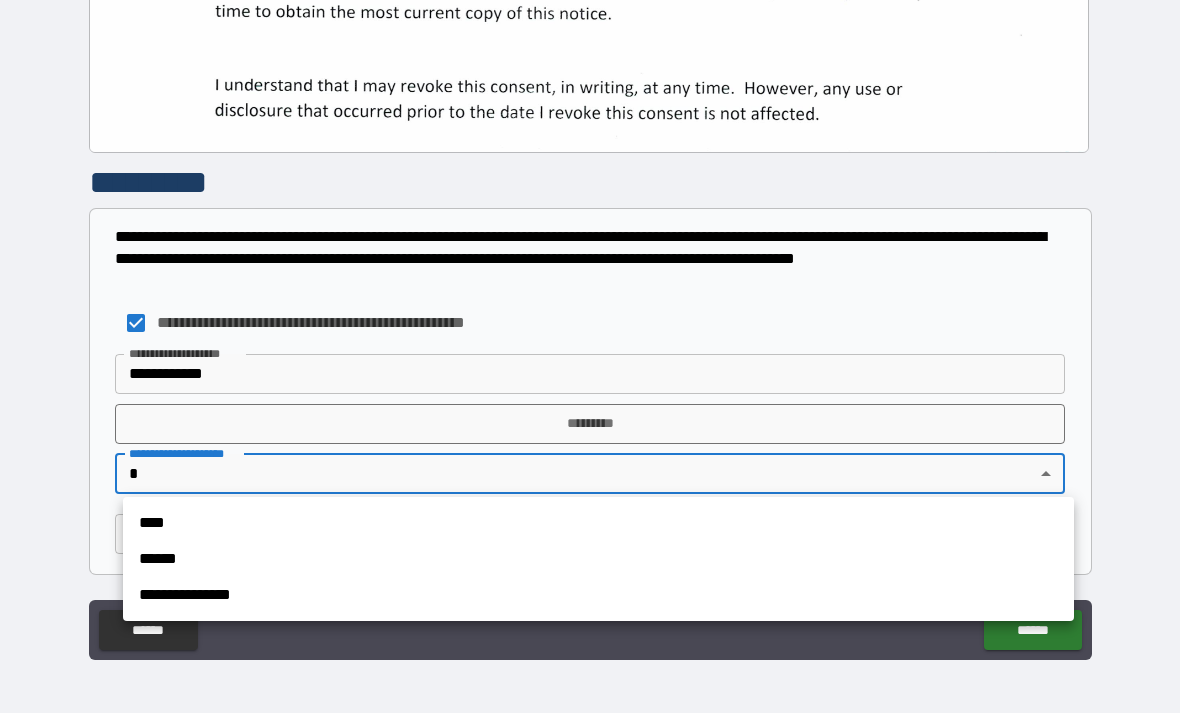 click on "**********" at bounding box center (598, 595) 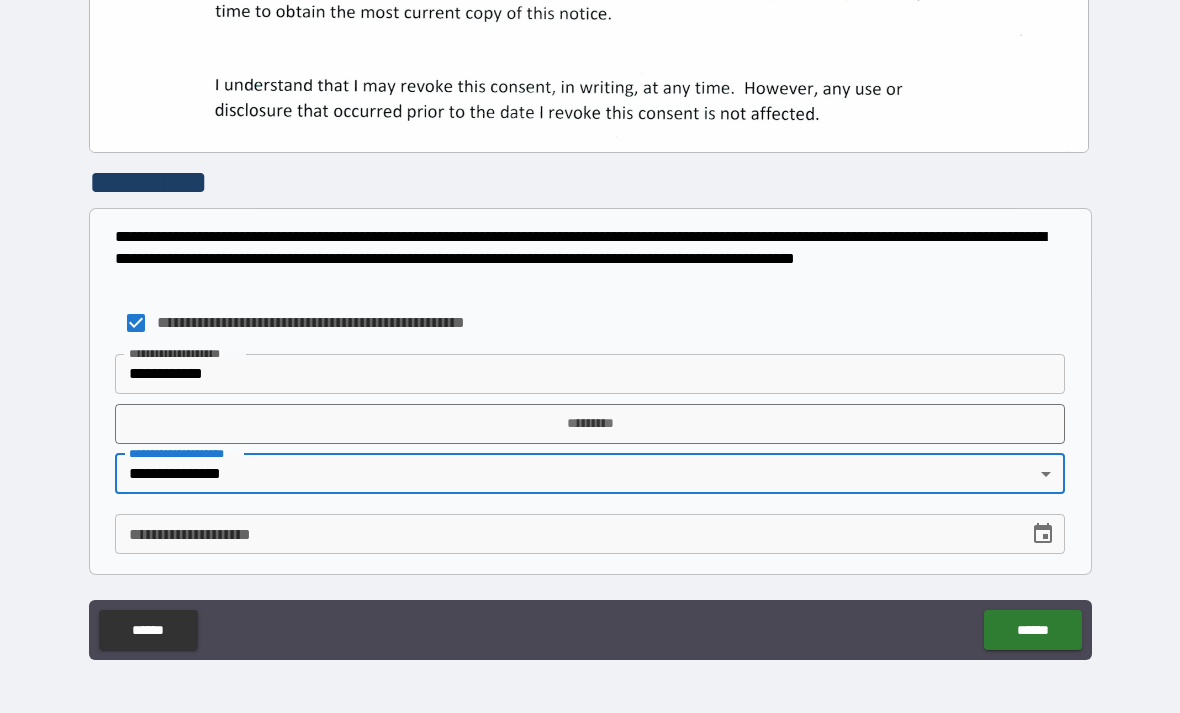 click on "**********" at bounding box center (565, 534) 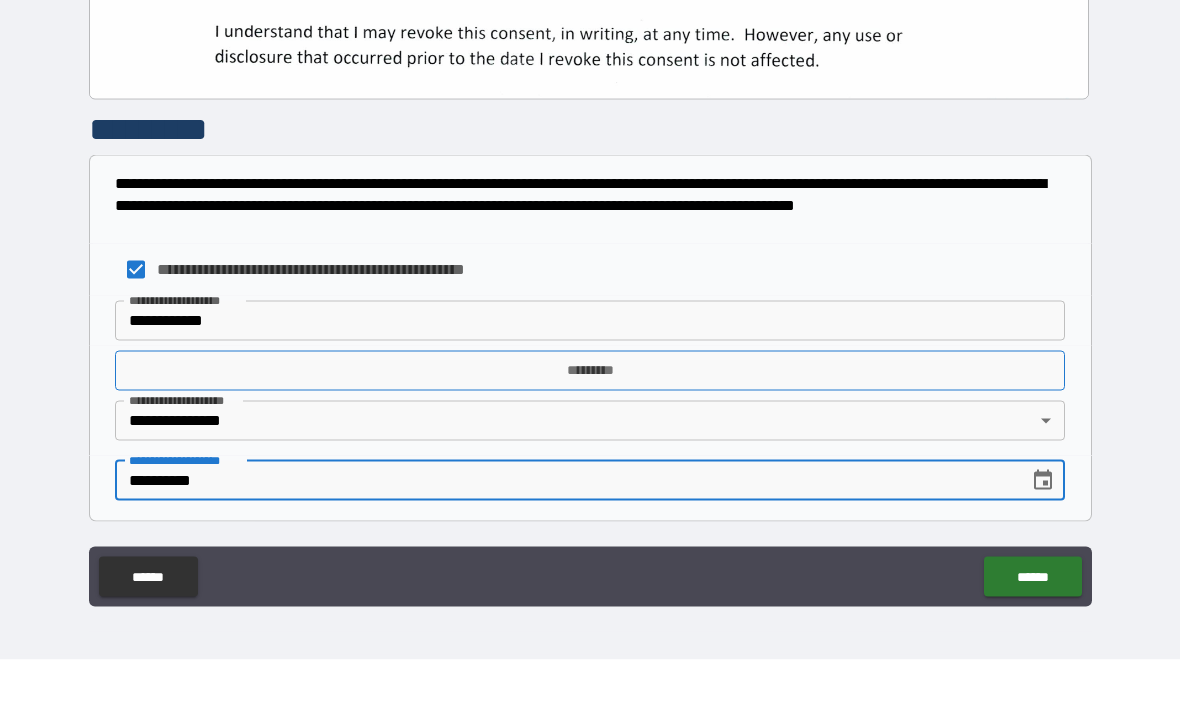 type on "**********" 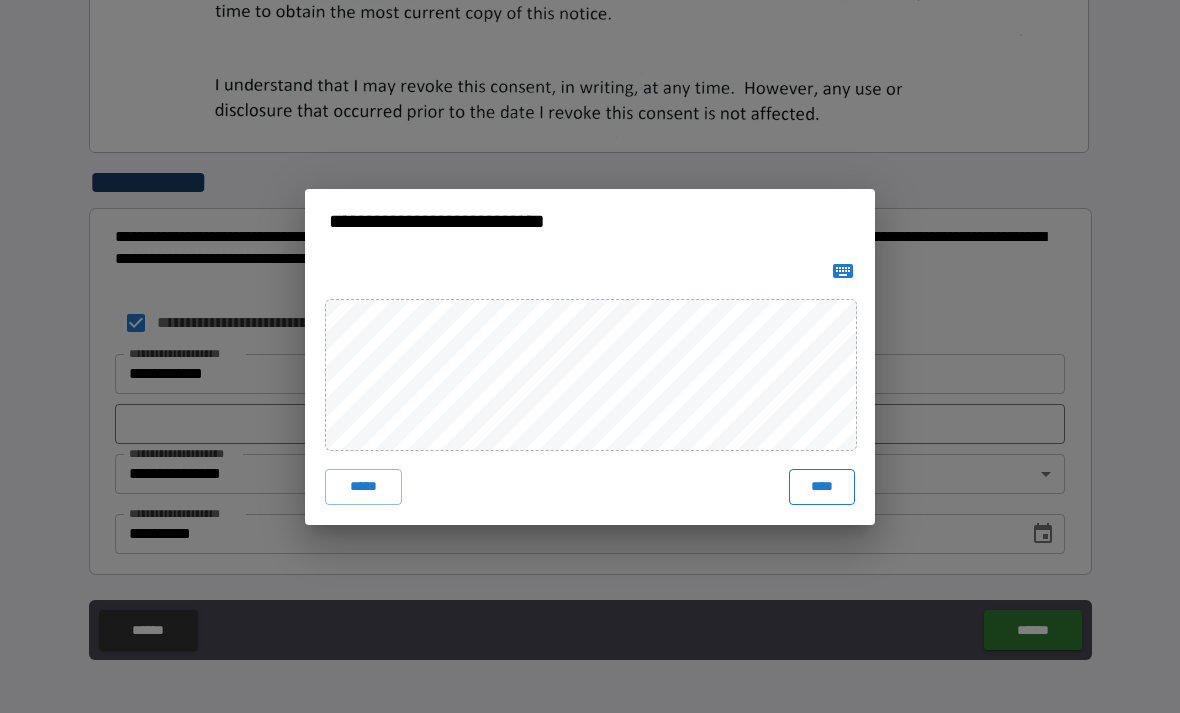 click on "****" at bounding box center [822, 487] 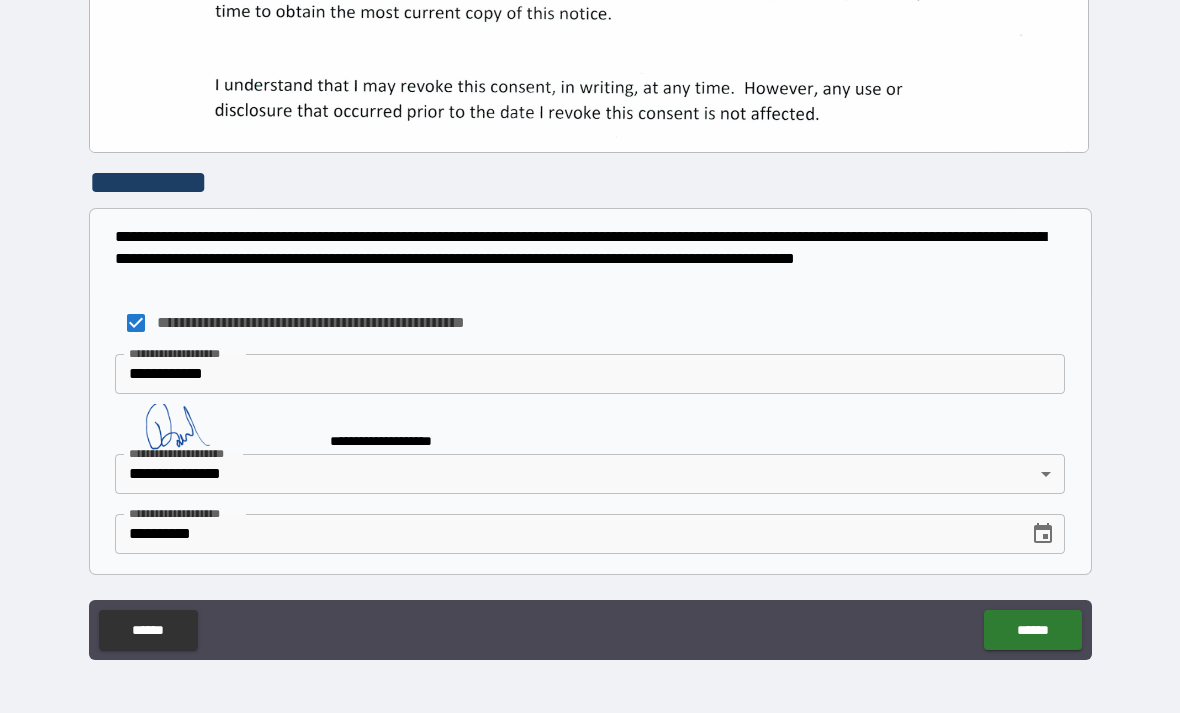 scroll, scrollTop: 634, scrollLeft: 0, axis: vertical 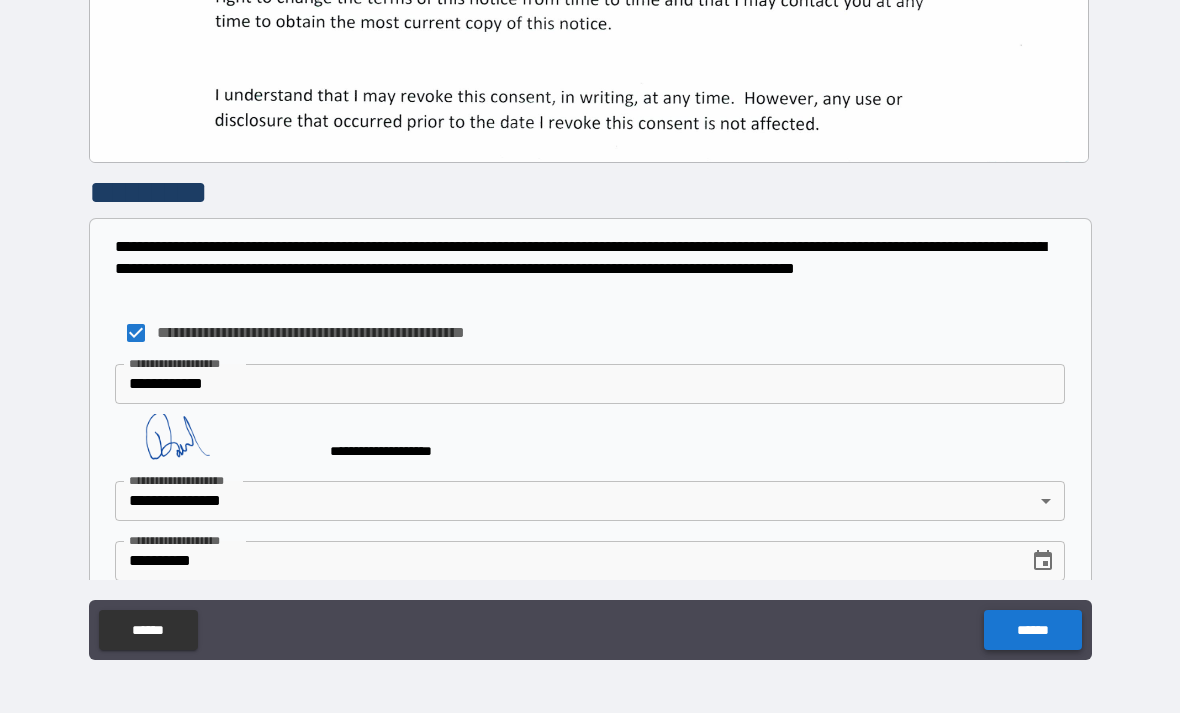 click on "******" at bounding box center (1032, 630) 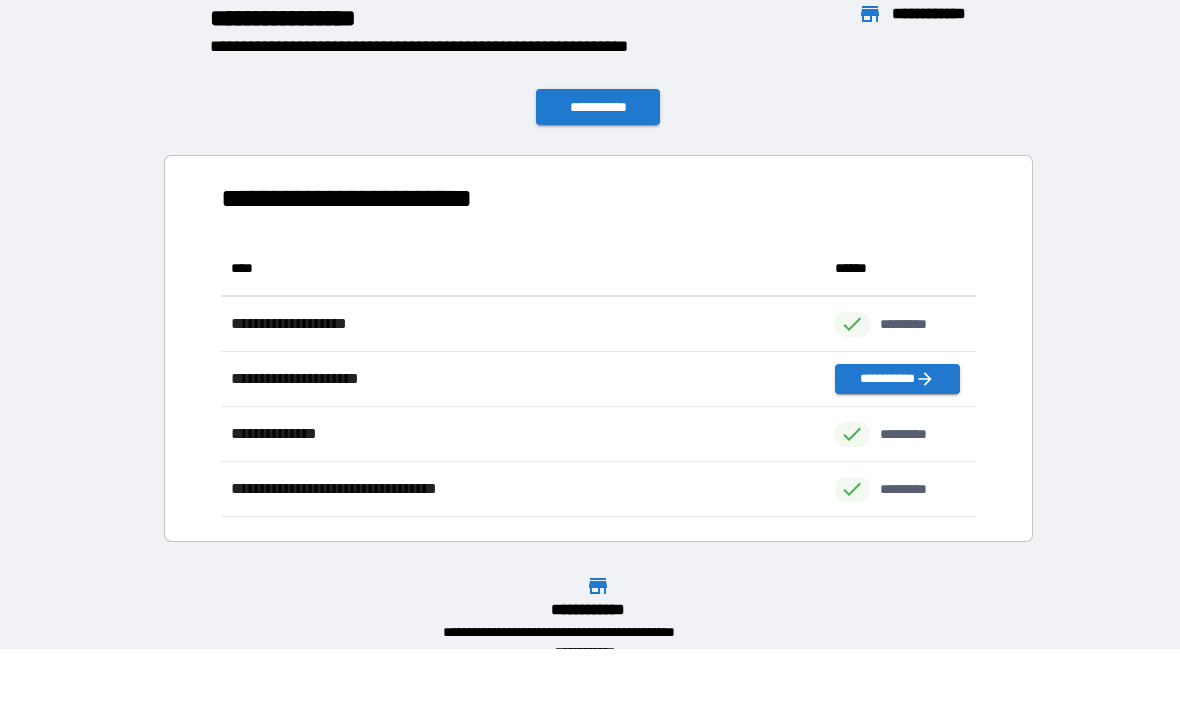 scroll, scrollTop: 1, scrollLeft: 1, axis: both 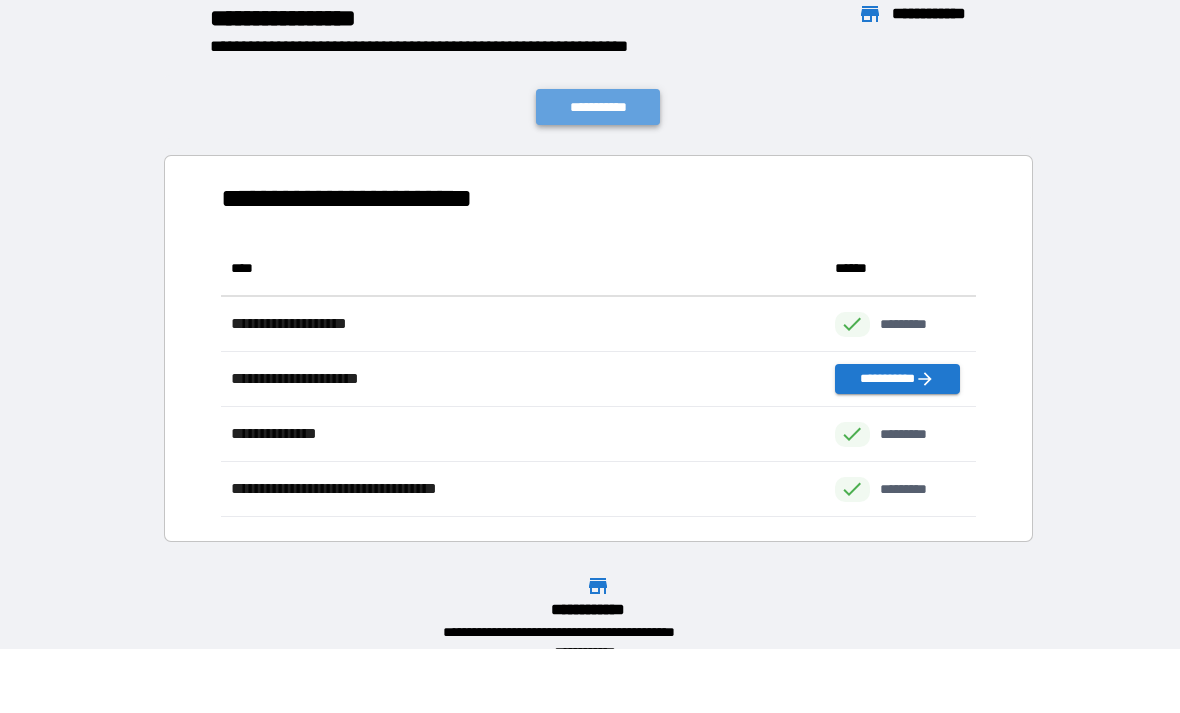 click on "**********" at bounding box center (598, 107) 